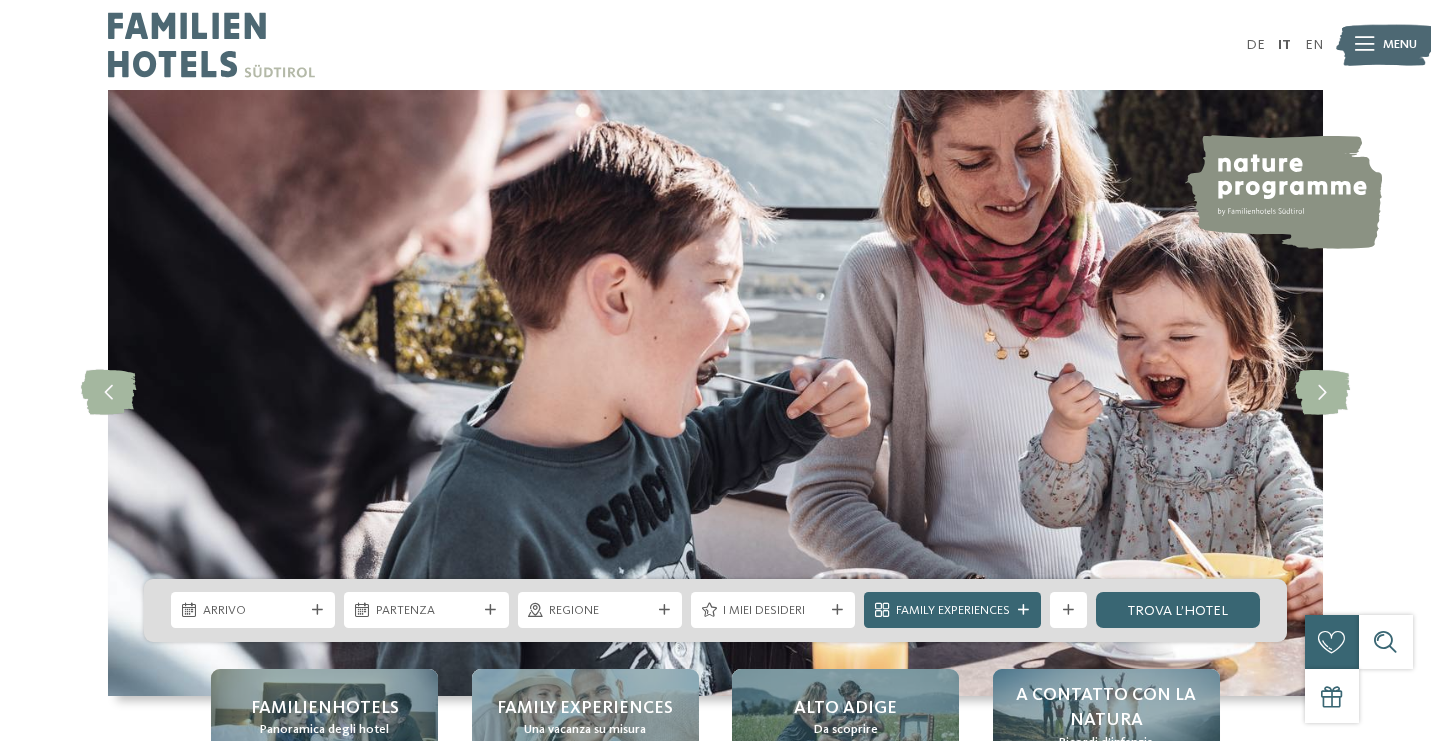 scroll, scrollTop: 0, scrollLeft: 0, axis: both 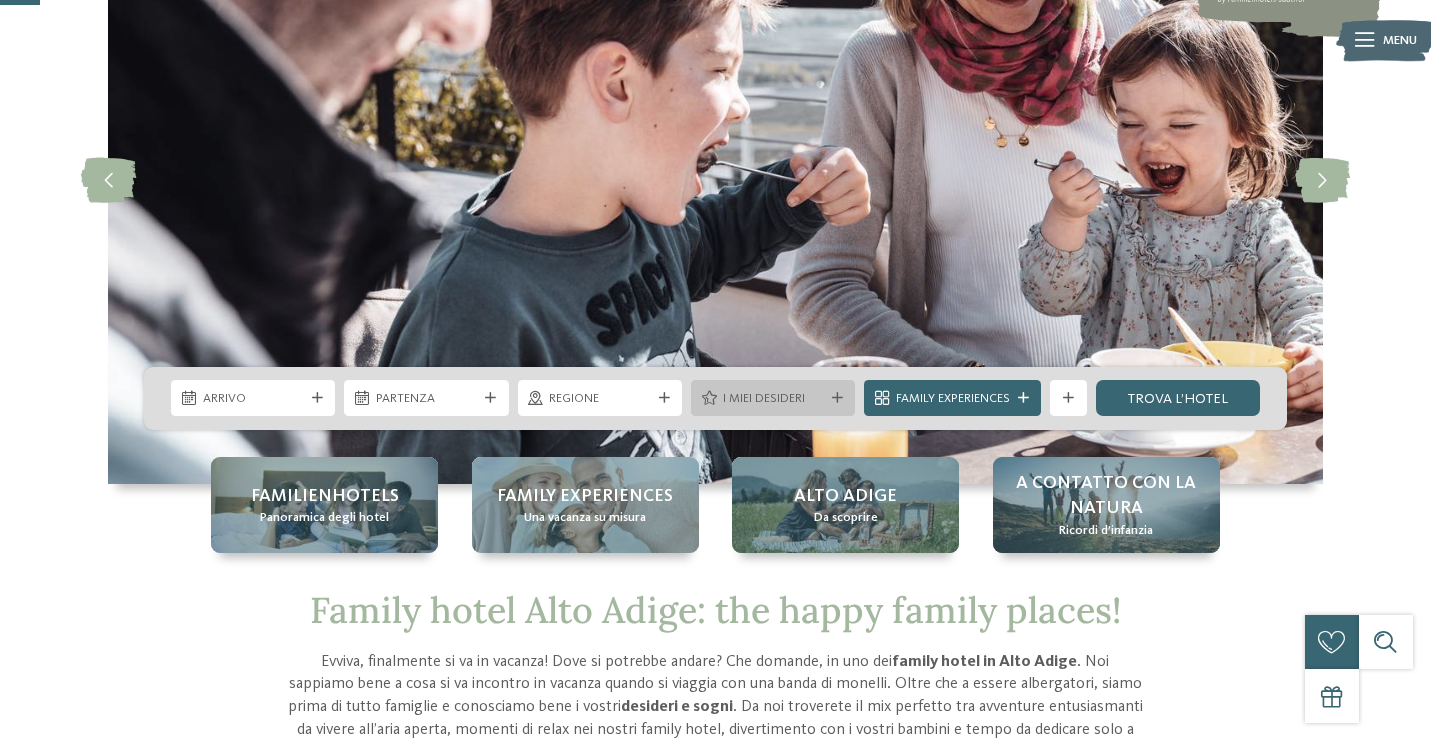 click on "I miei desideri" at bounding box center (773, 399) 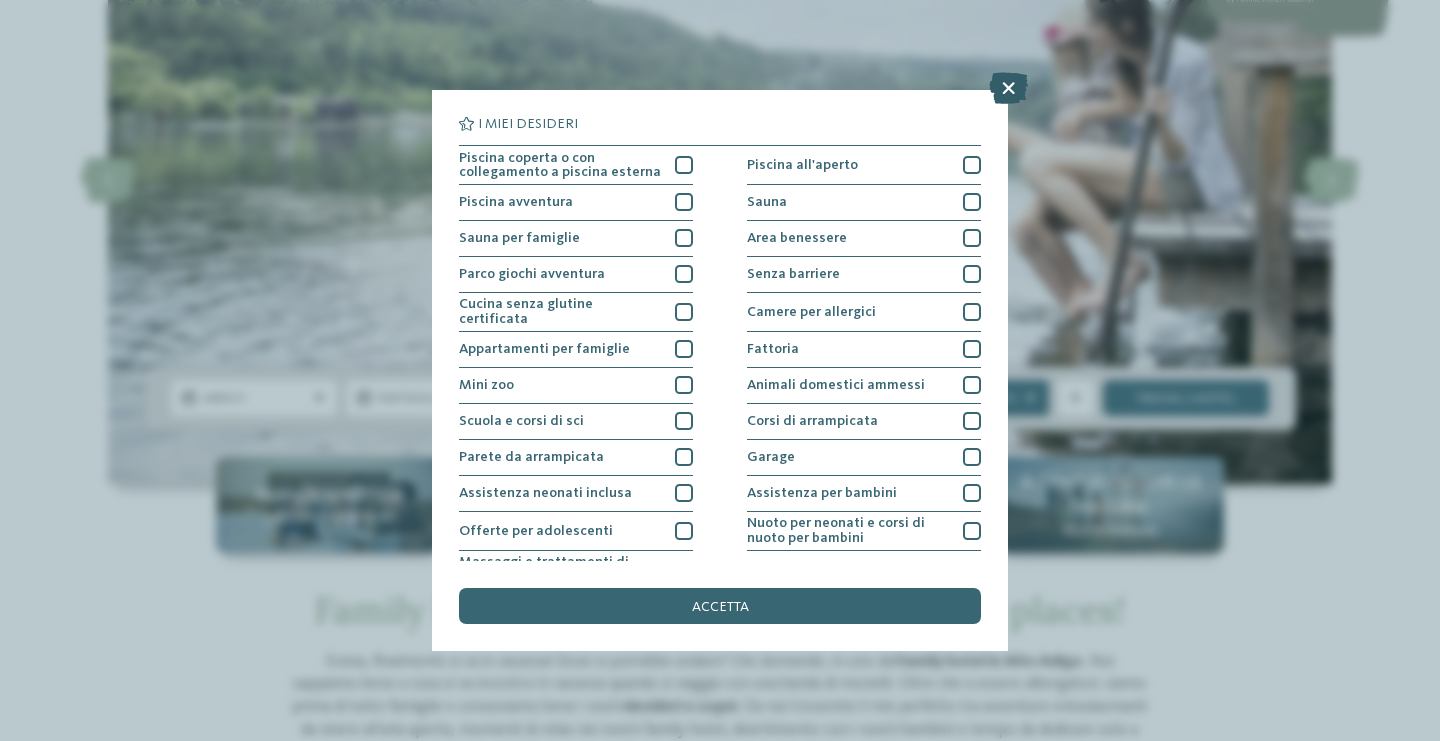 click at bounding box center (1008, 88) 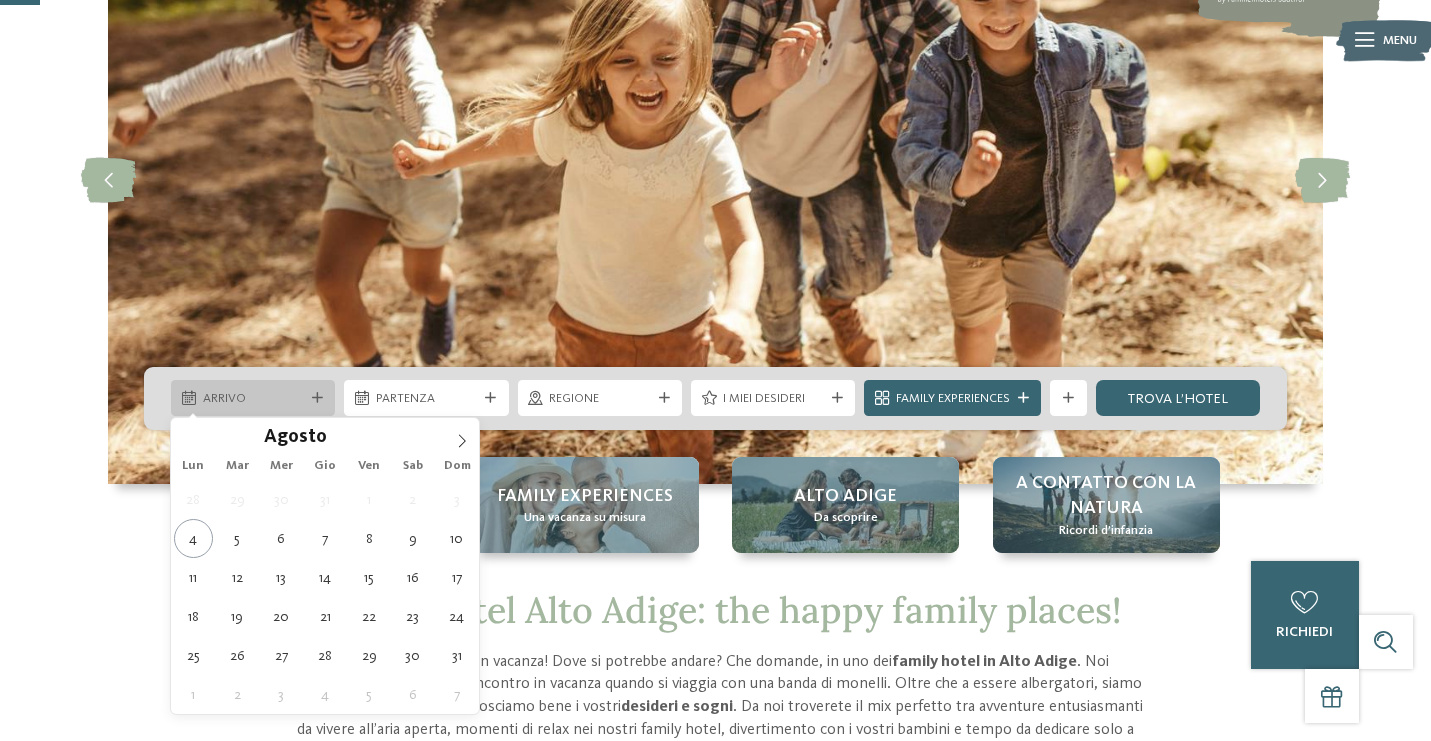 click on "Arrivo" at bounding box center (253, 398) 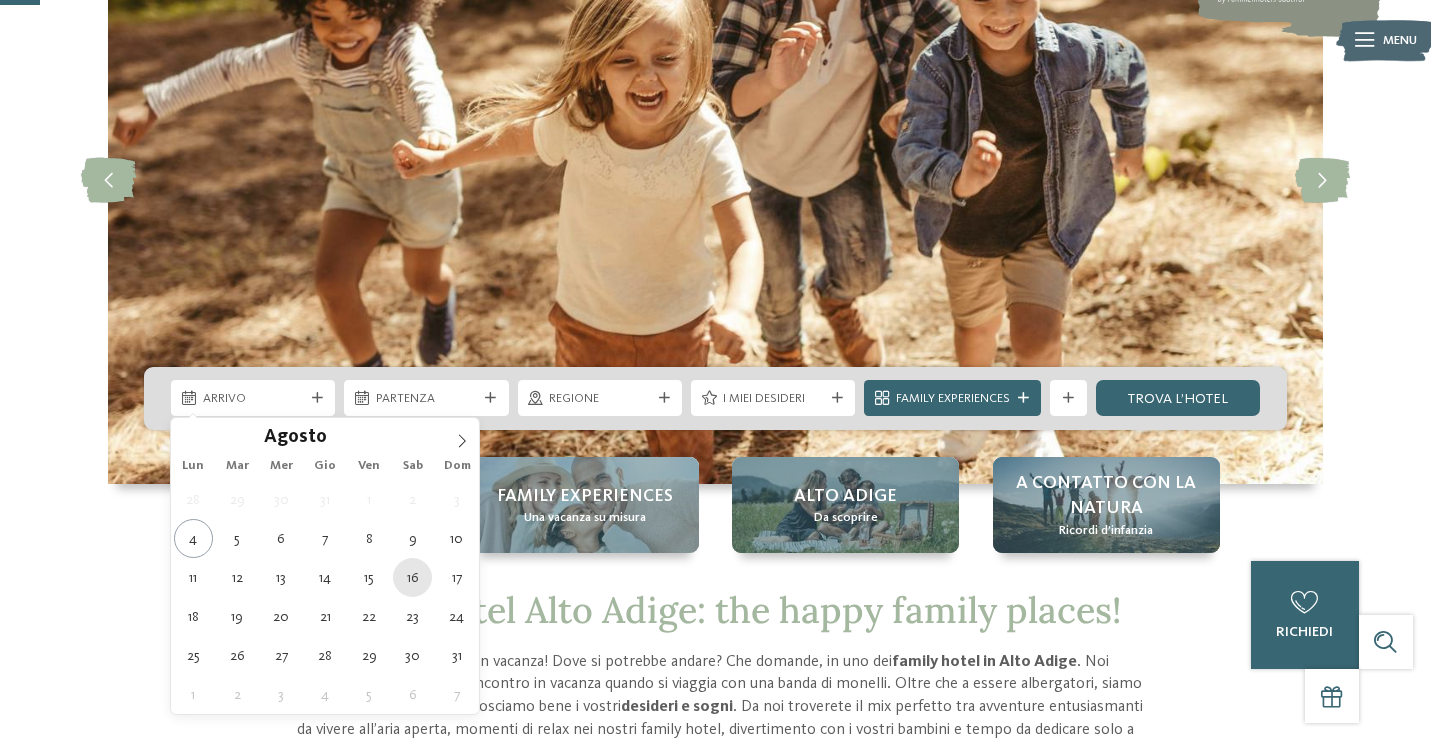 type on "16.08.2025" 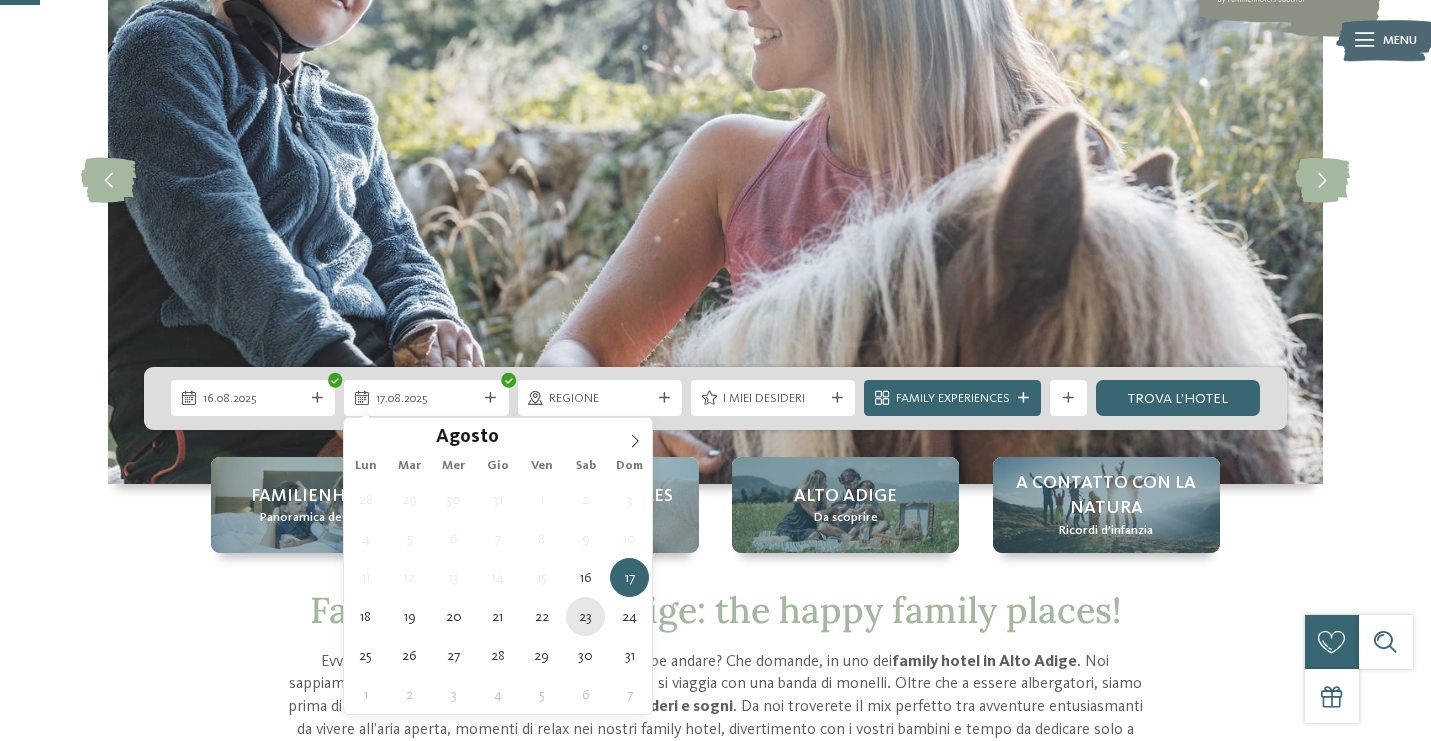 type on "23.08.2025" 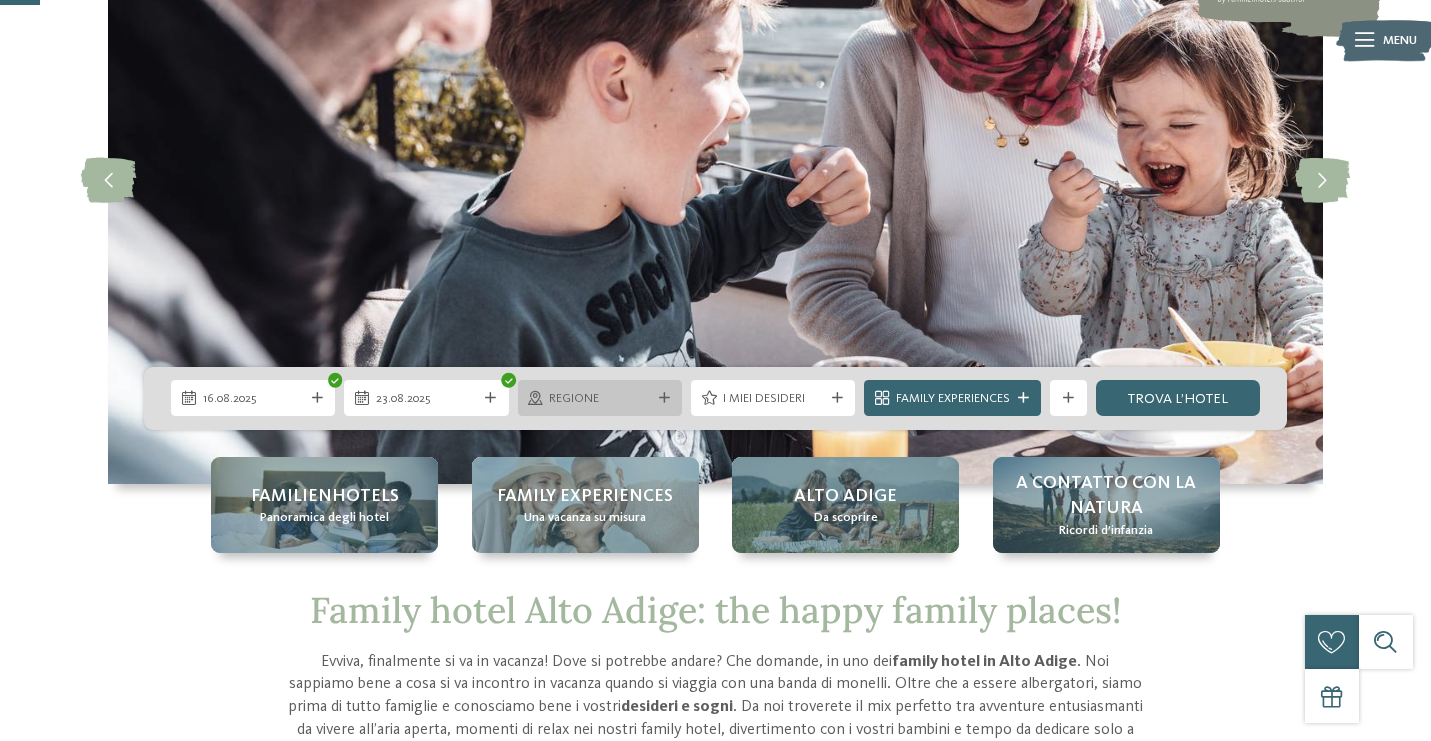 click on "Regione" at bounding box center (600, 398) 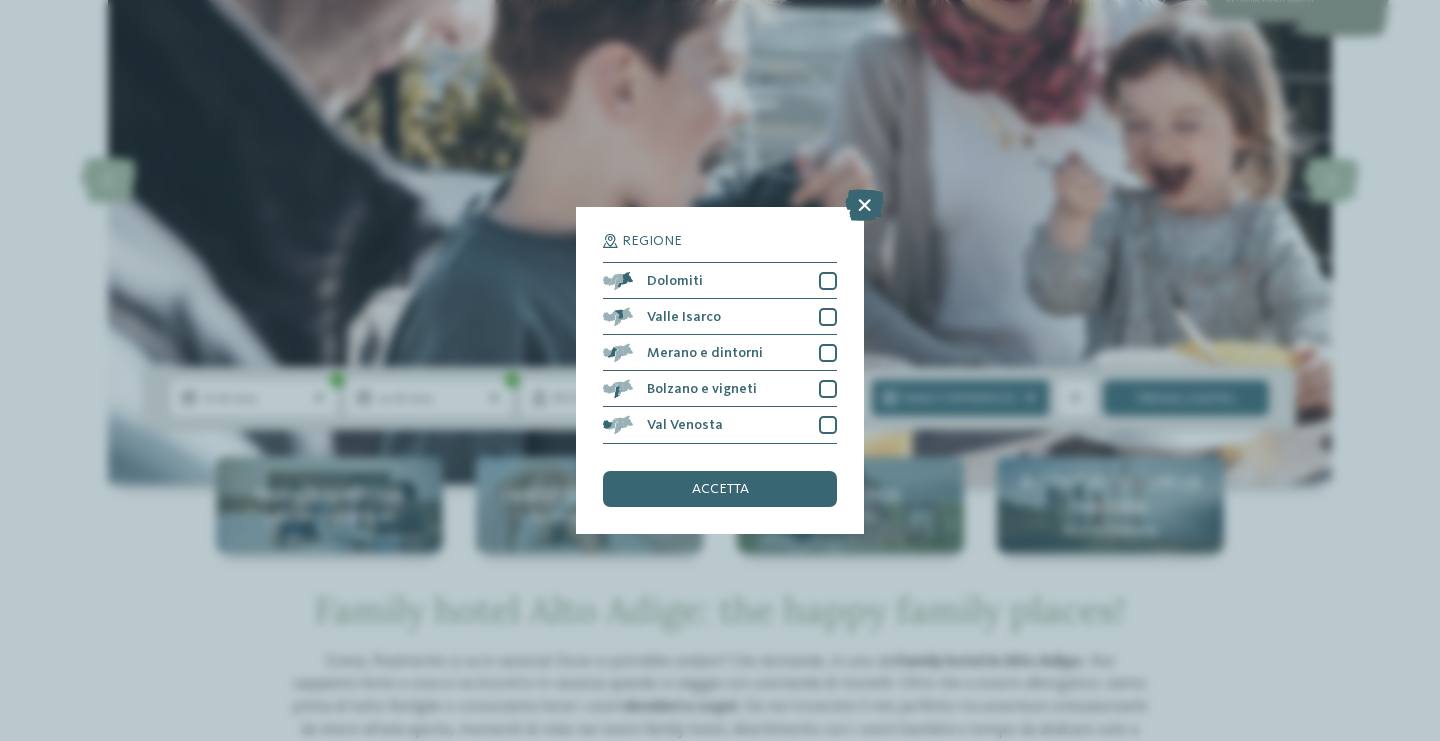 click on "Regione
Dolomiti" at bounding box center [720, 370] 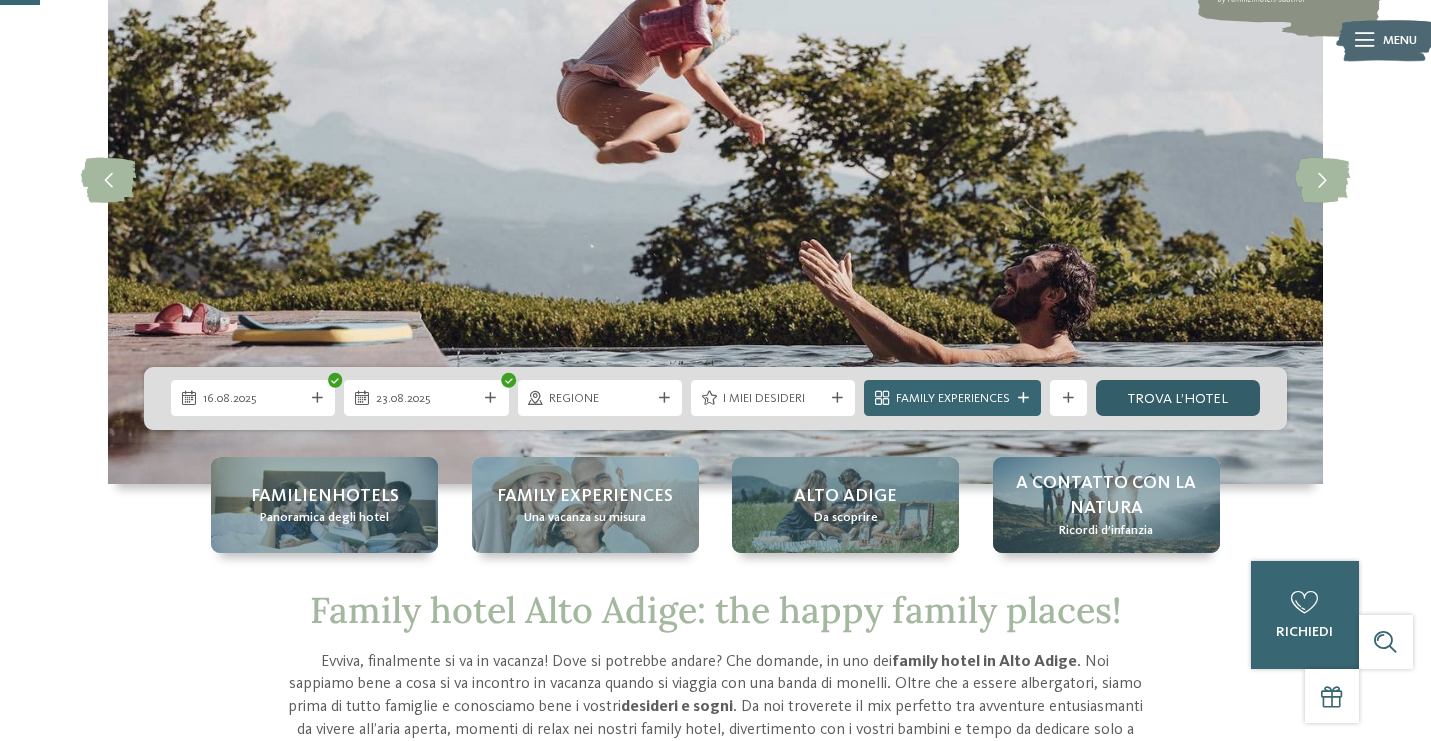 click on "trova l’hotel" at bounding box center (1178, 398) 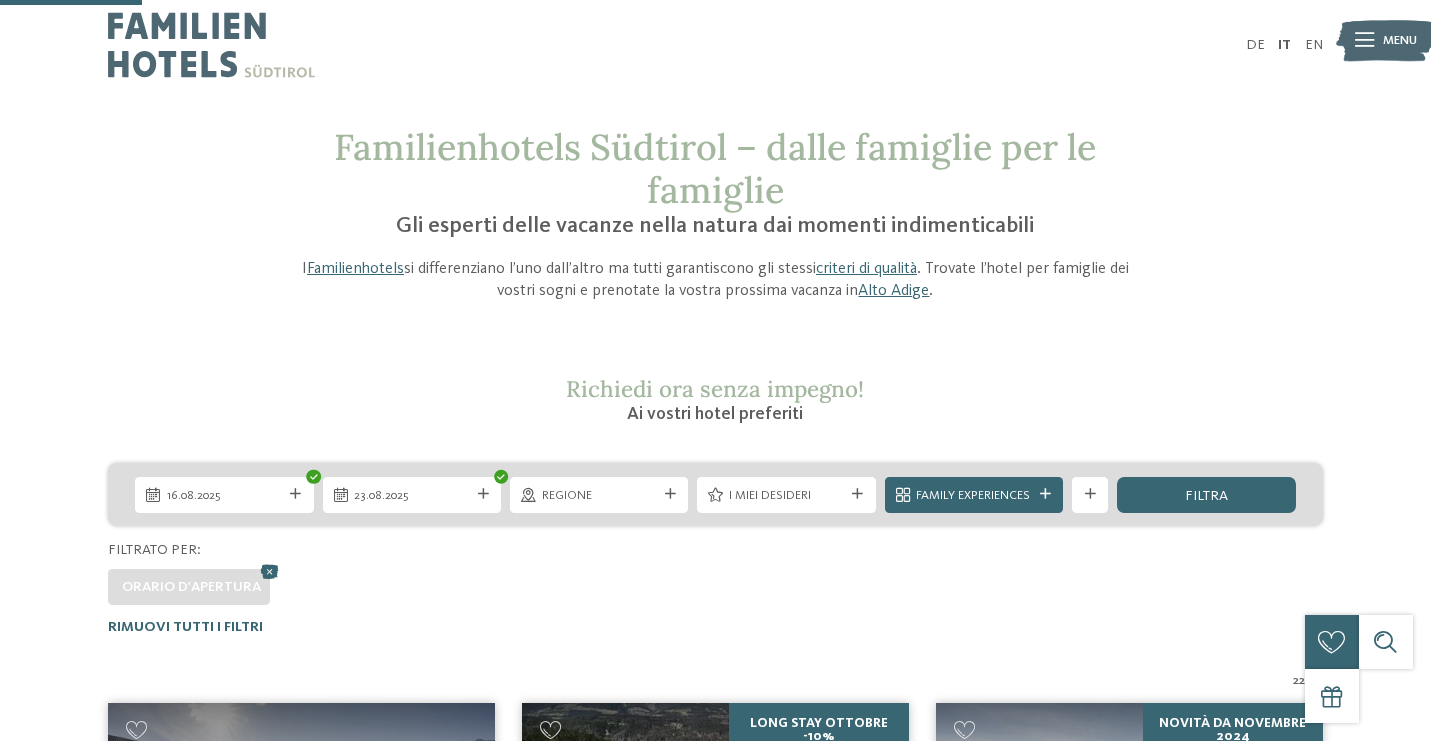 scroll, scrollTop: 576, scrollLeft: 0, axis: vertical 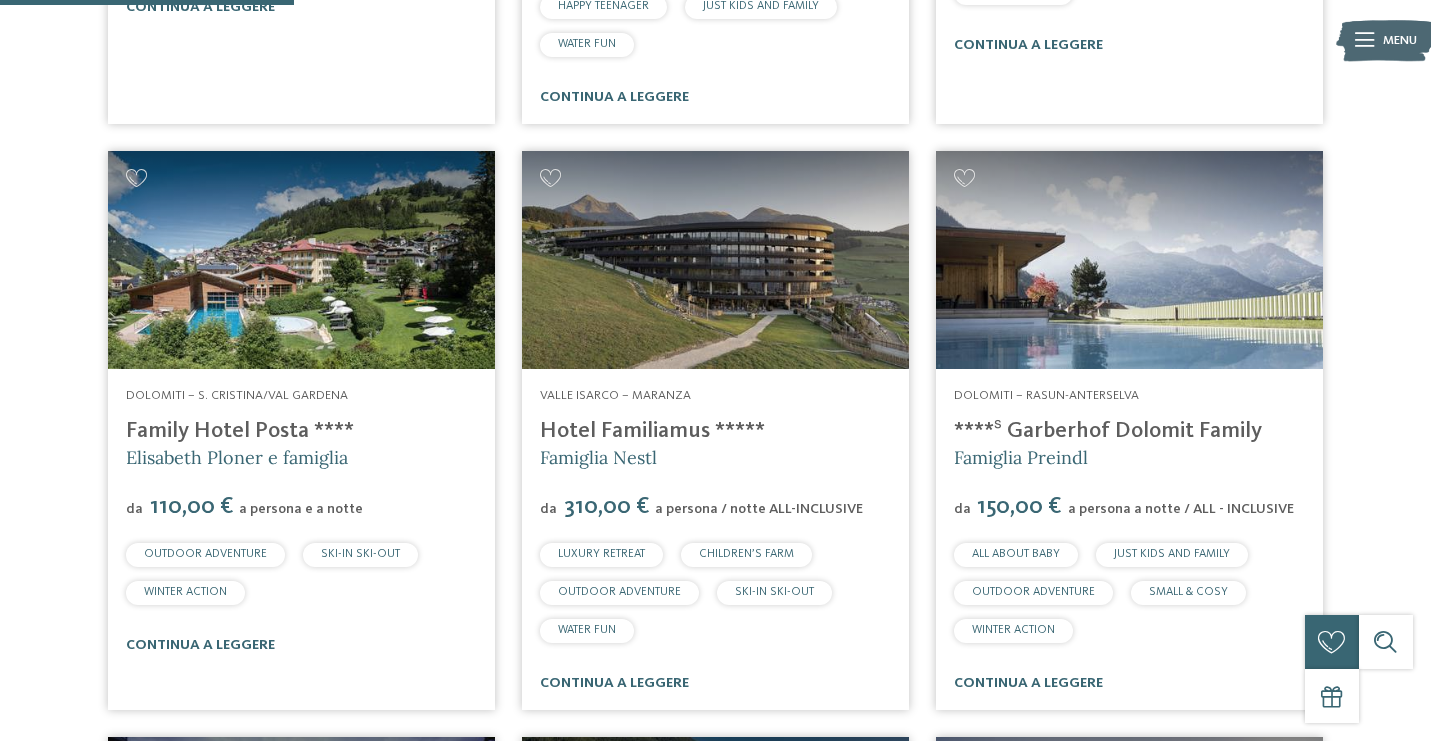 click on "Famiglia Preindl" at bounding box center [1129, 457] 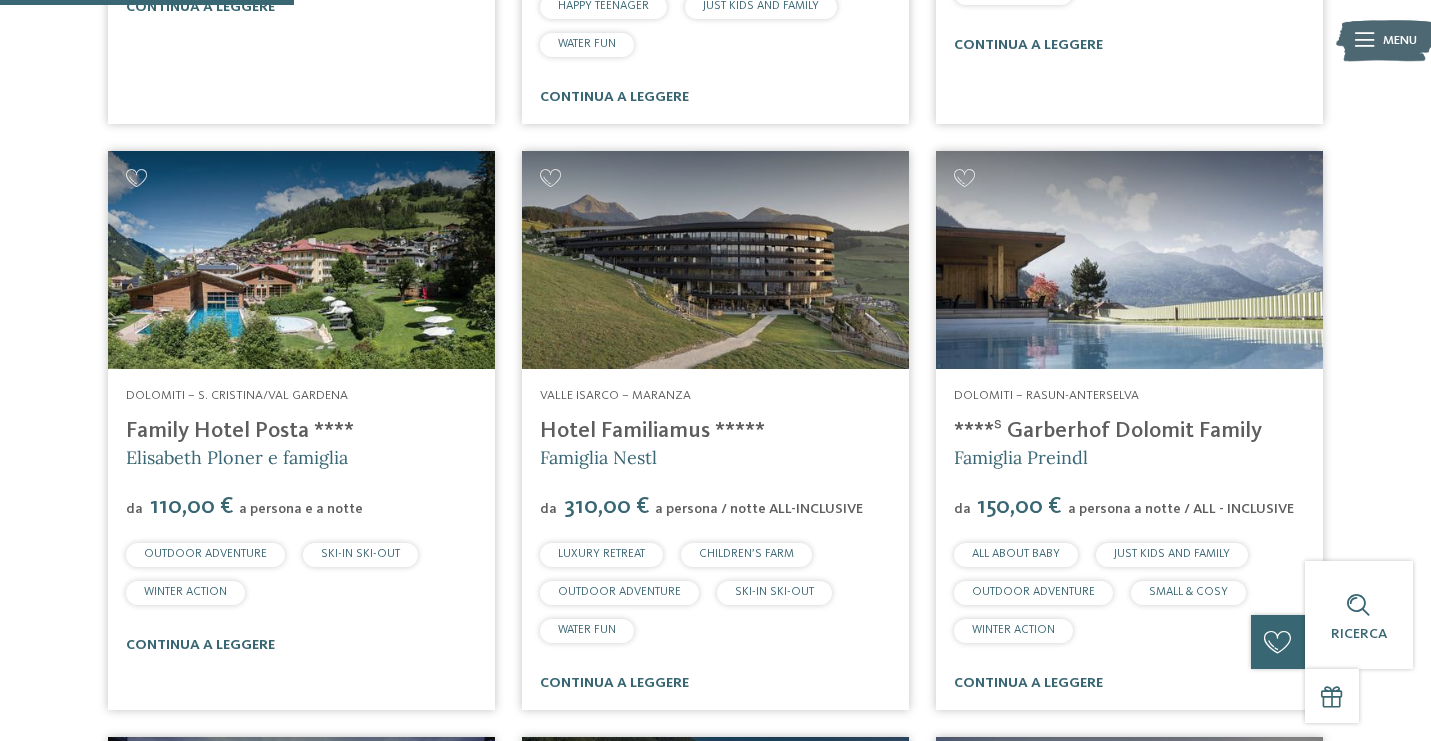 click on "****ˢ Garberhof Dolomit Family" at bounding box center [1108, 431] 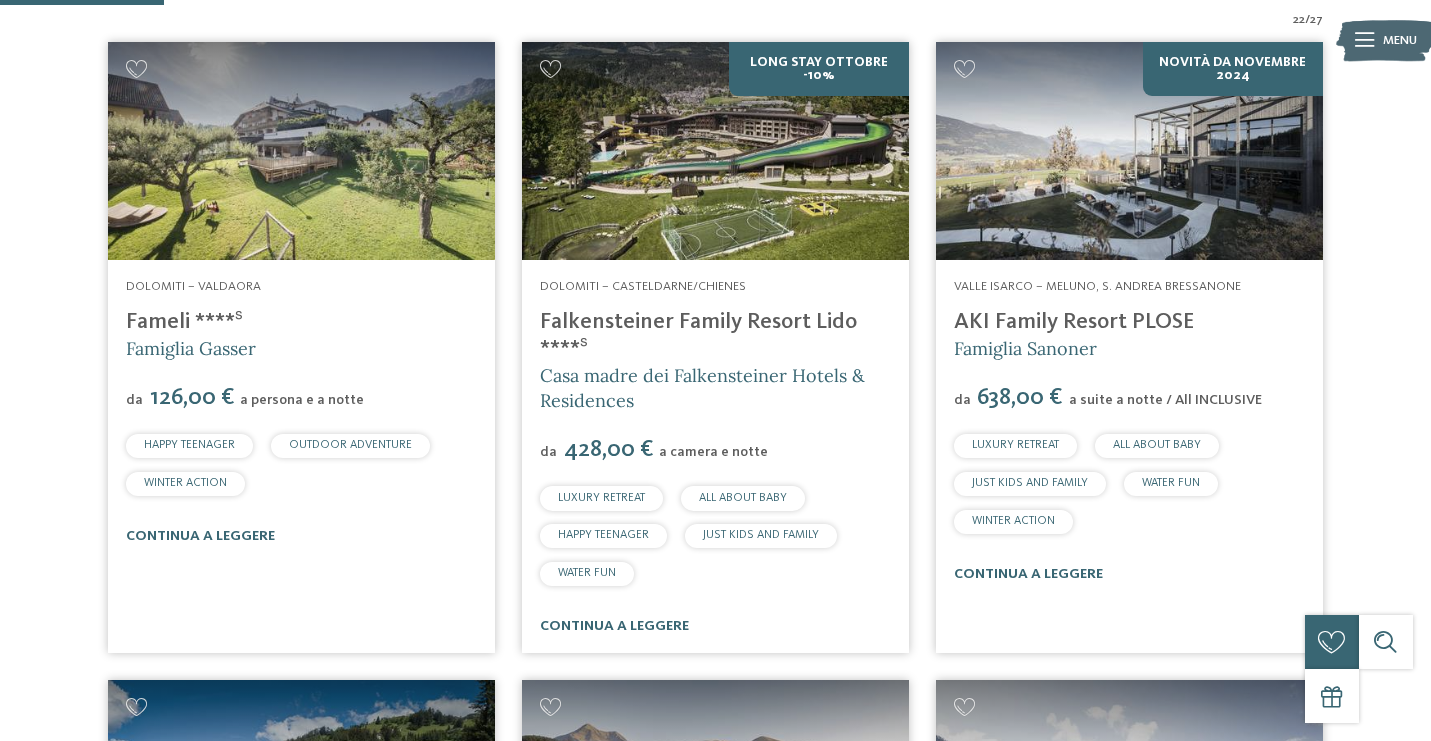 scroll, scrollTop: 662, scrollLeft: 0, axis: vertical 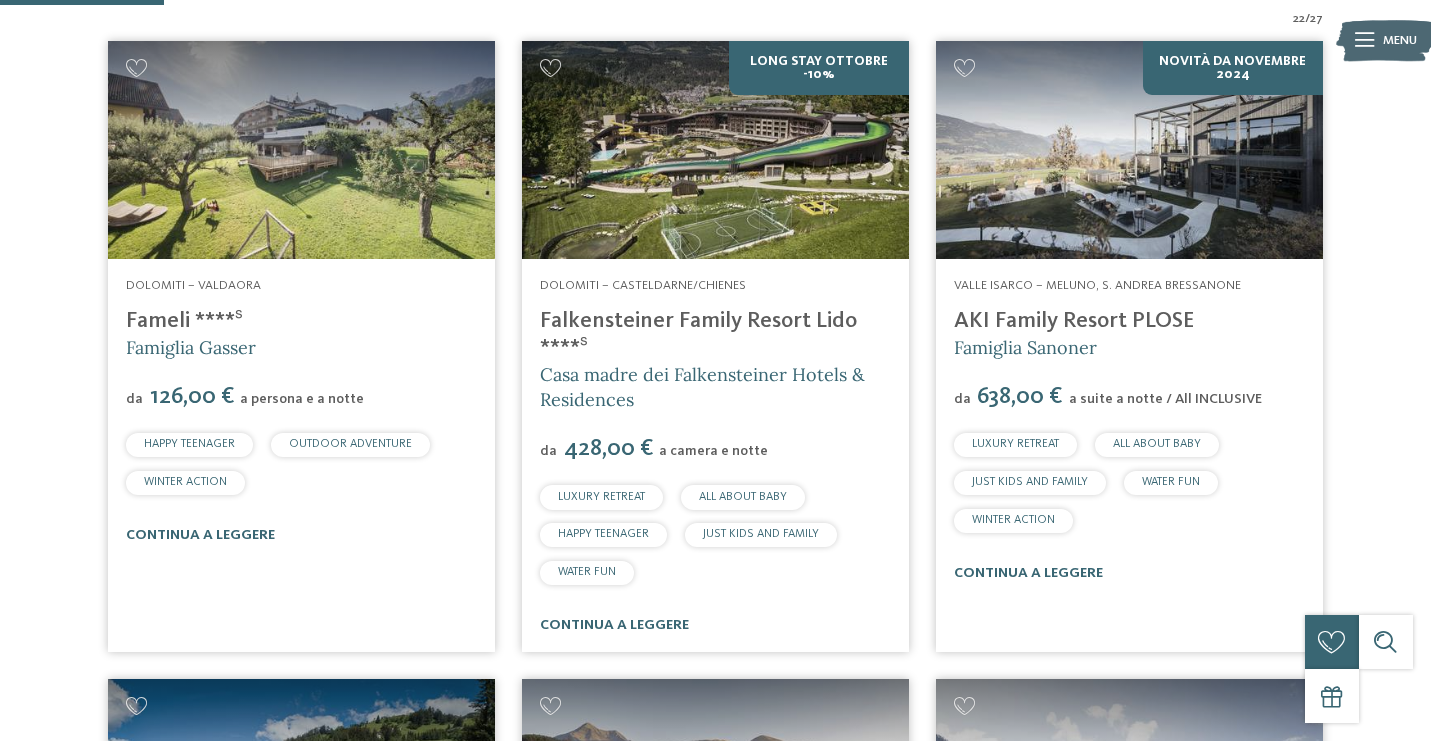 click on "Fameli ****ˢ" at bounding box center [184, 321] 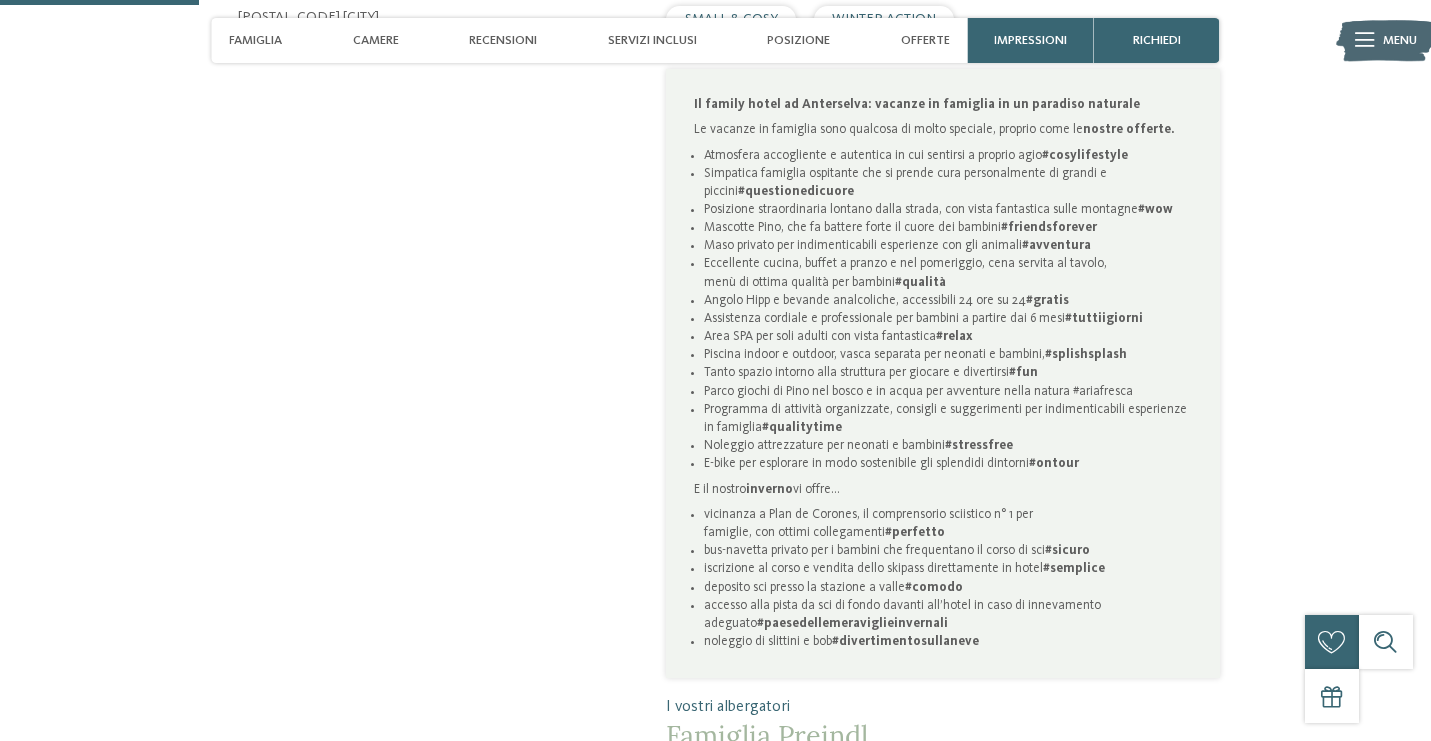 scroll, scrollTop: 0, scrollLeft: 0, axis: both 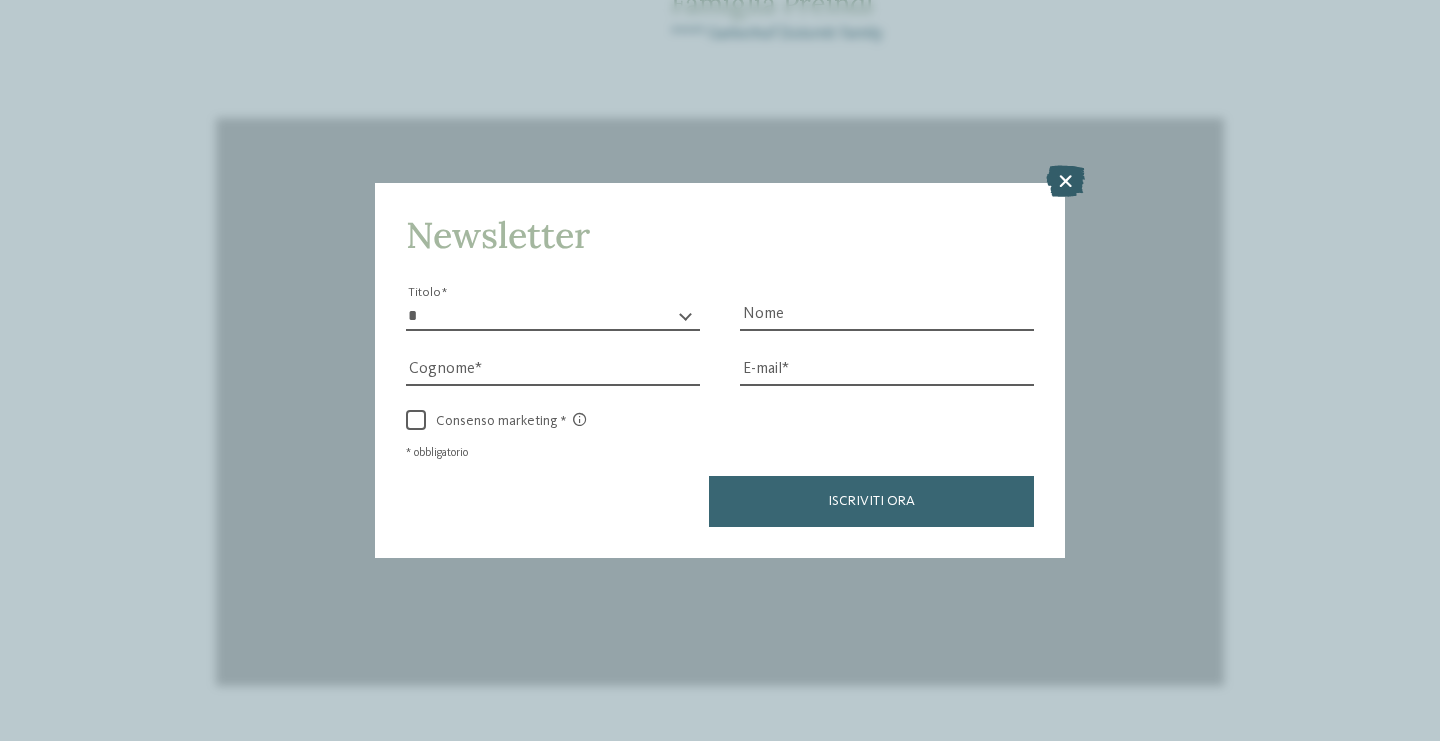 click at bounding box center (1065, 181) 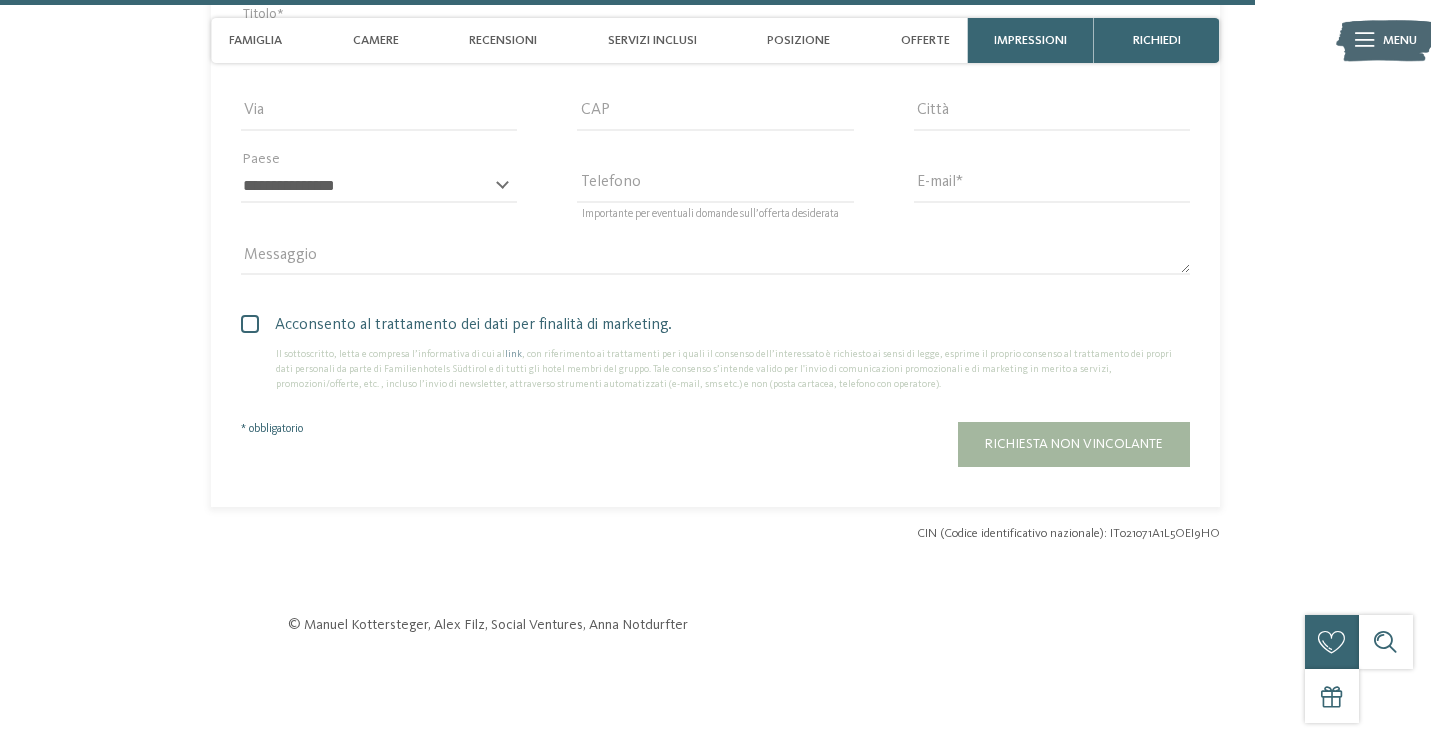 scroll, scrollTop: 6083, scrollLeft: 0, axis: vertical 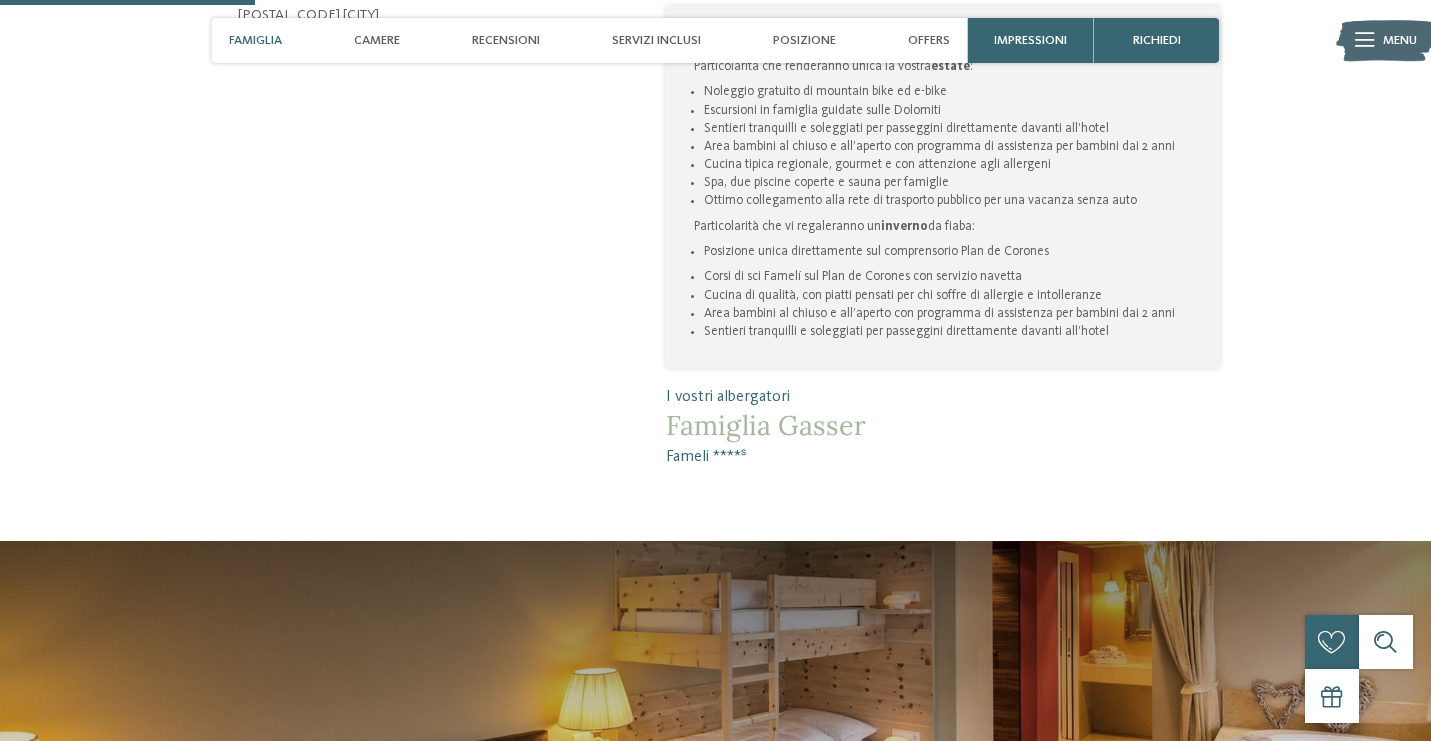 click on "Menu" at bounding box center [1400, 40] 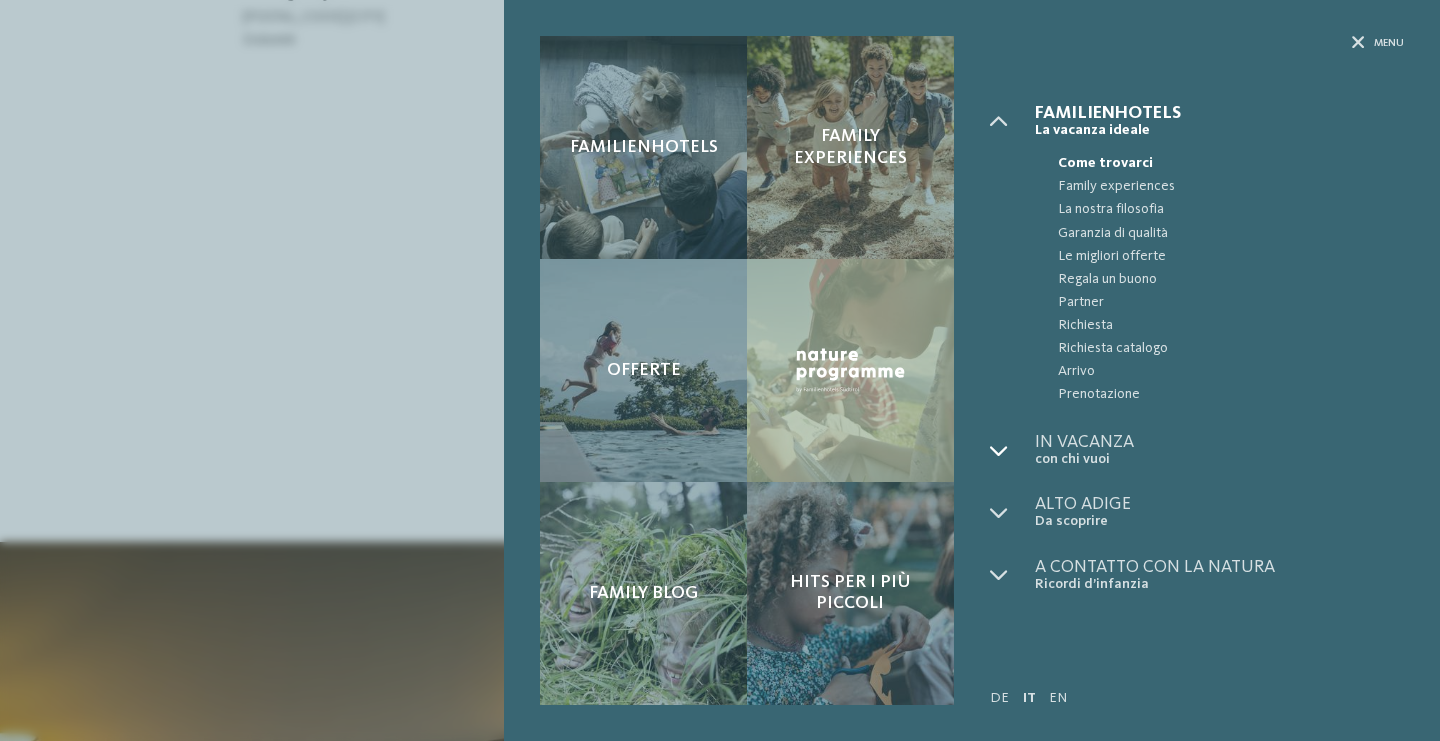 click at bounding box center (999, 451) 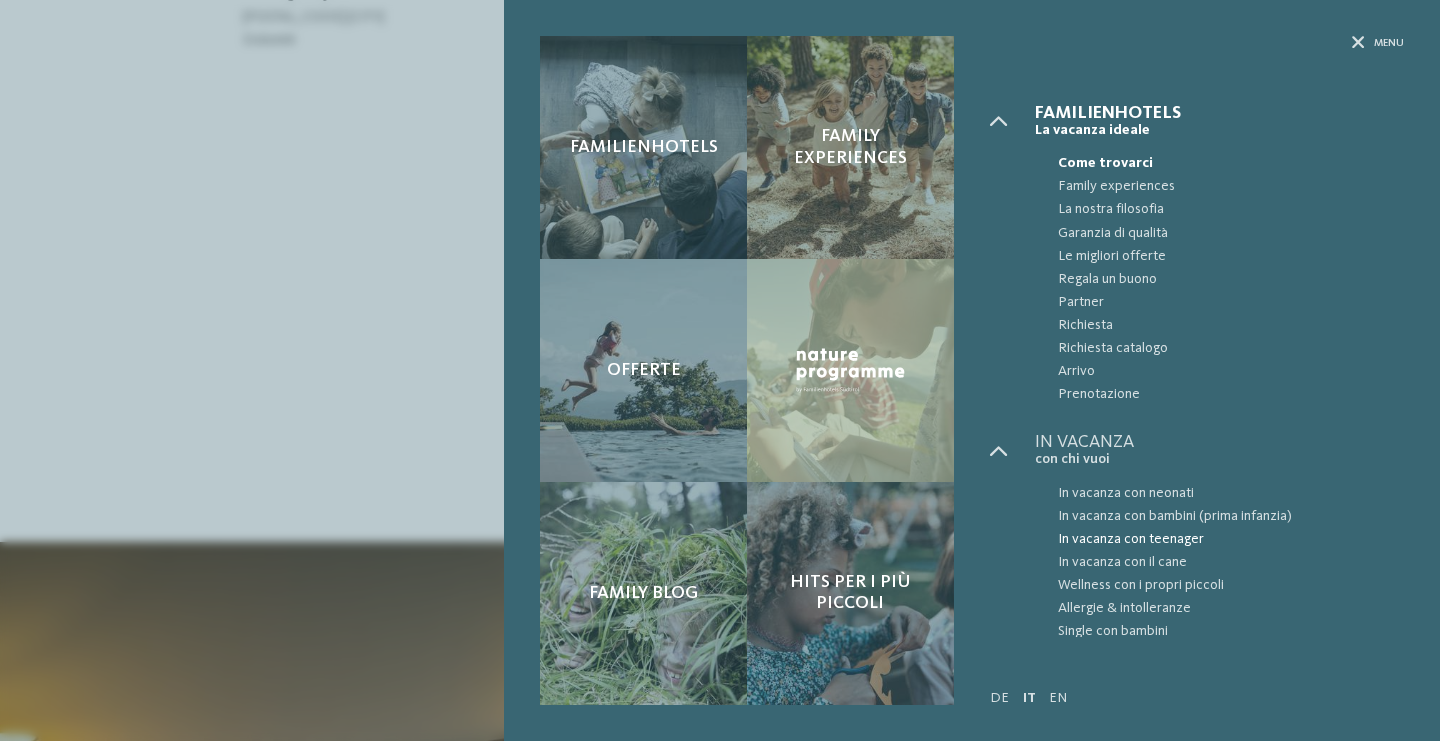 click on "In vacanza con teenager" at bounding box center (1231, 539) 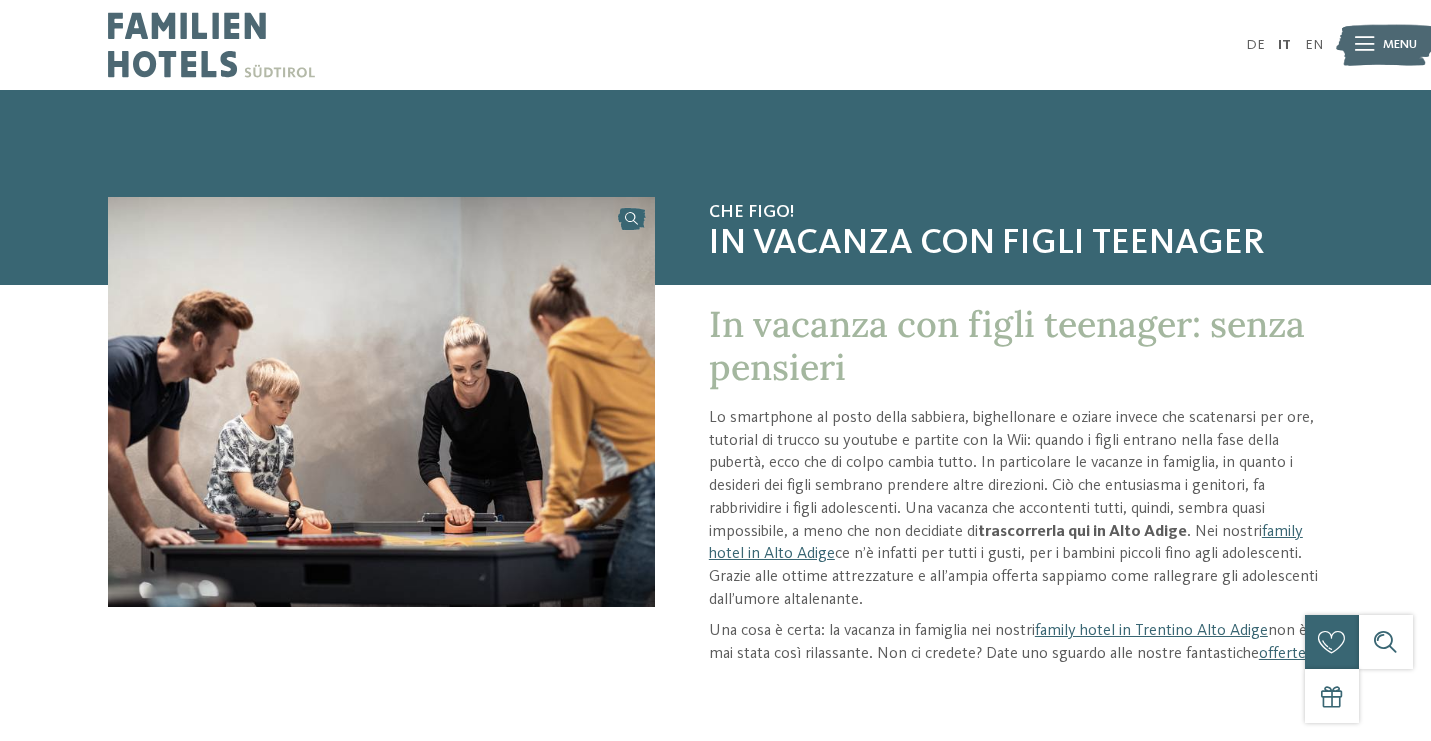 scroll, scrollTop: 0, scrollLeft: 0, axis: both 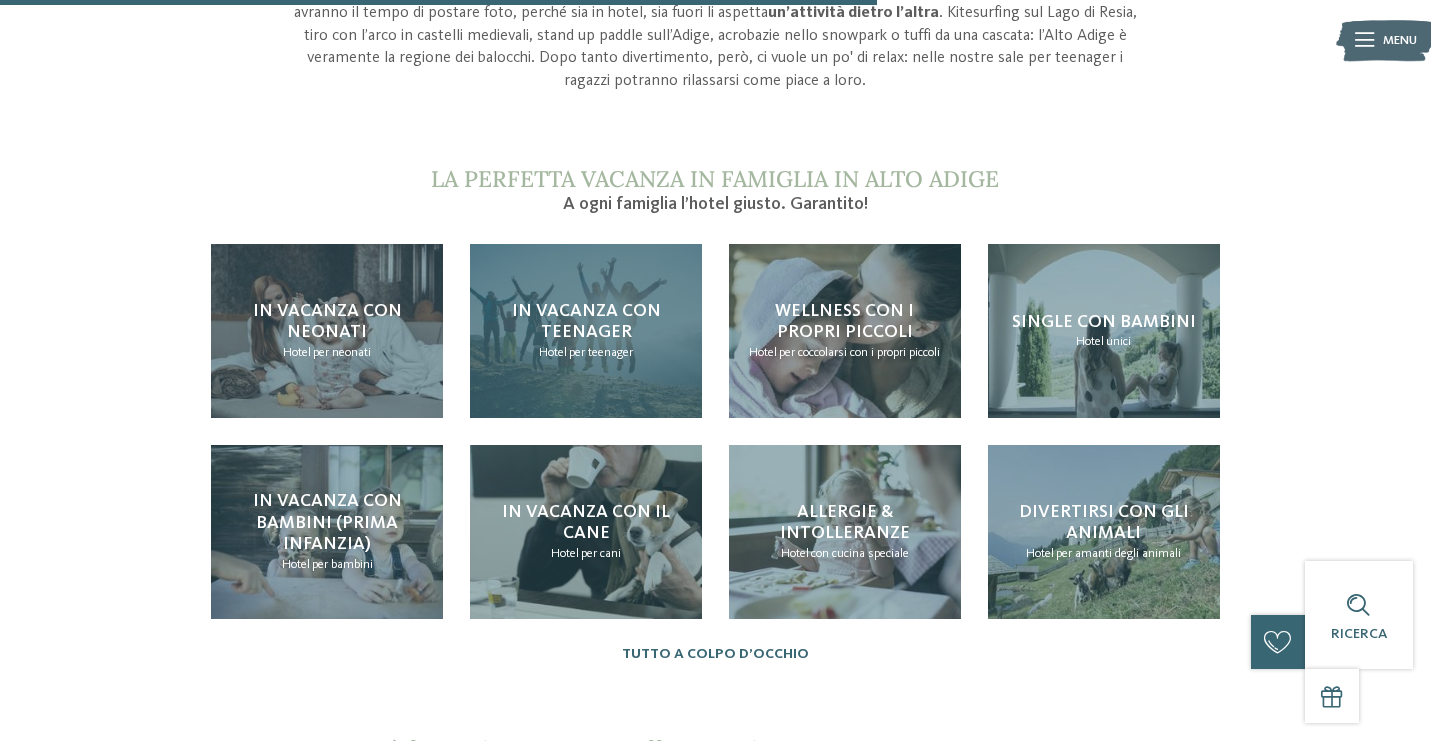 click on "Hotel" at bounding box center (553, 352) 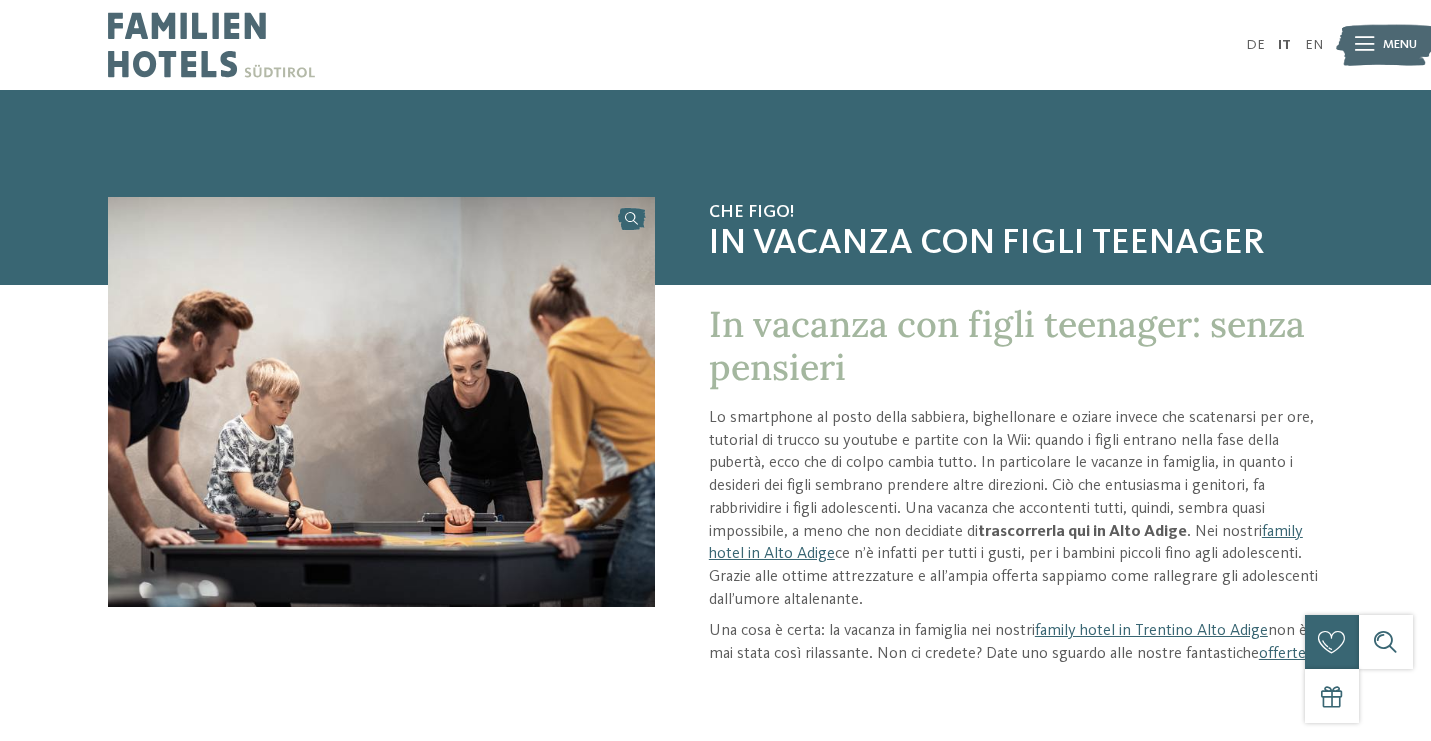 scroll, scrollTop: 0, scrollLeft: 0, axis: both 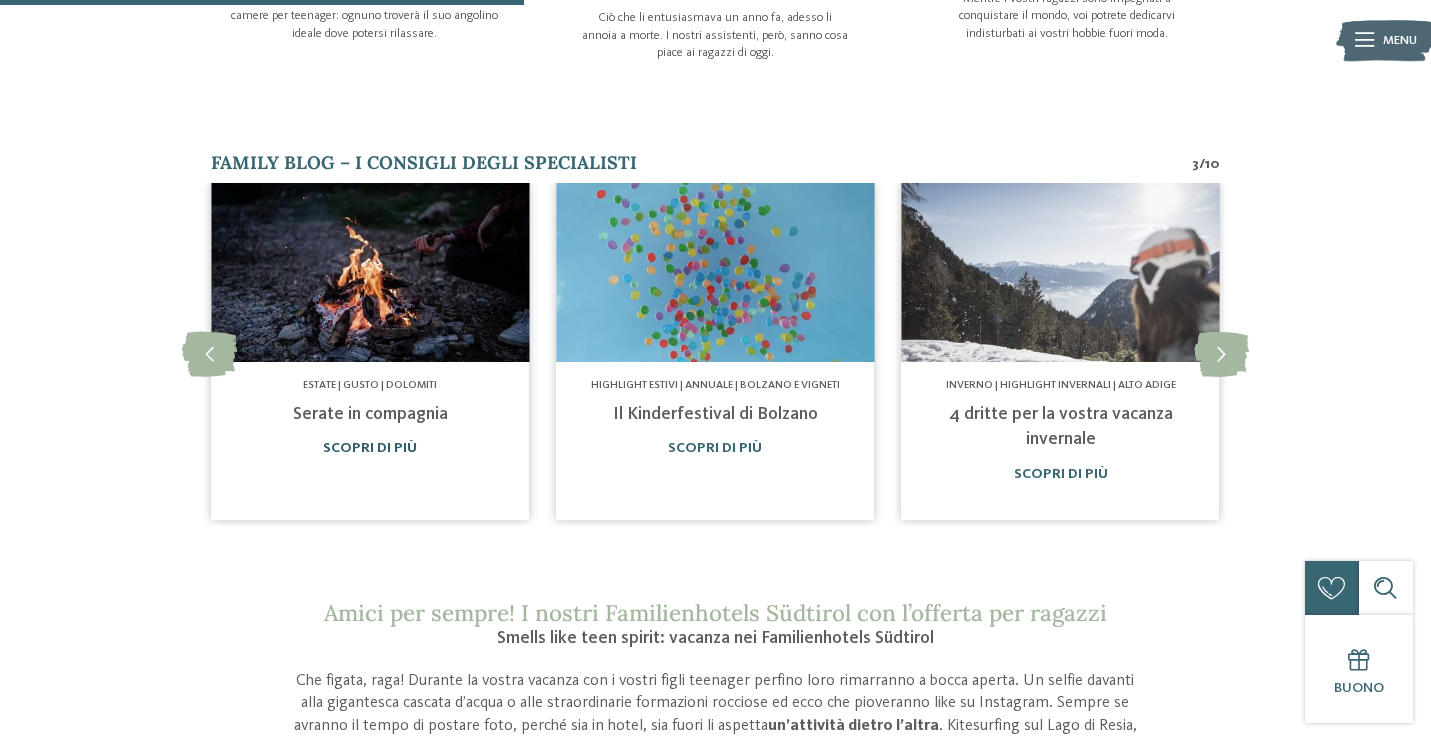 click on "Scopri di più" at bounding box center [370, 448] 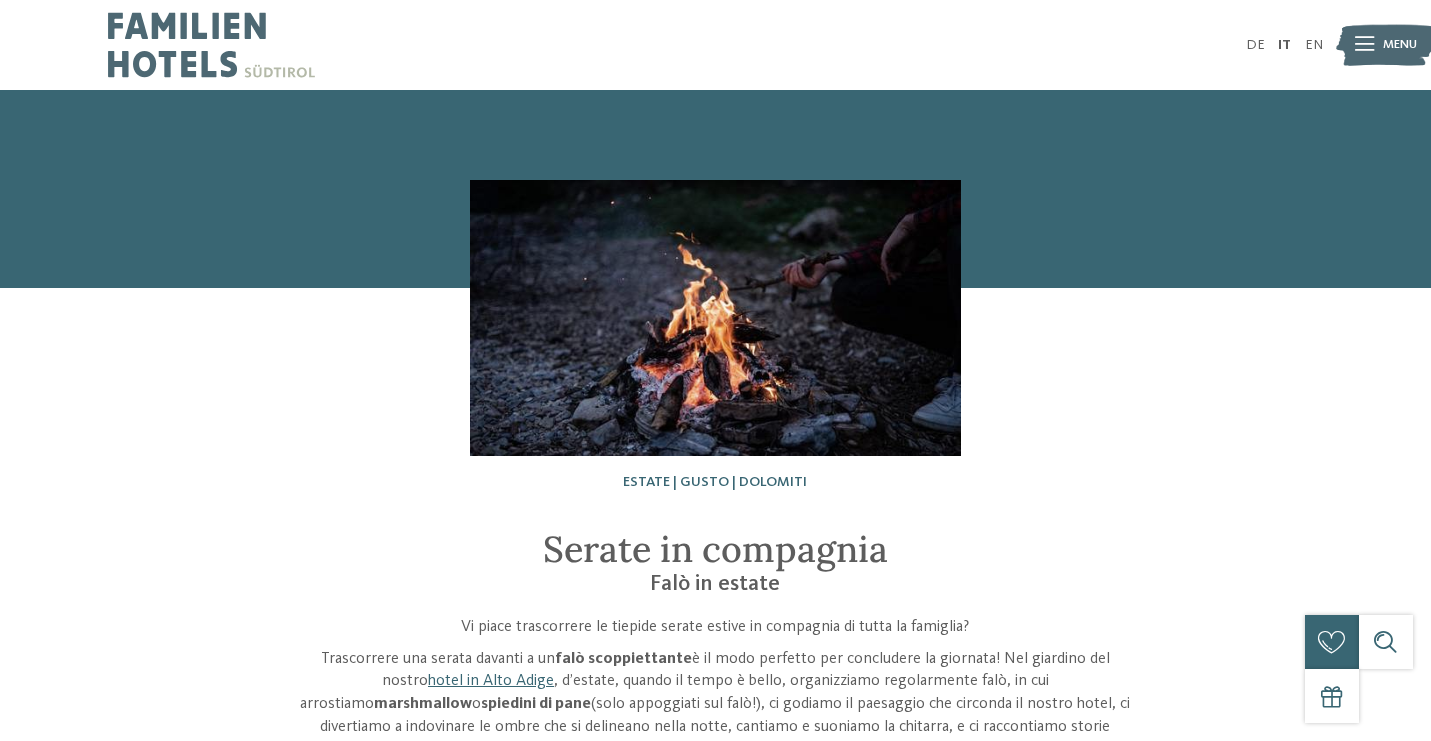 scroll, scrollTop: 0, scrollLeft: 0, axis: both 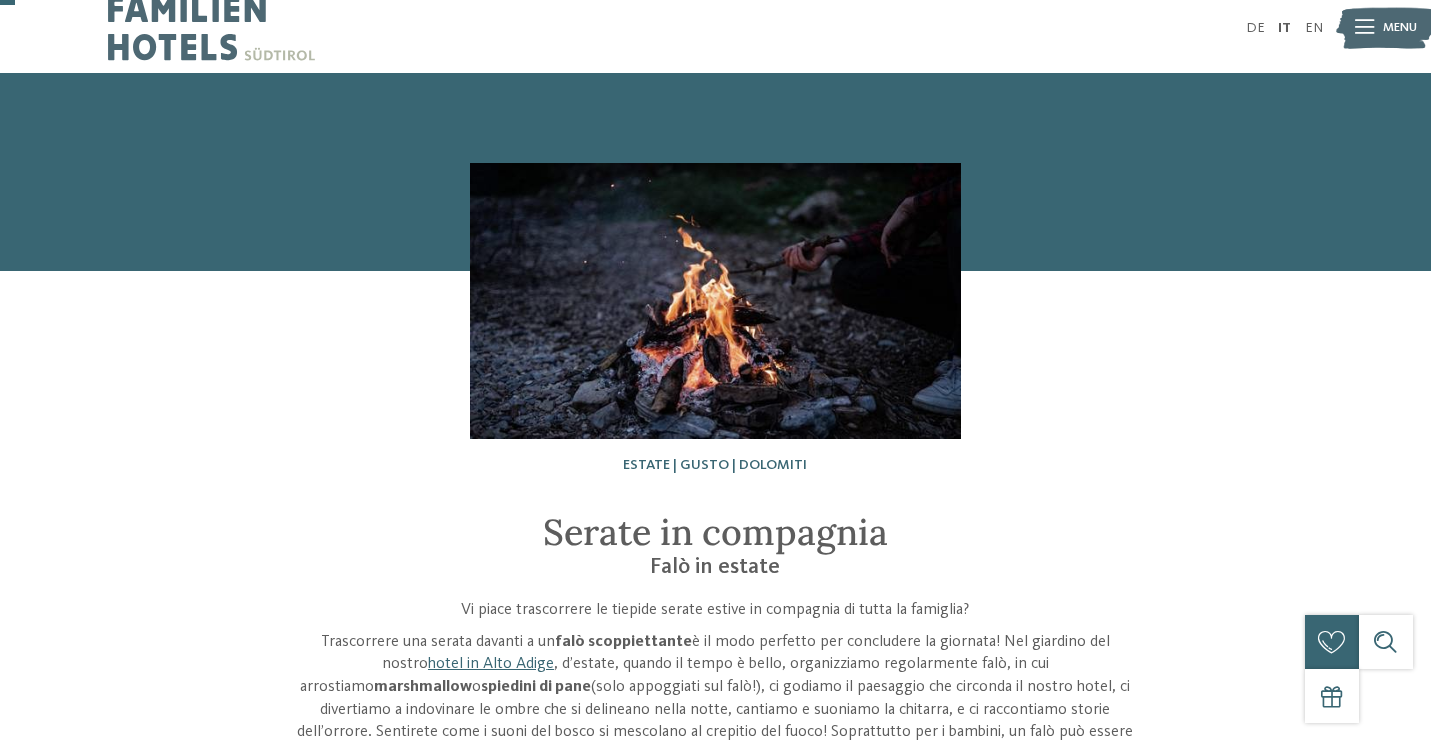 click at bounding box center [1385, 28] 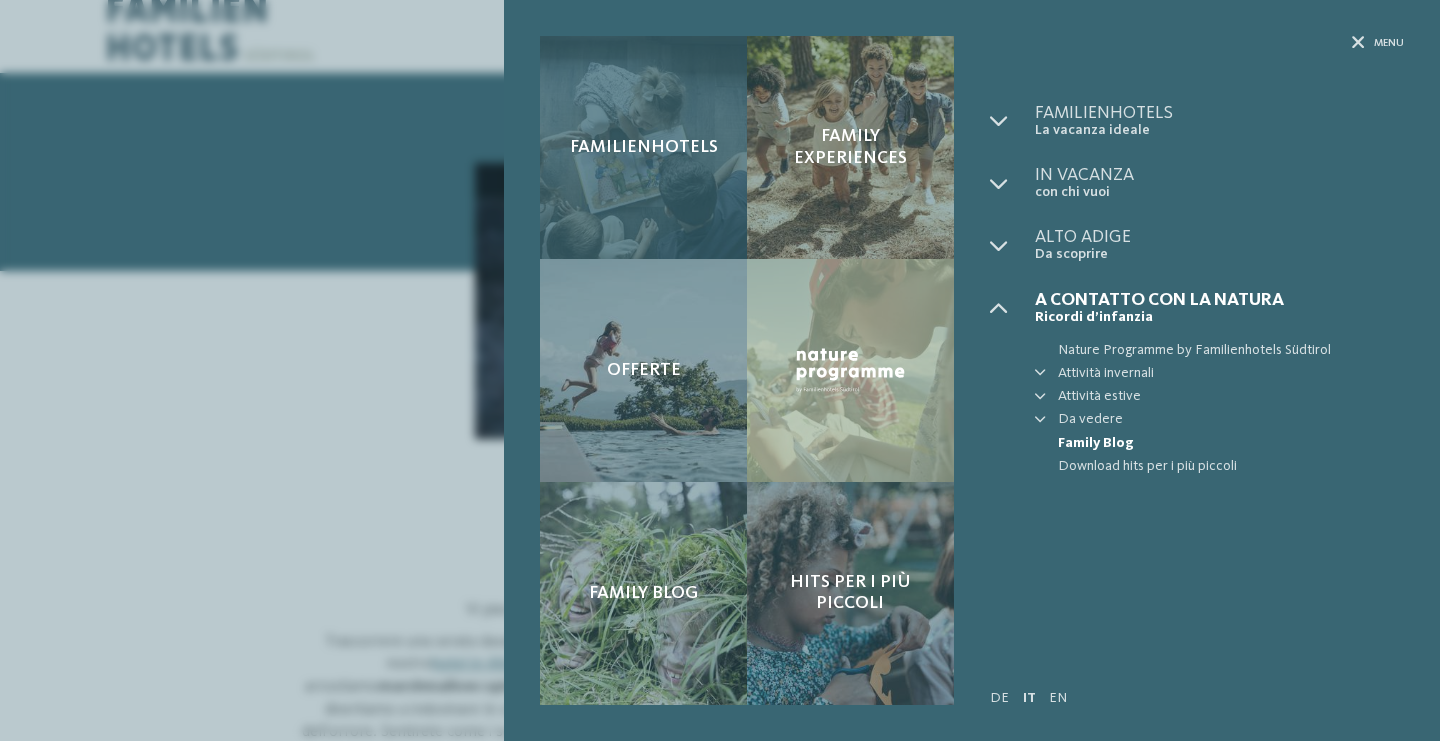click on "Familienhotels" at bounding box center (643, 147) 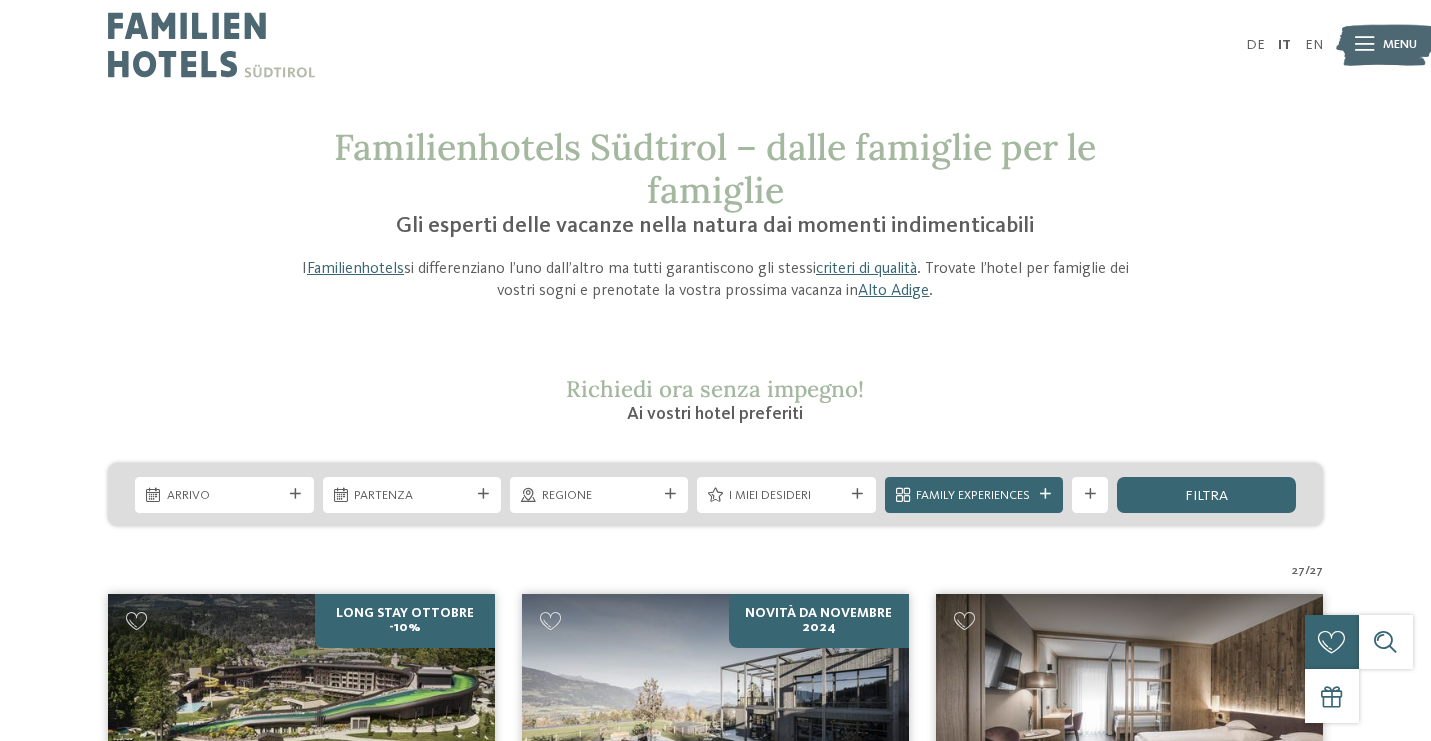 scroll, scrollTop: 0, scrollLeft: 0, axis: both 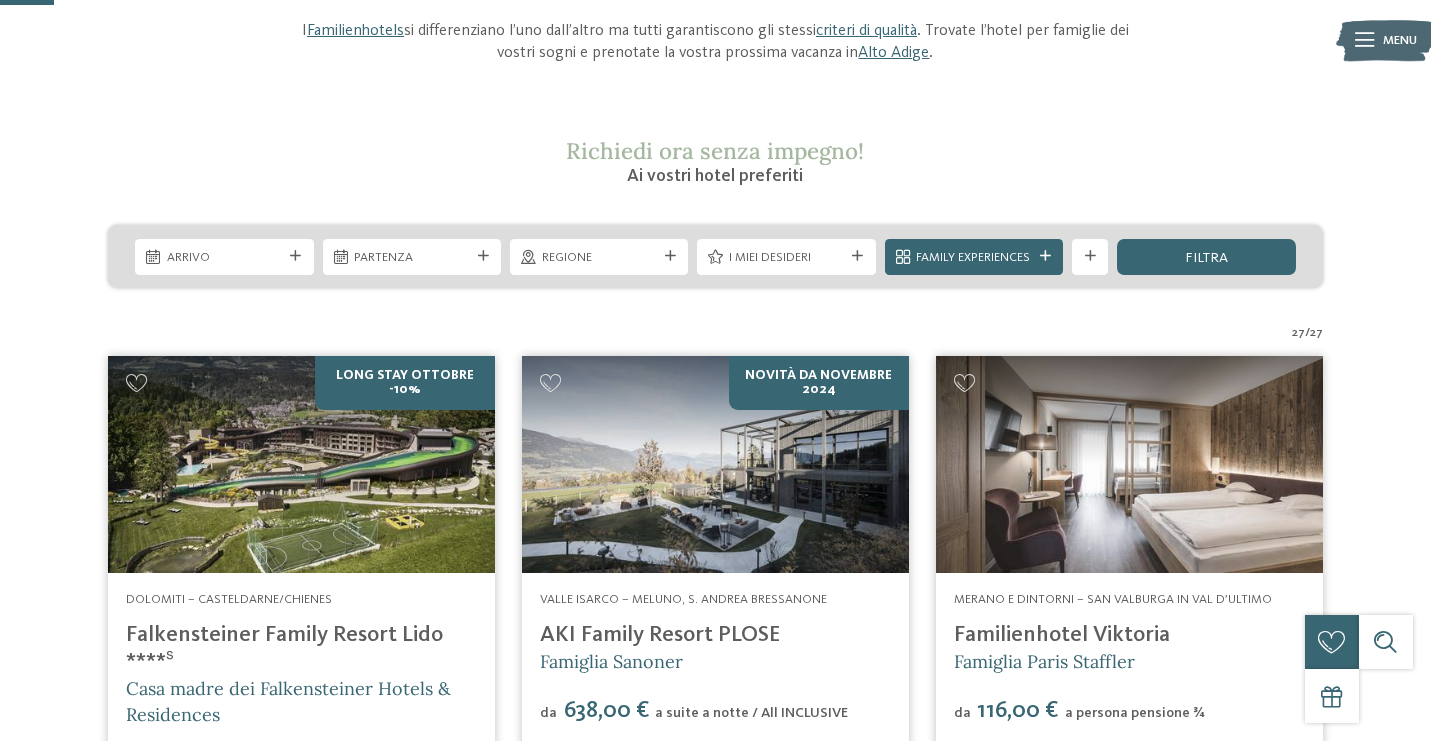 click on "Falkensteiner Family Resort Lido ****ˢ" at bounding box center (284, 648) 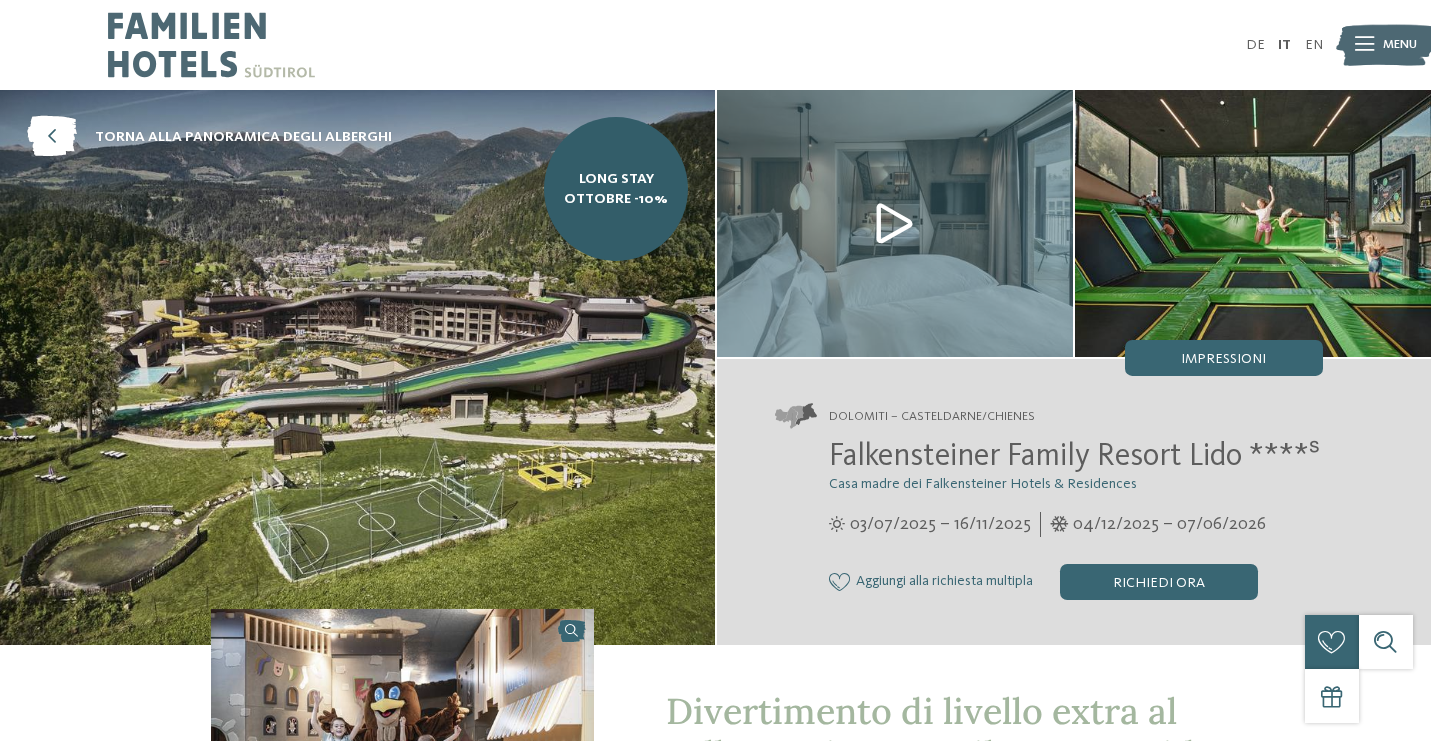 scroll, scrollTop: 0, scrollLeft: 0, axis: both 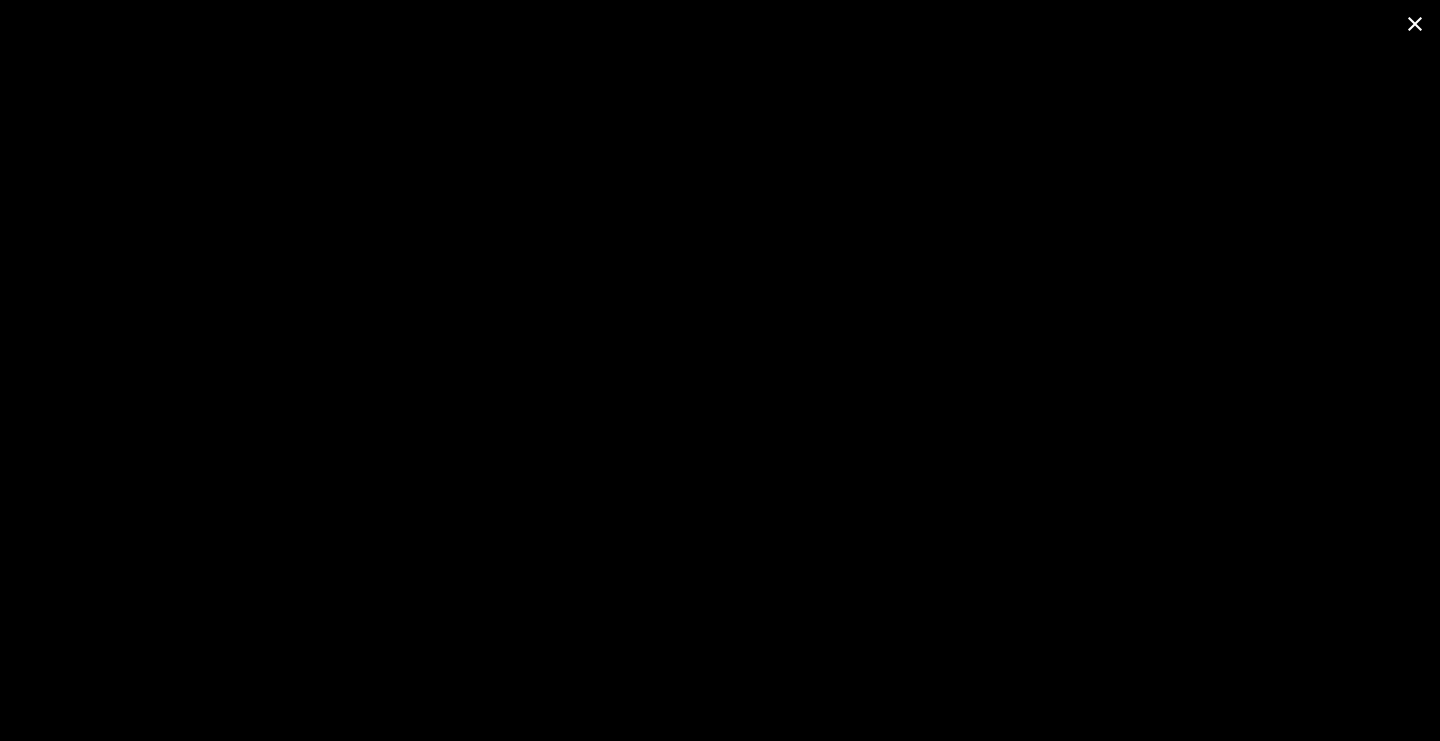 click at bounding box center (1415, 23) 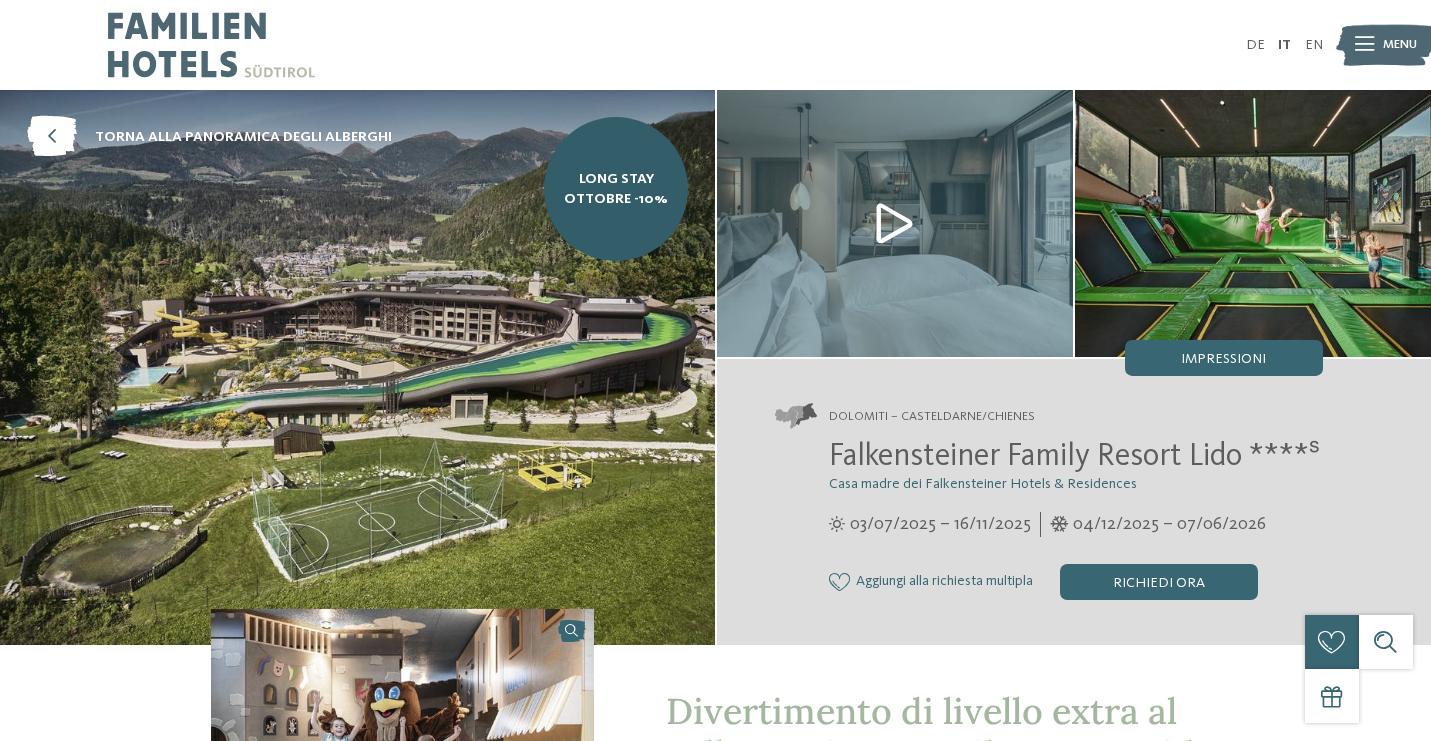 scroll, scrollTop: 0, scrollLeft: 0, axis: both 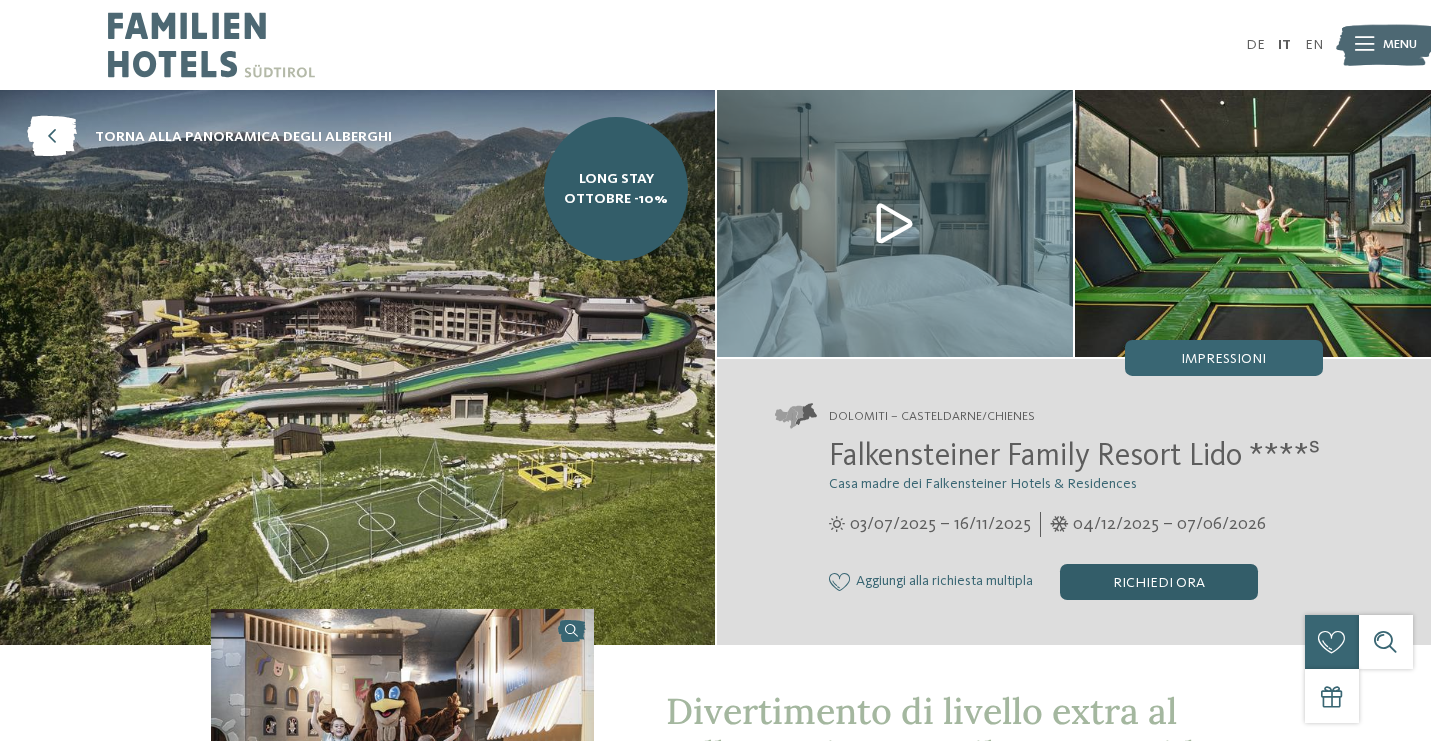 click on "Richiedi ora" at bounding box center [1159, 582] 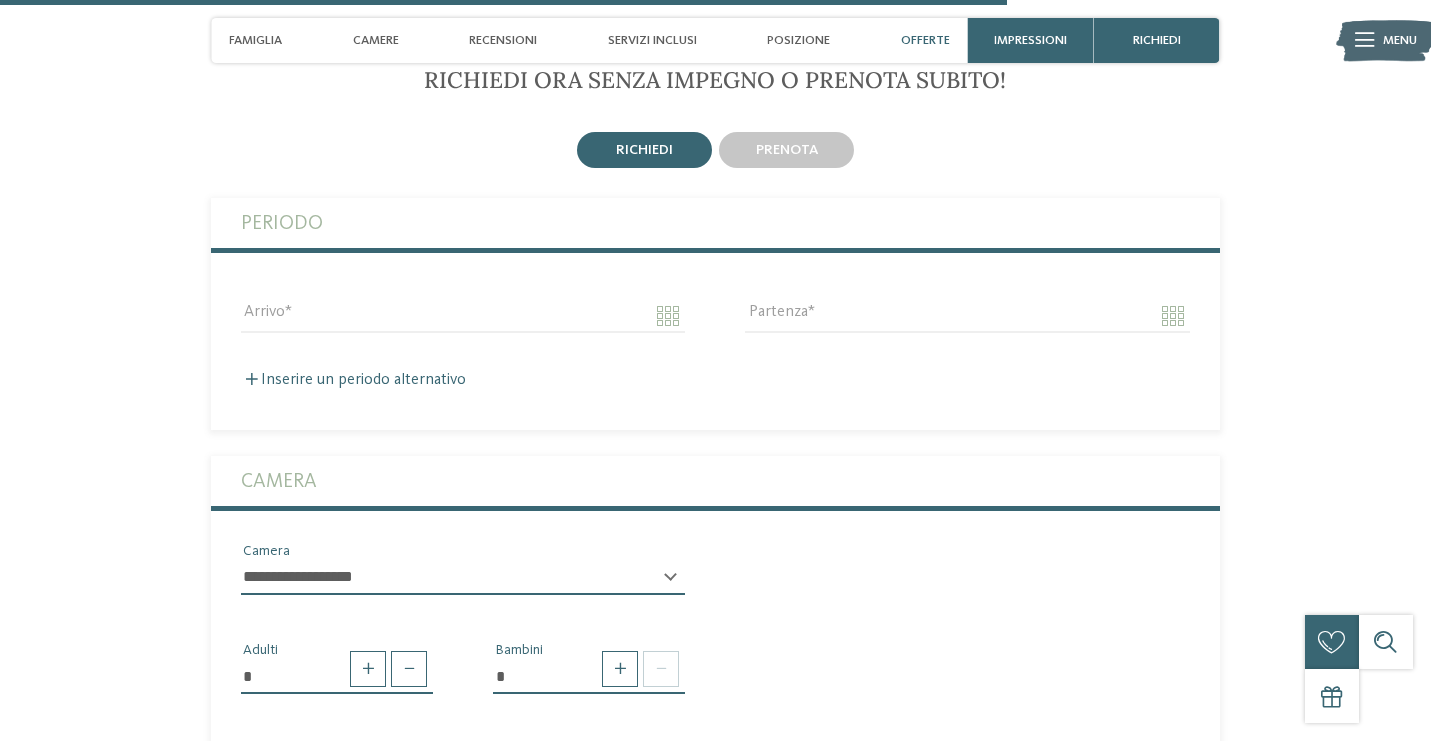scroll, scrollTop: 4354, scrollLeft: 0, axis: vertical 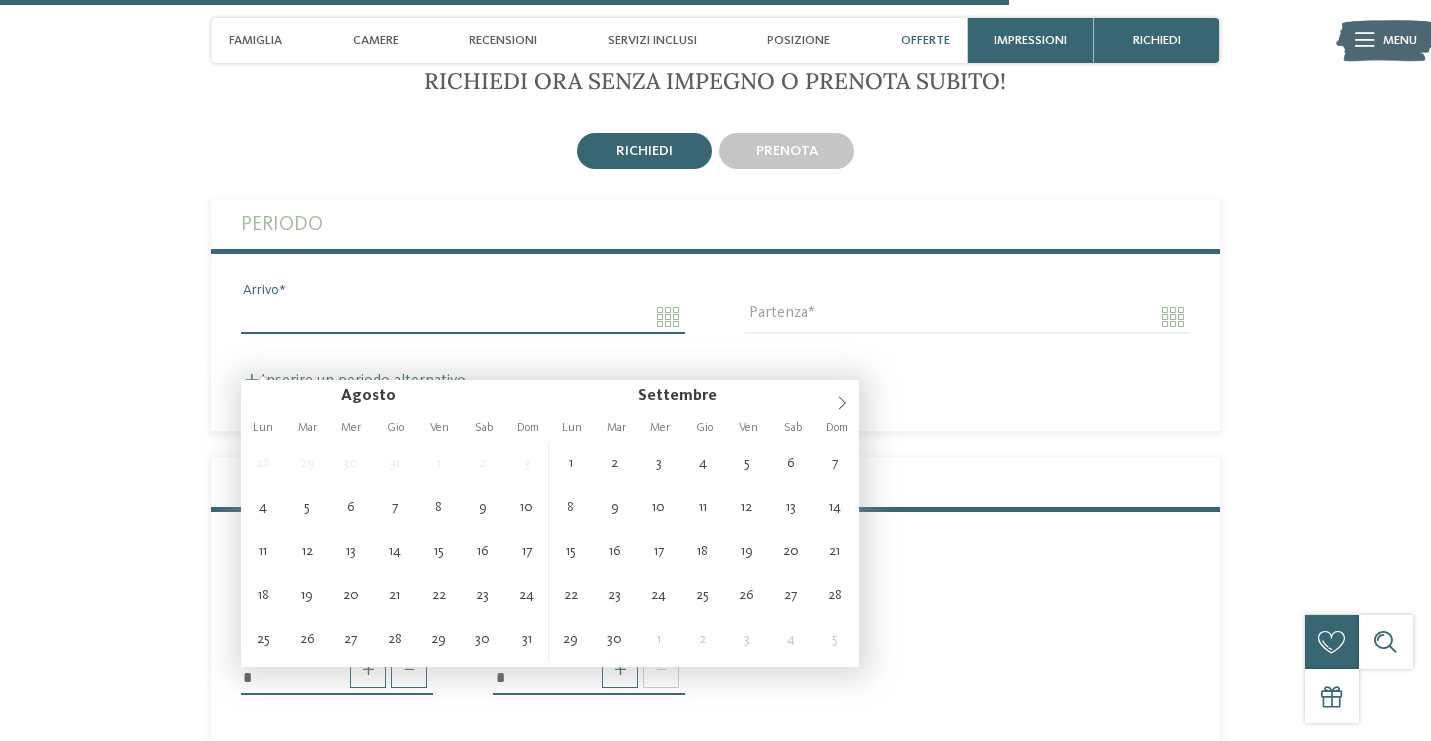 click on "Arrivo" at bounding box center [463, 317] 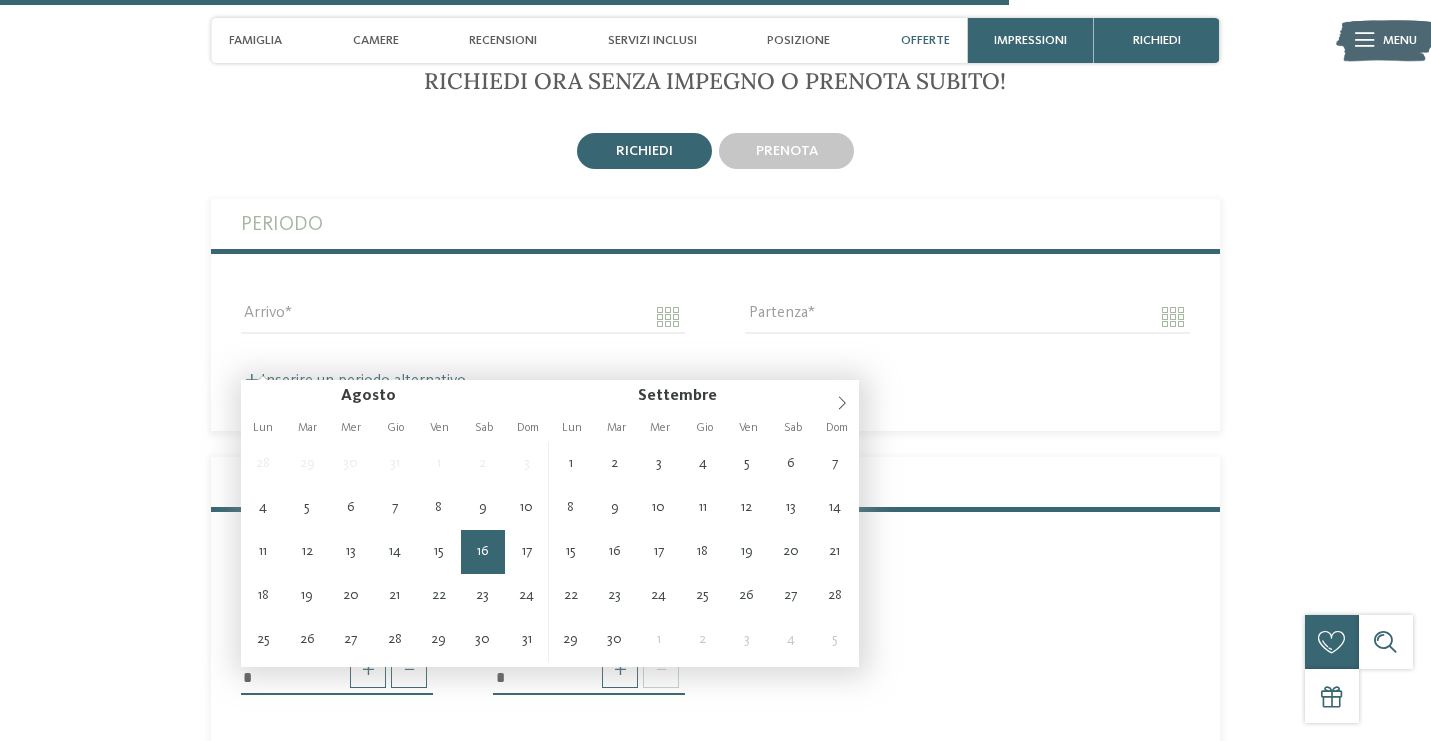 type on "**********" 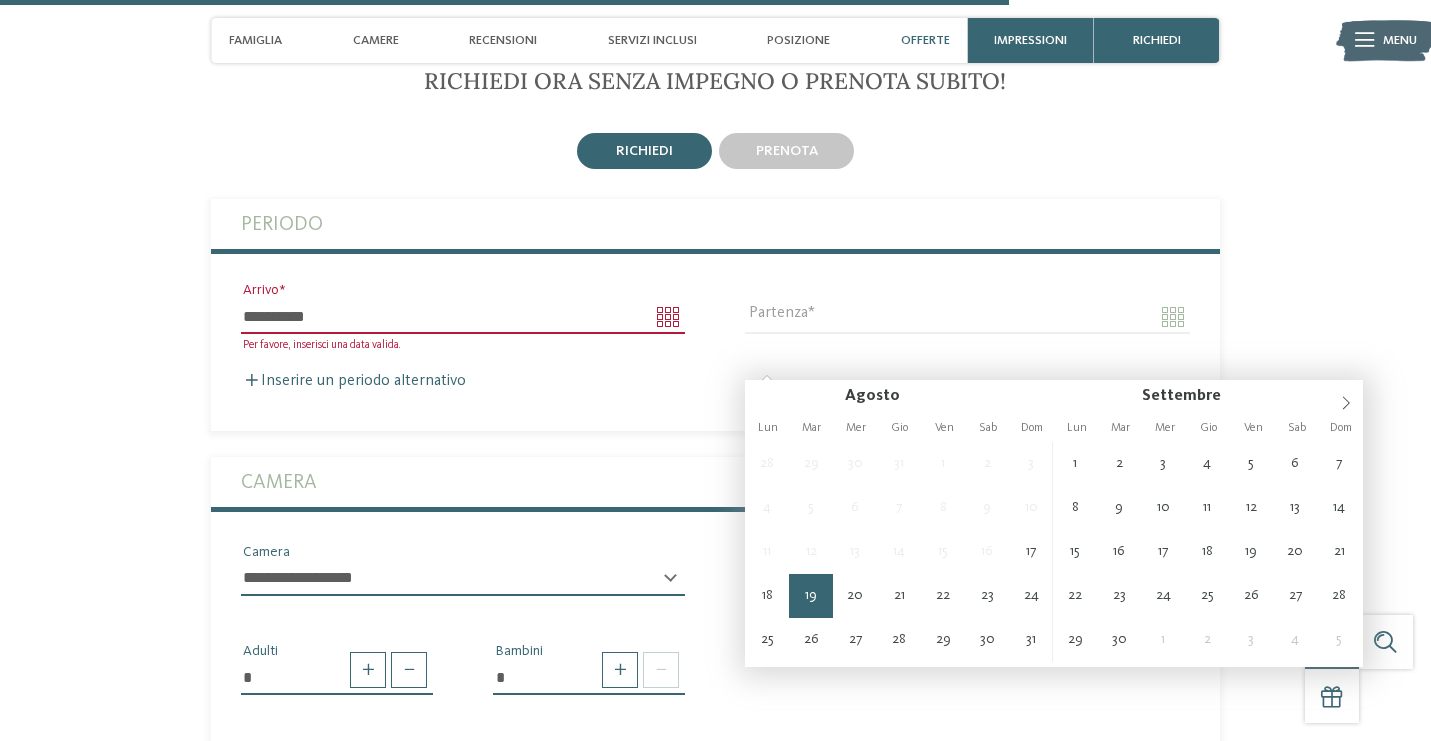 type on "**********" 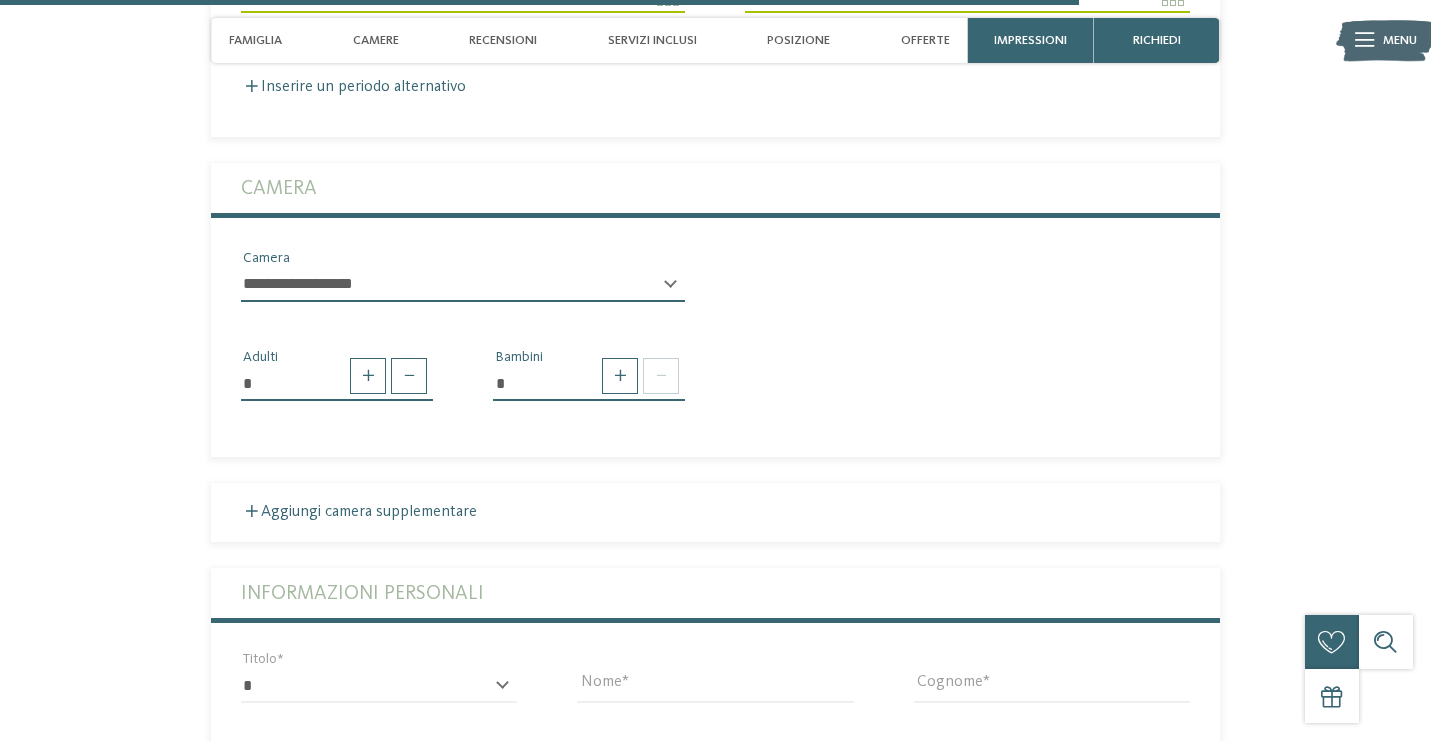 scroll, scrollTop: 4676, scrollLeft: 0, axis: vertical 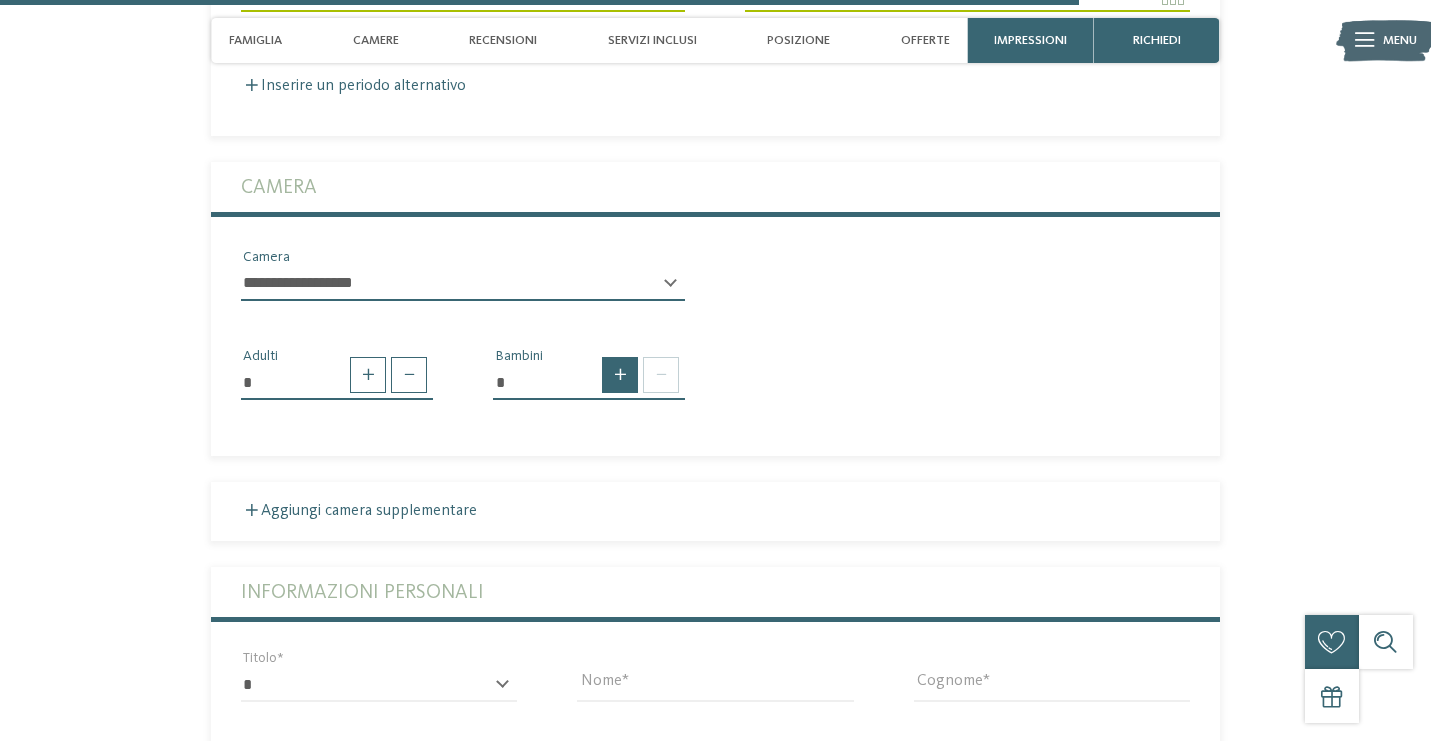 click at bounding box center [620, 375] 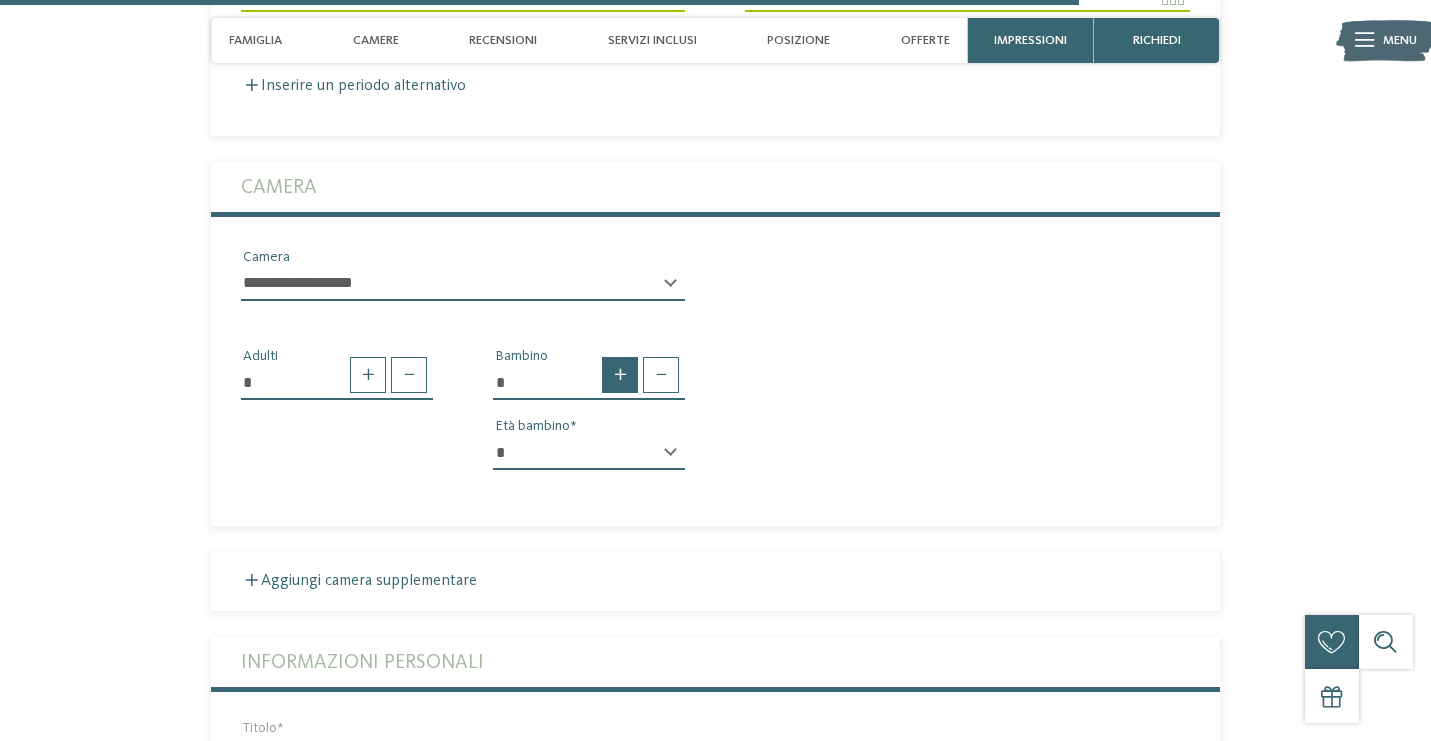 click at bounding box center [620, 375] 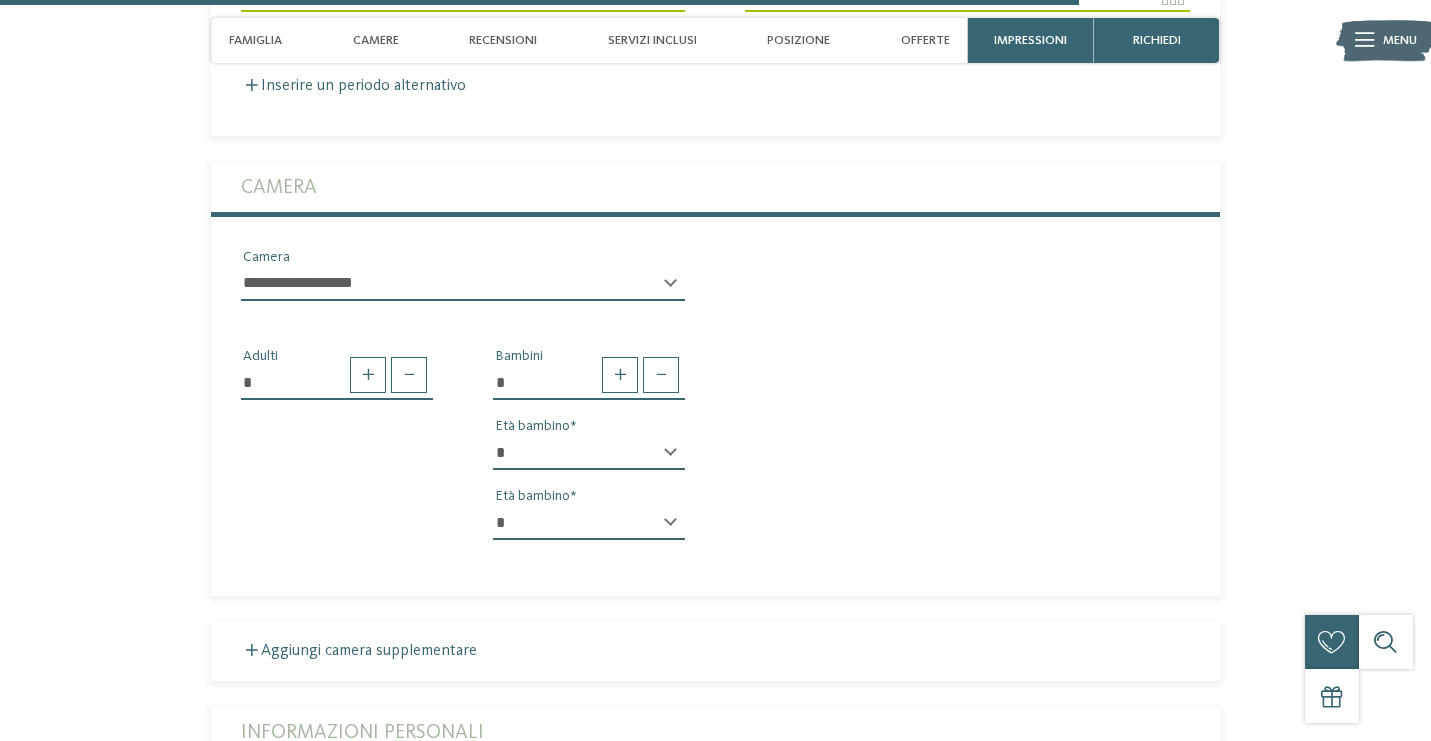 select on "*" 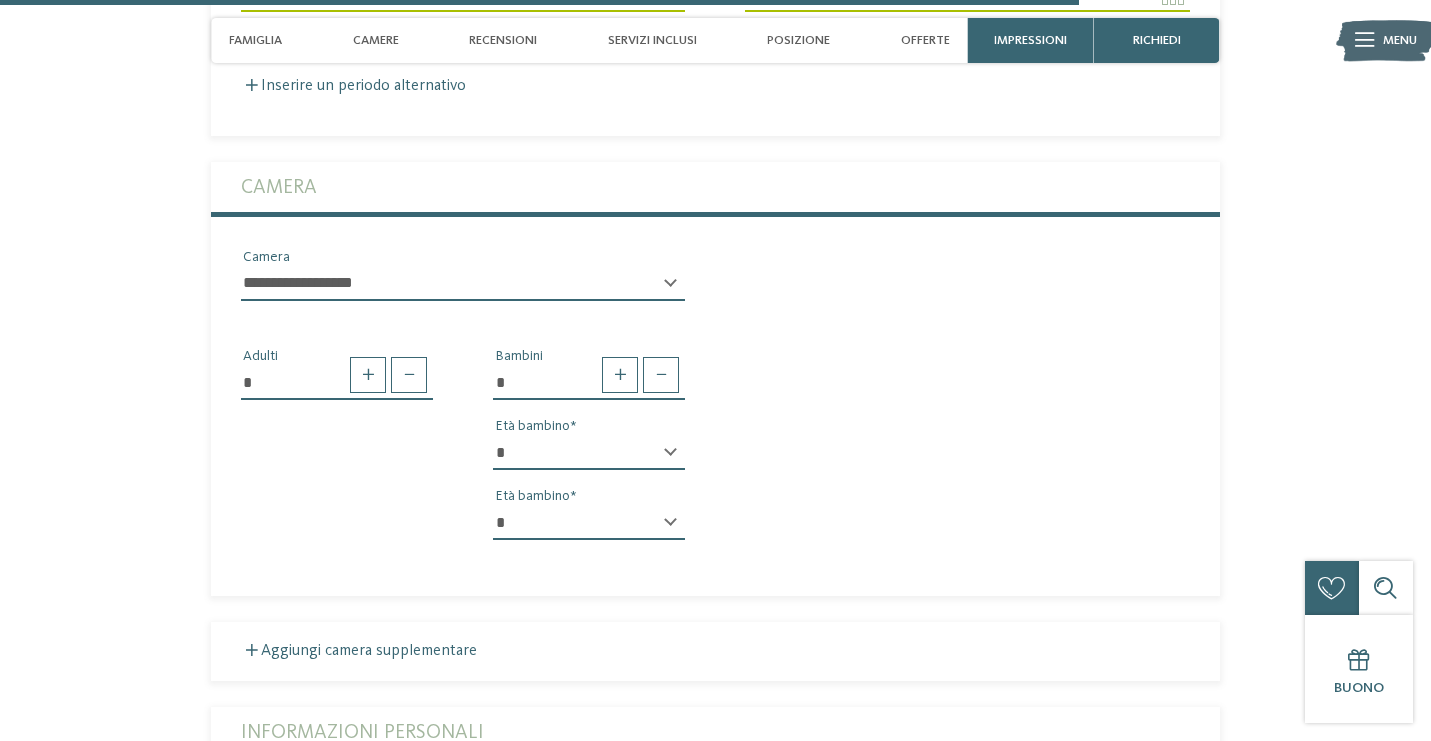 select on "**" 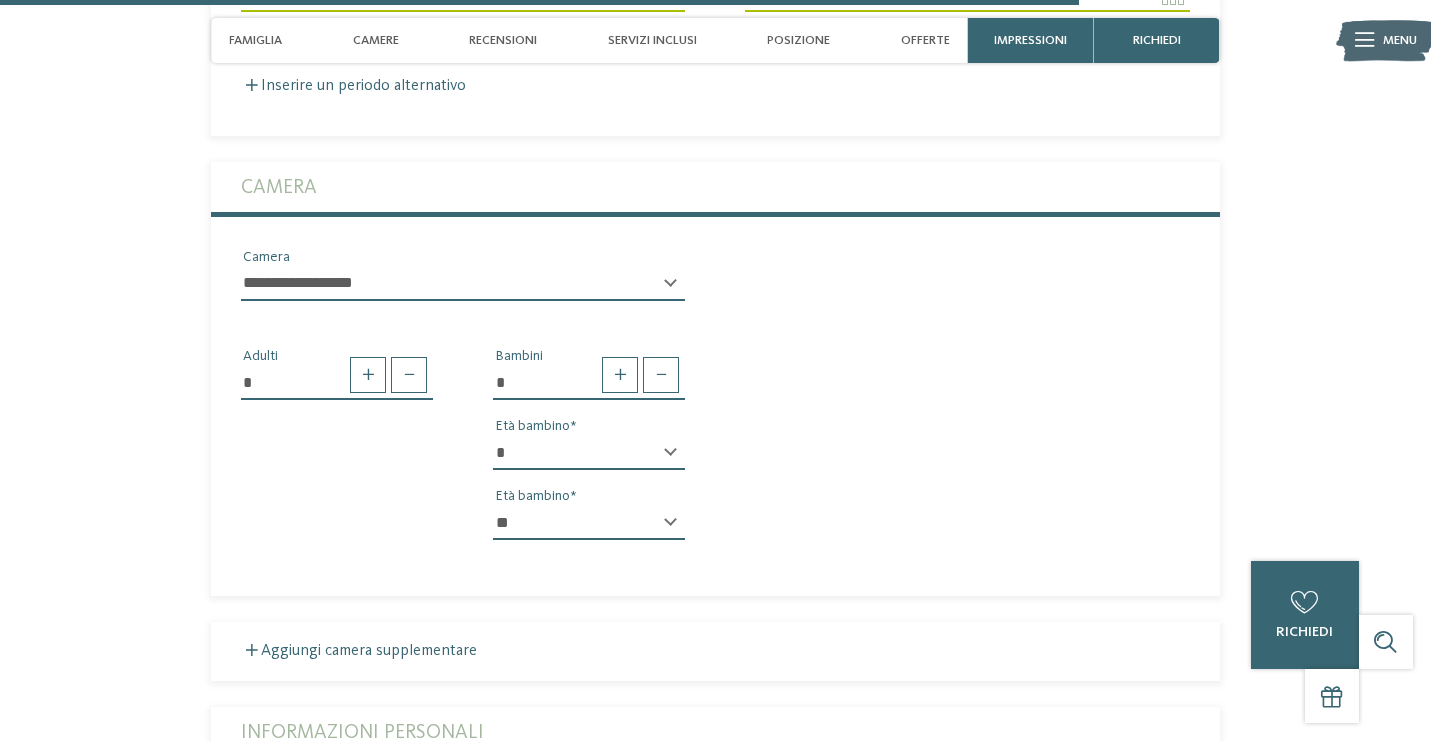 click on "*     Adulti           *     Bambini       * * * * * * * * * * * ** ** ** ** ** ** ** **     Età bambino * * * * * * * * * * * ** ** ** ** ** ** ** **     Età bambino" at bounding box center [715, 436] 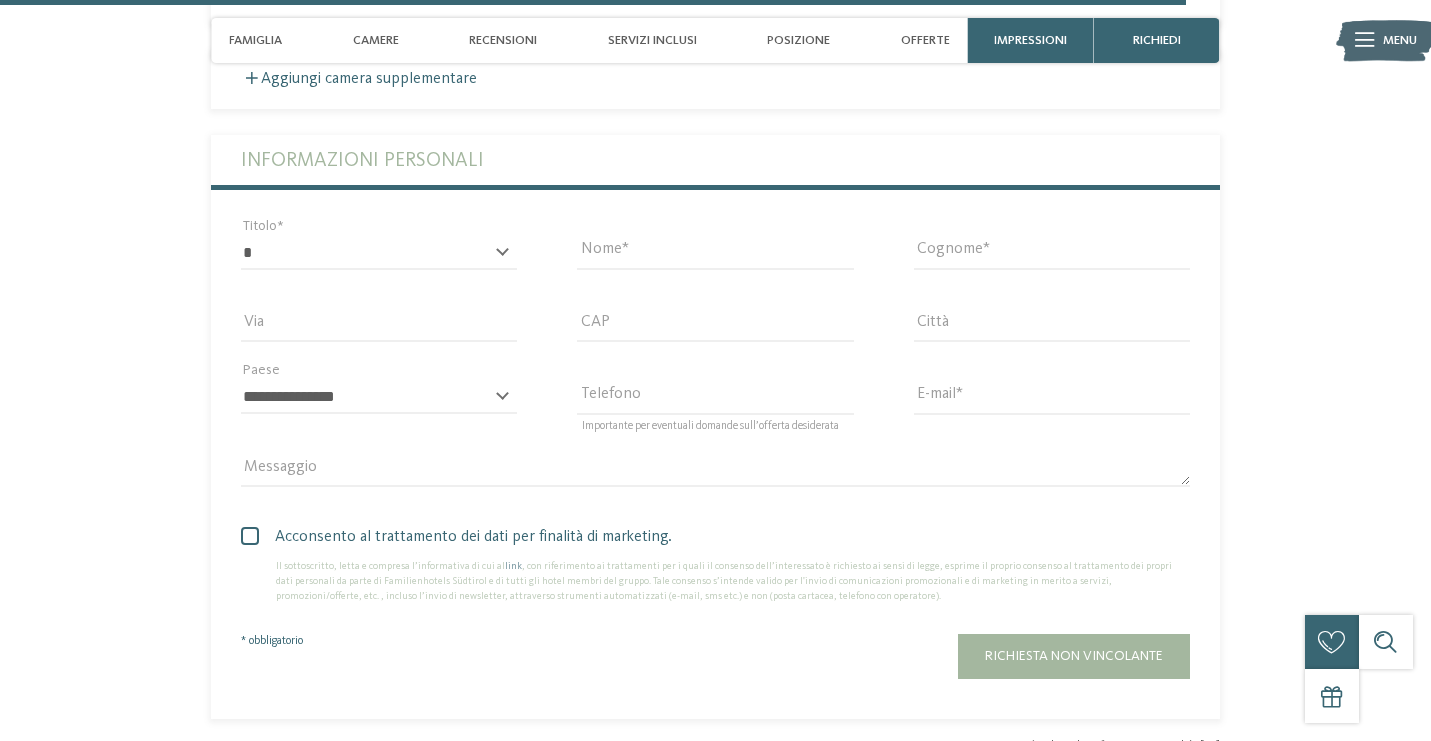 scroll, scrollTop: 5263, scrollLeft: 0, axis: vertical 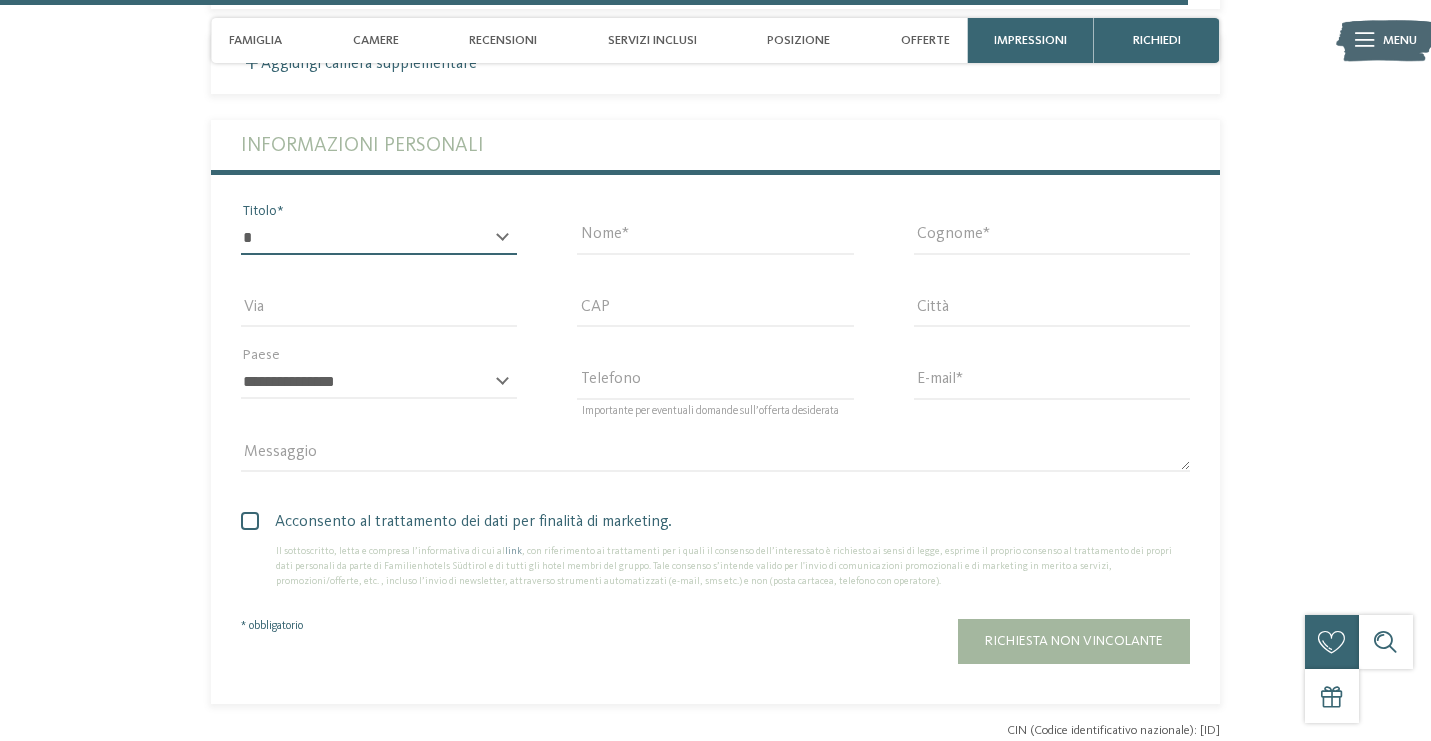 select on "*" 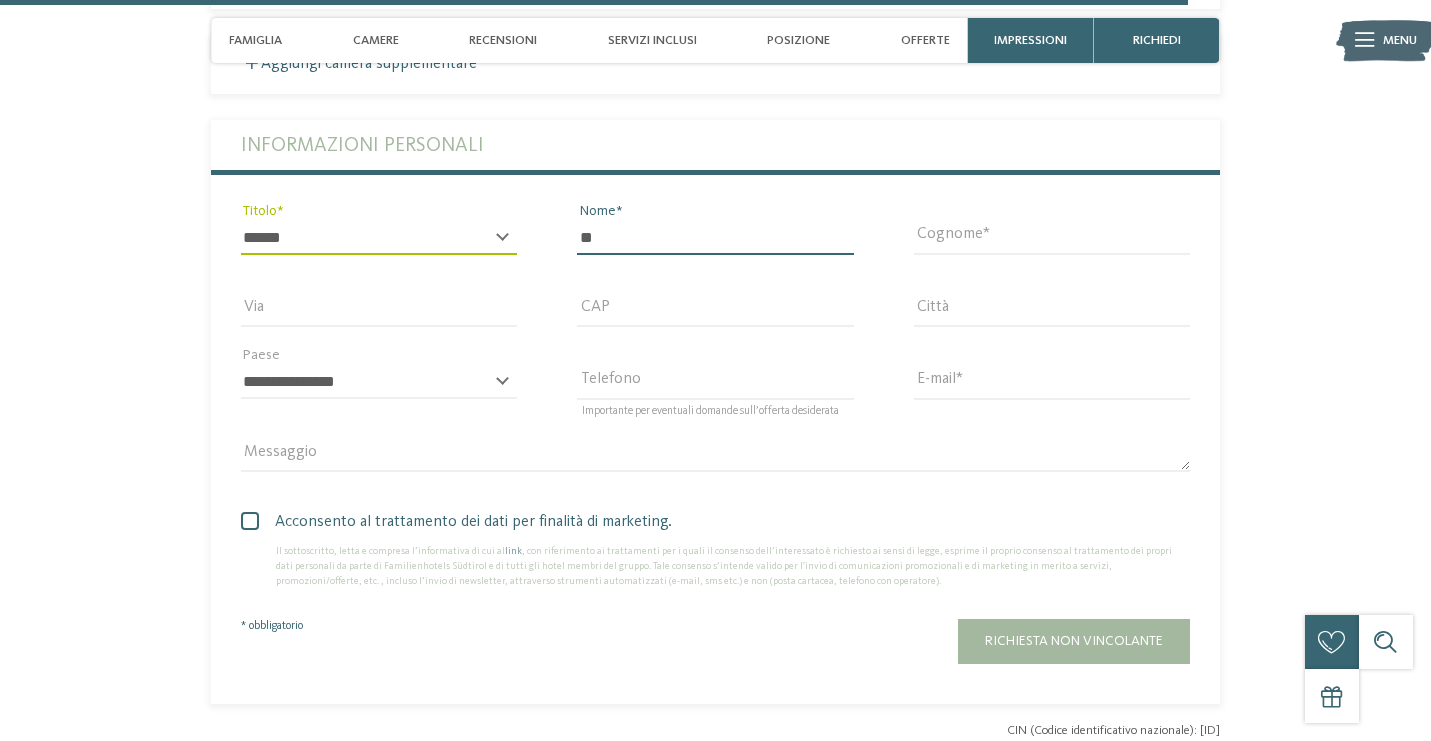 type on "*" 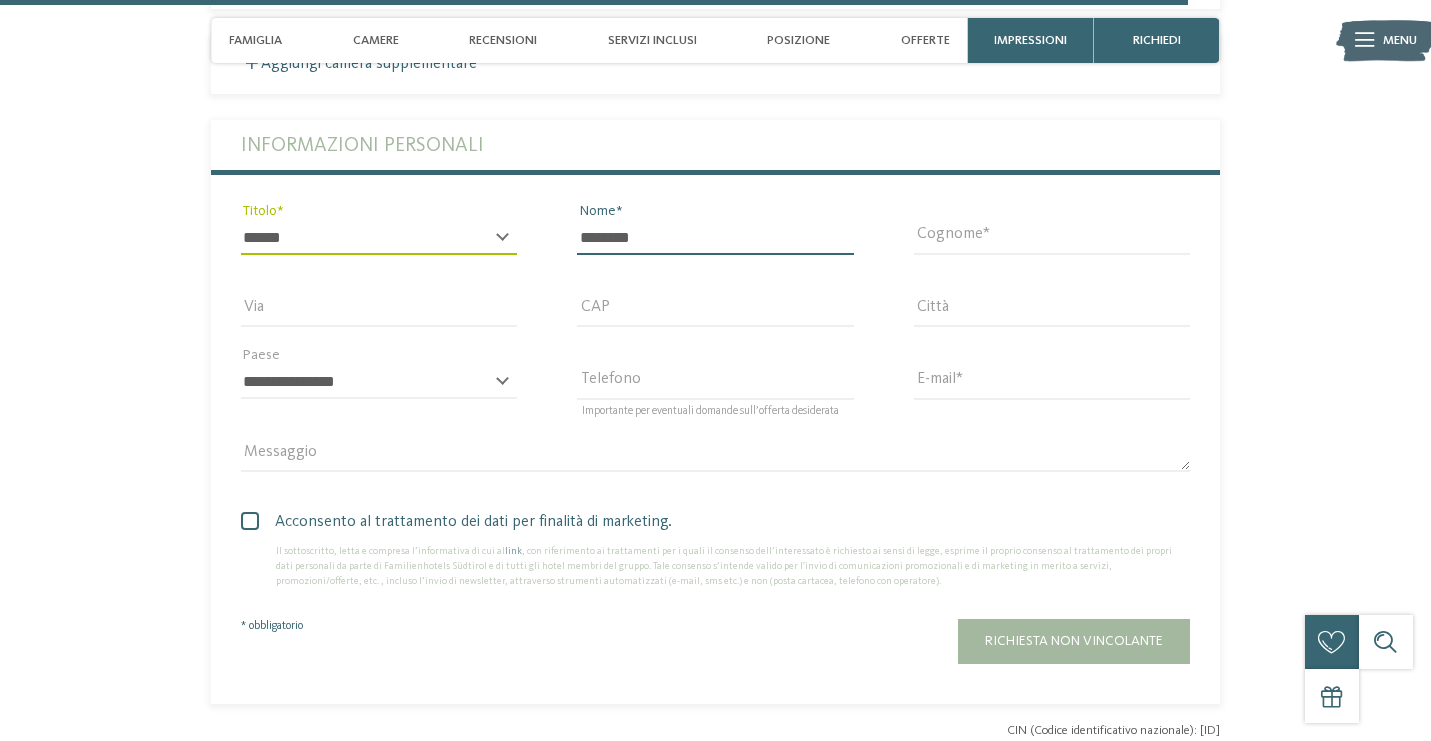 type on "*******" 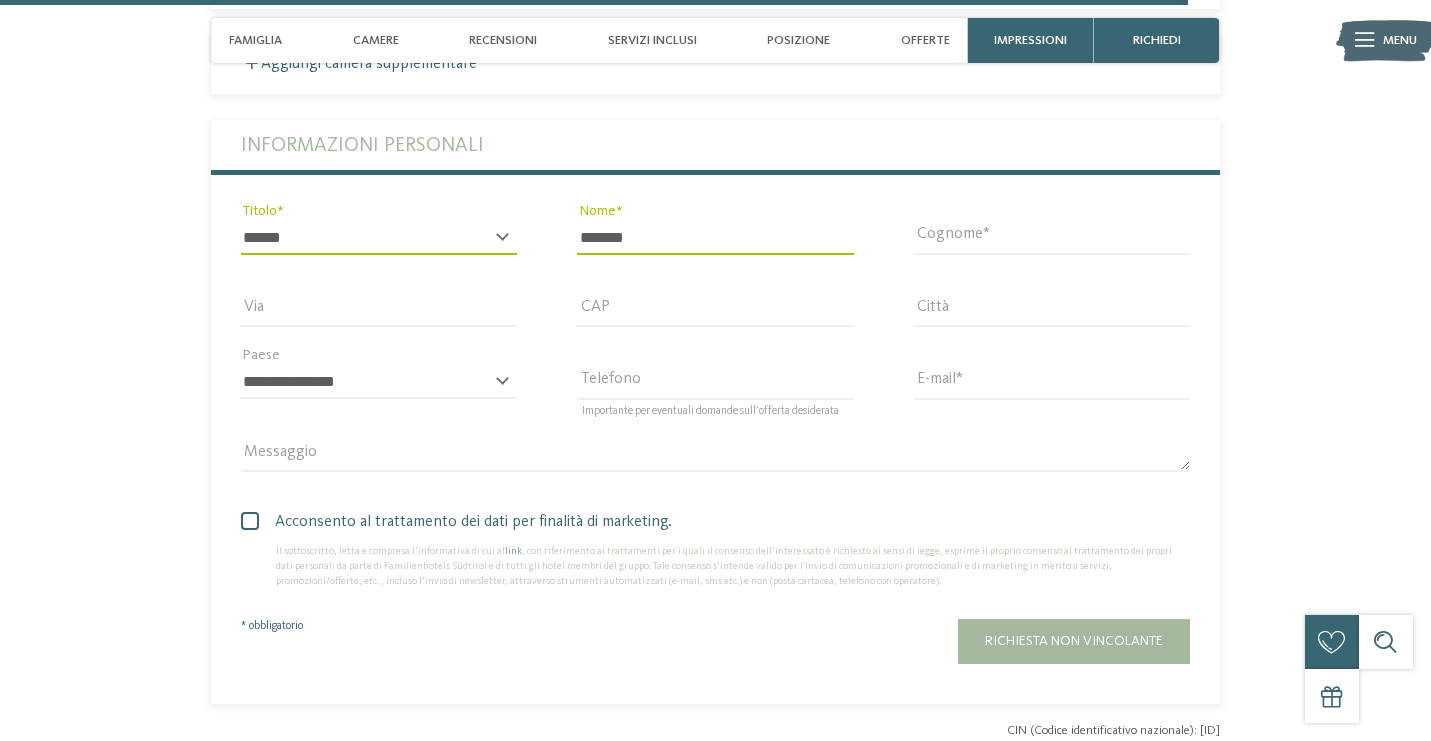 type on "*******" 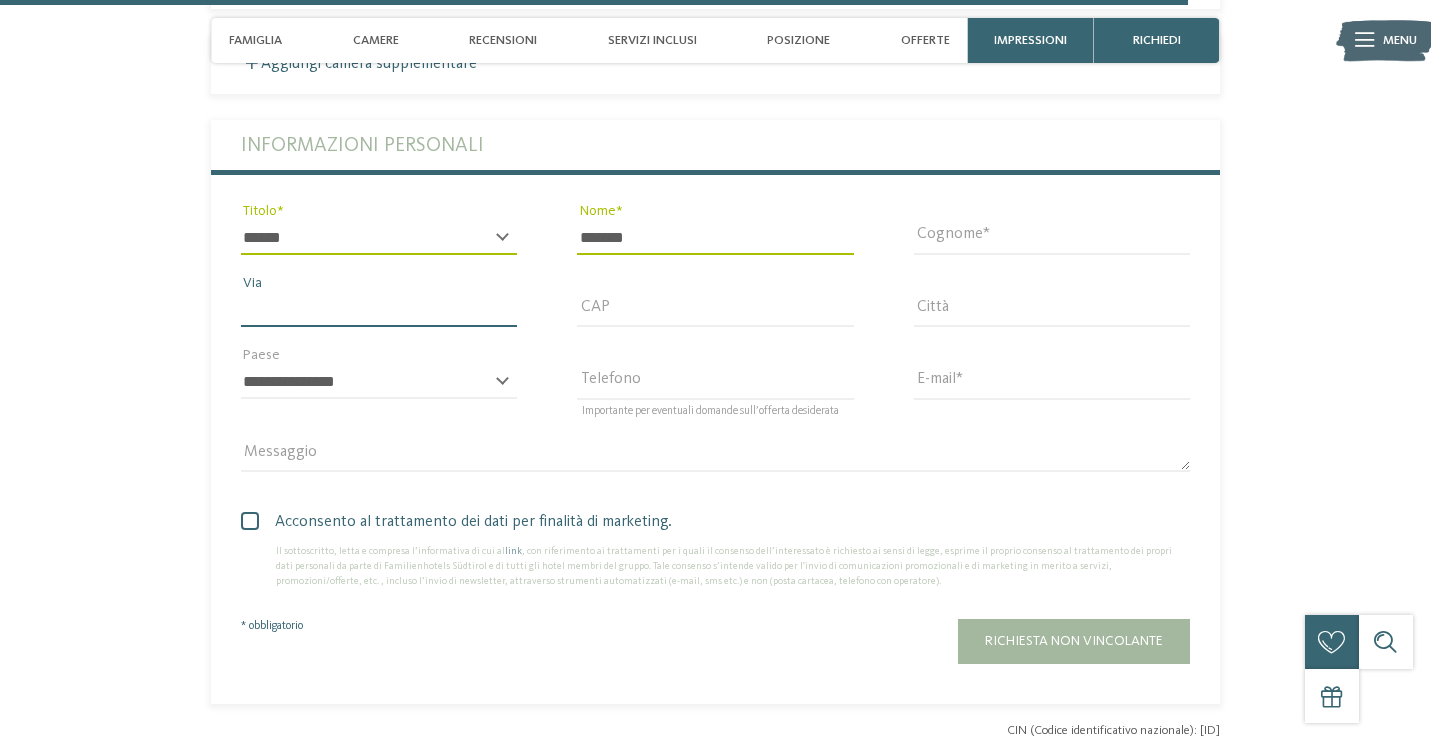 type on "**********" 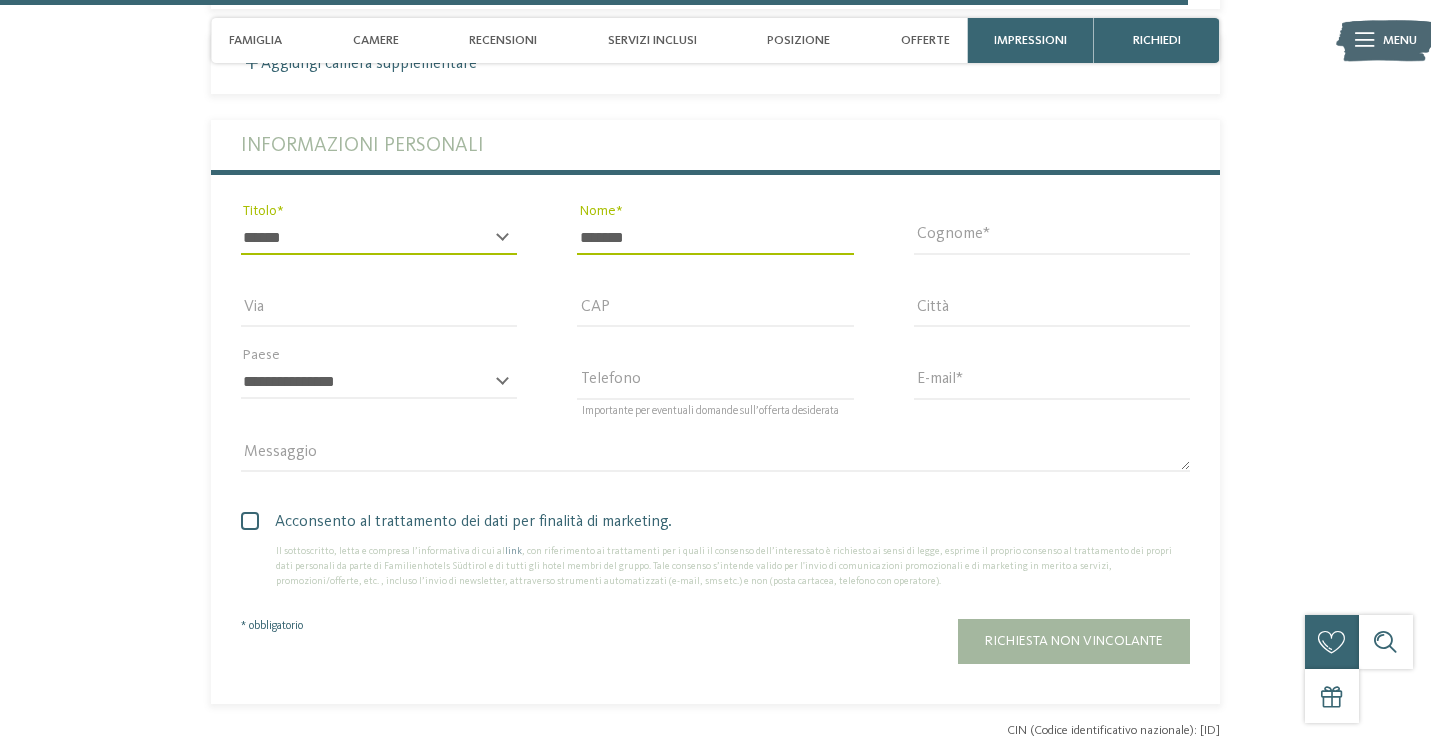 type on "*****" 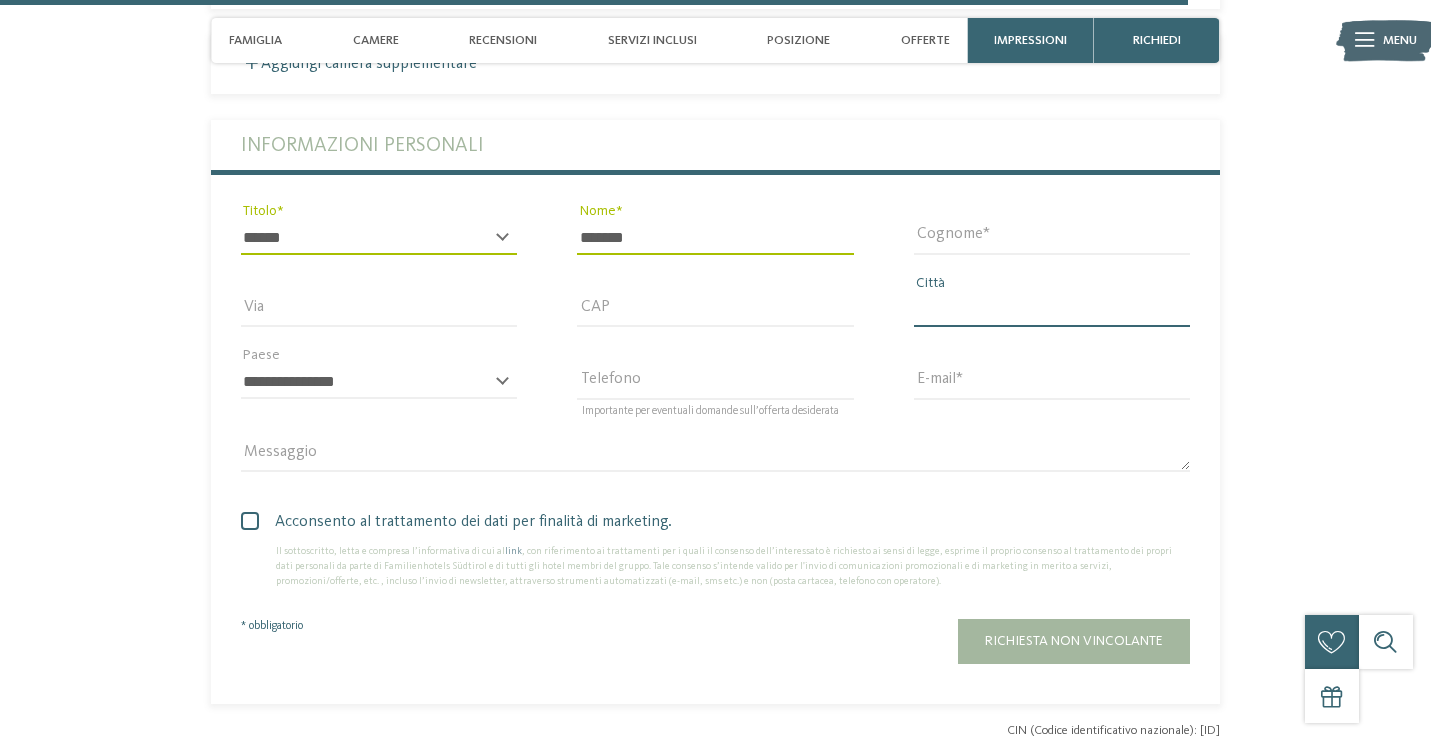type on "********" 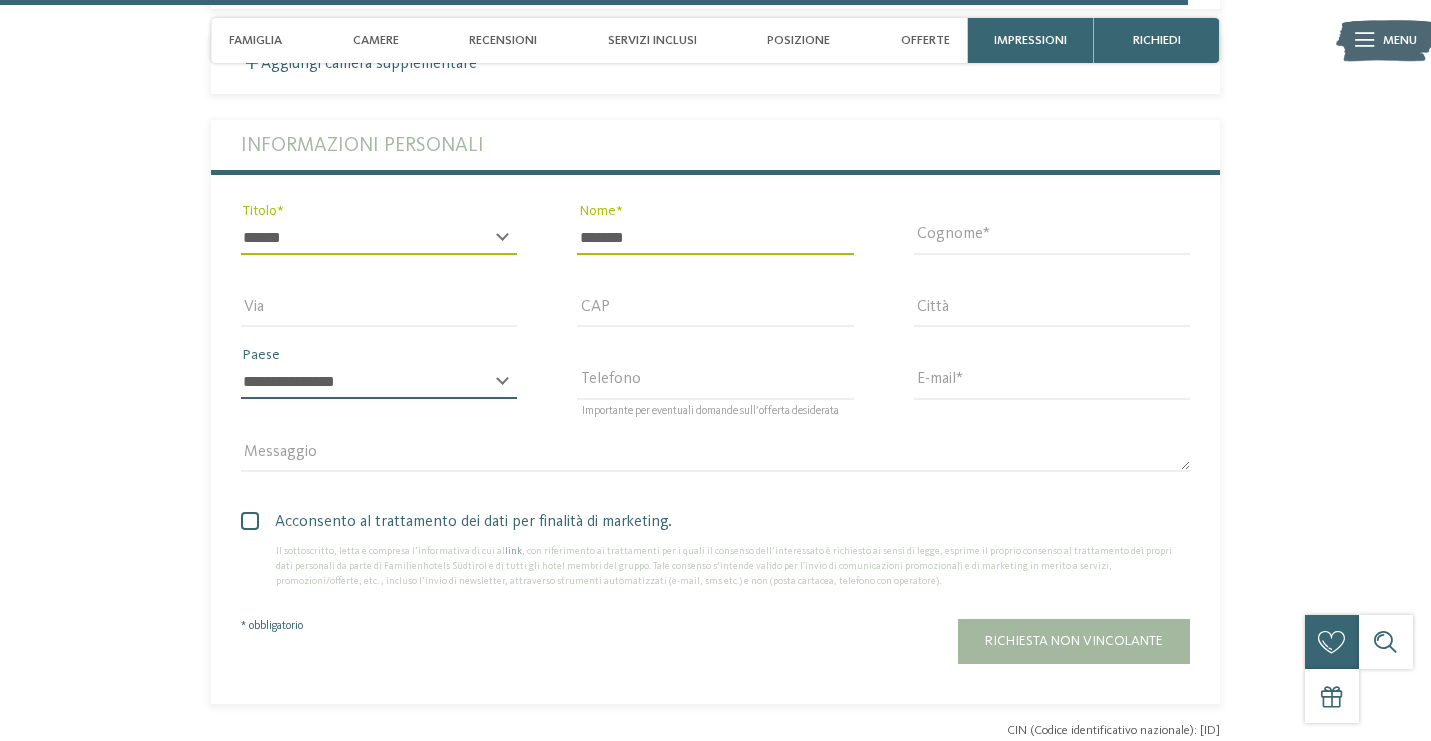 select on "**" 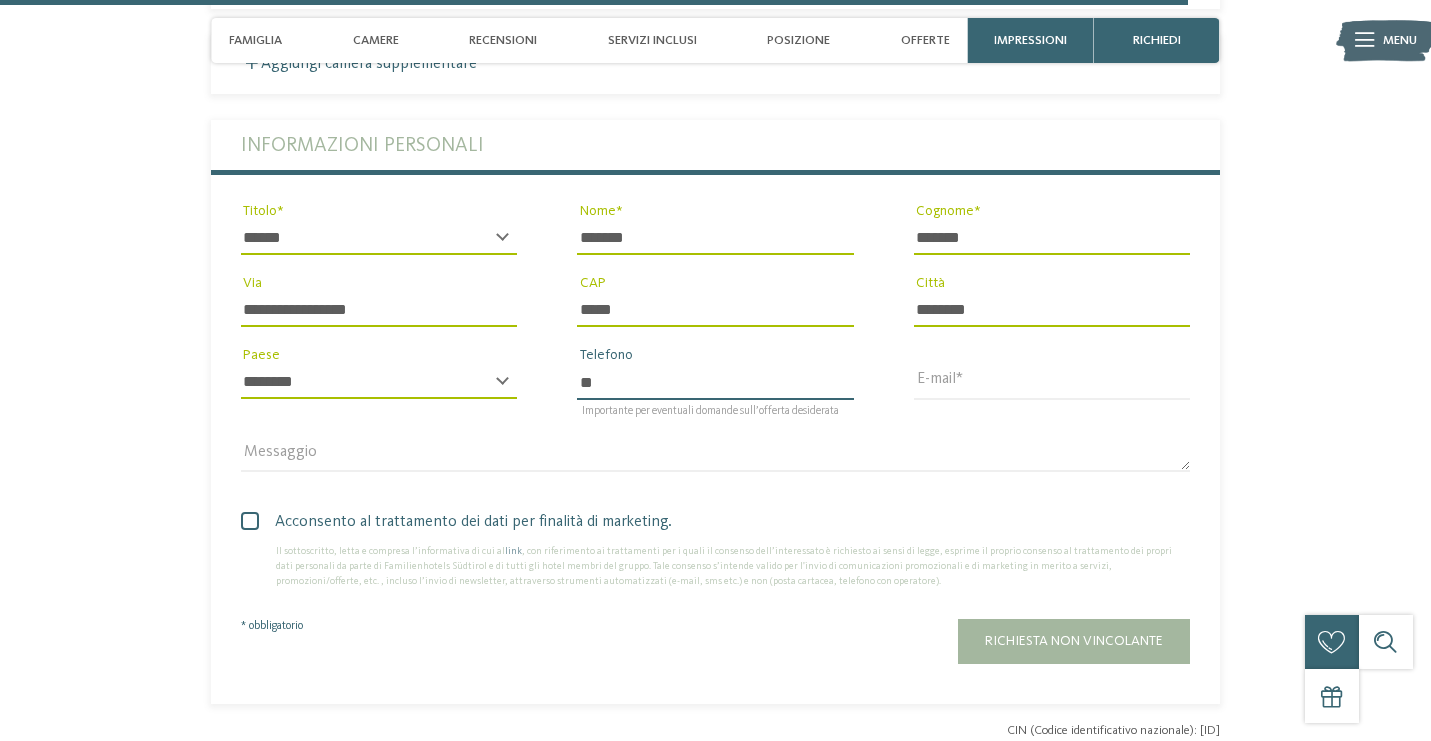 type on "*" 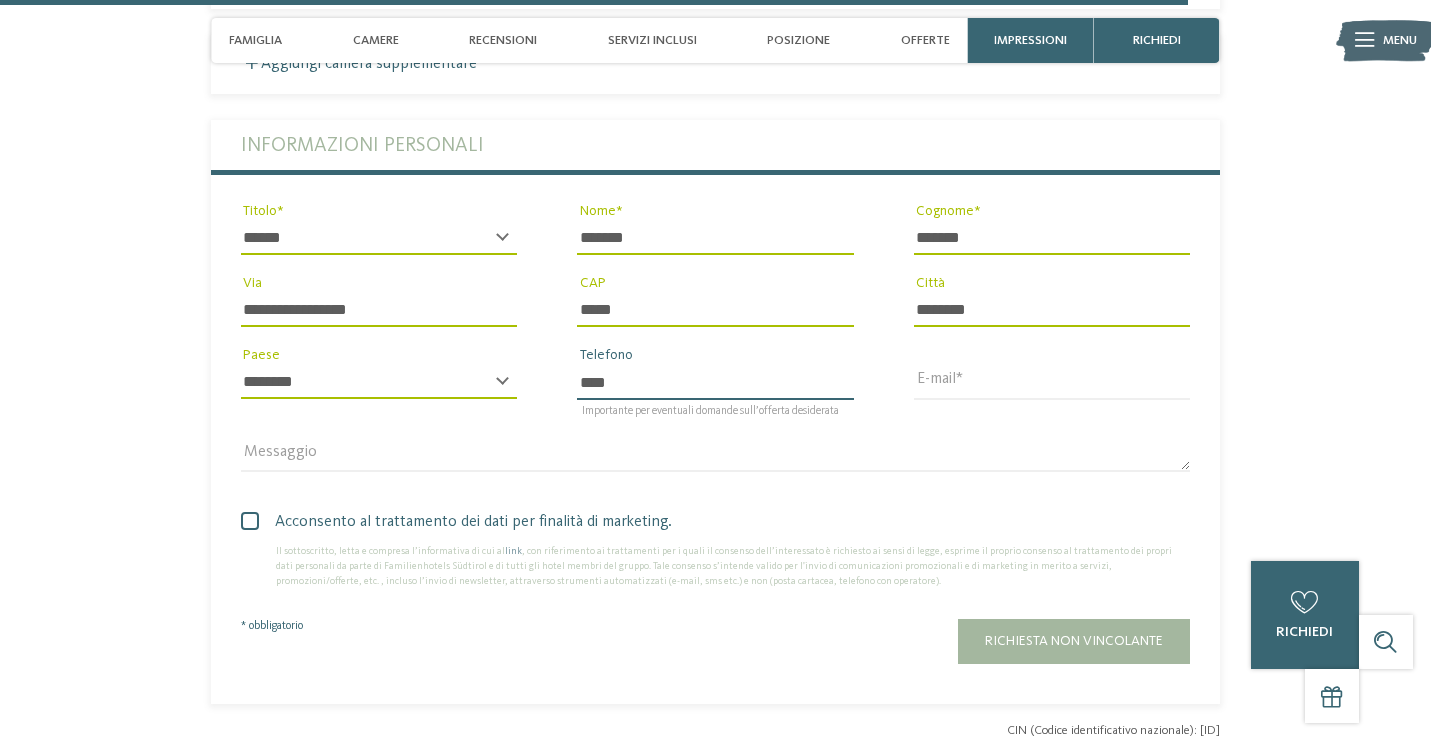 type on "**********" 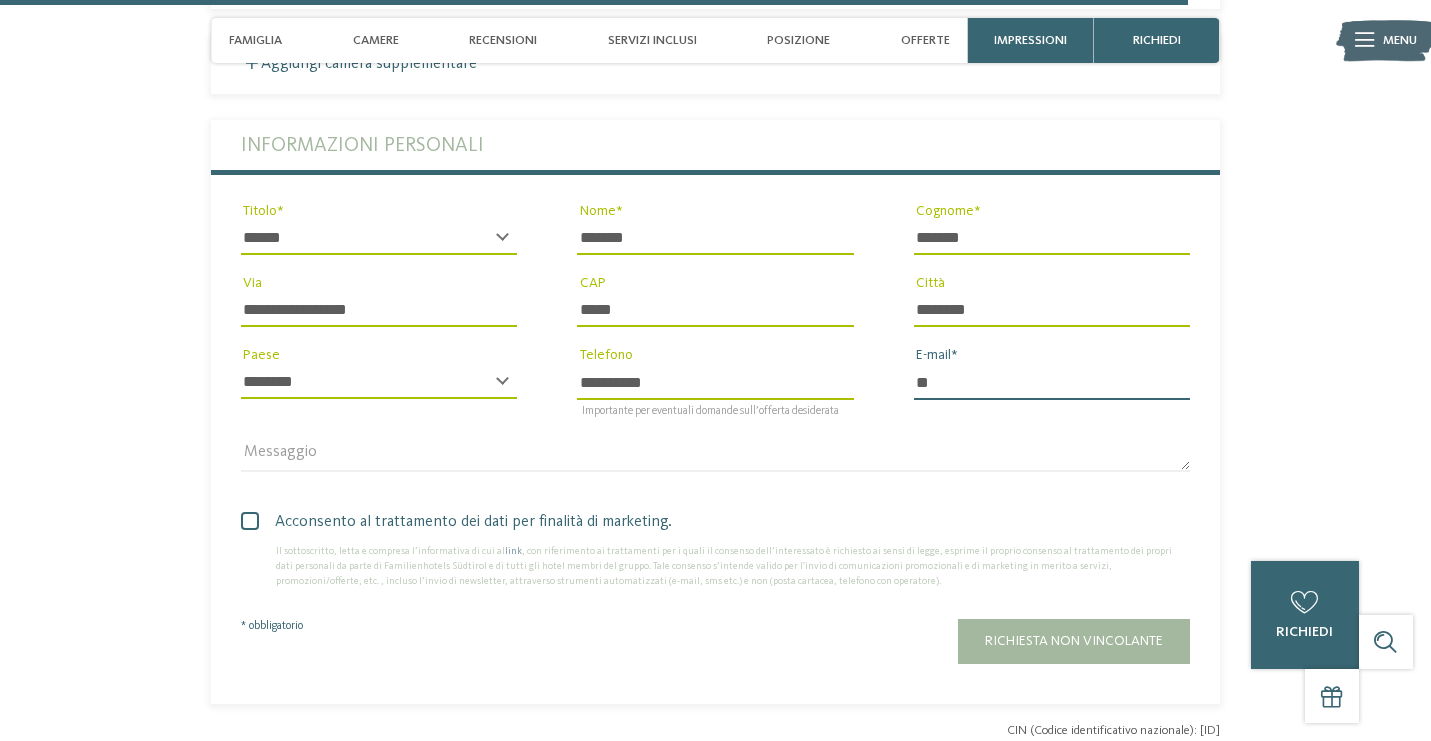 type on "*" 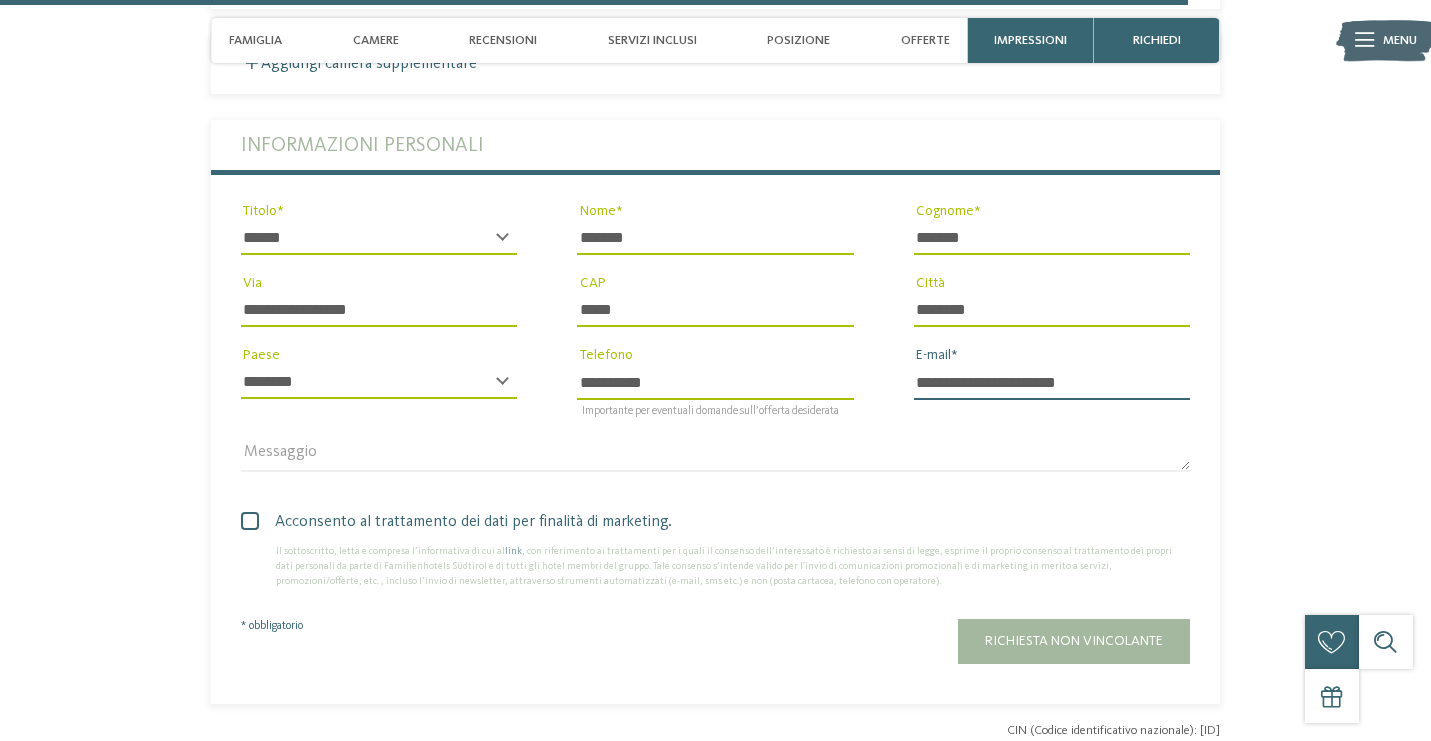 type on "**********" 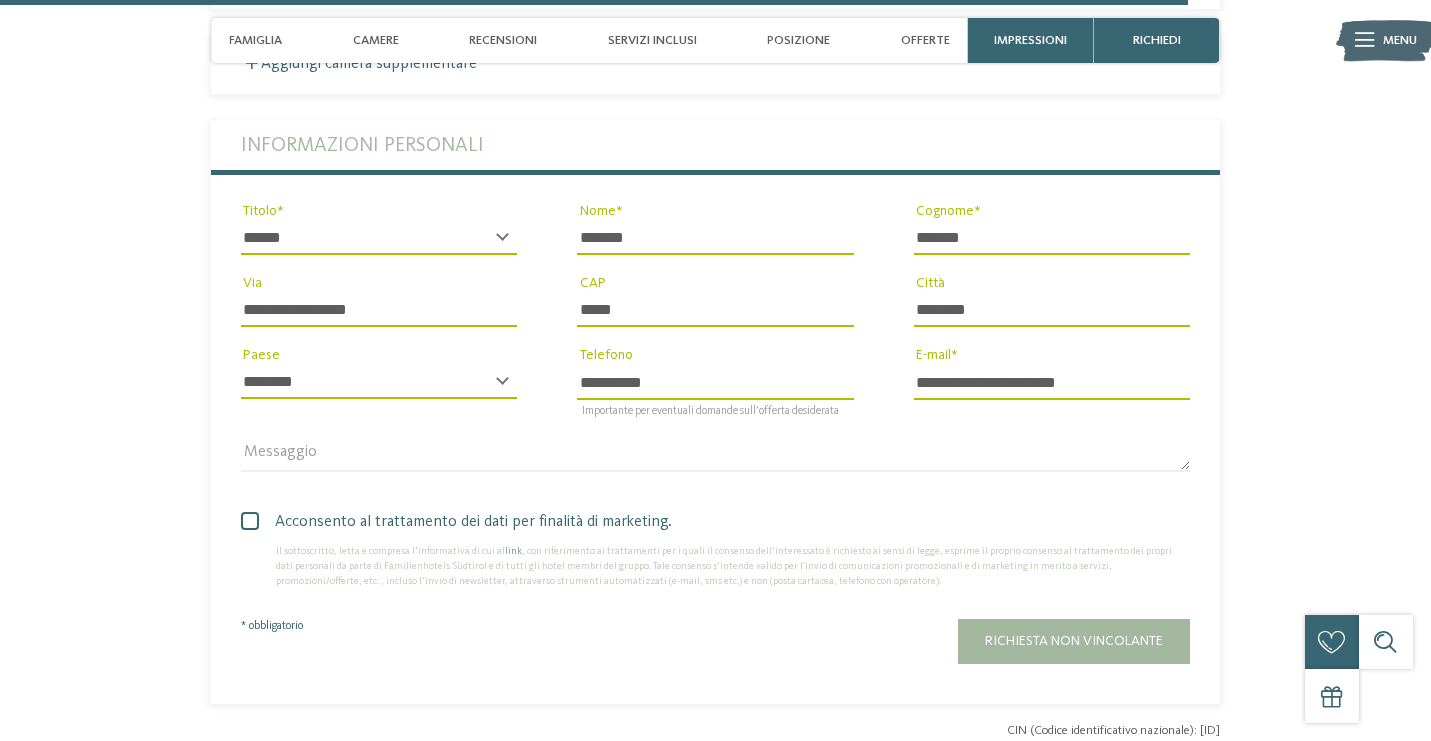 click on "Informazioni personali" at bounding box center (715, 145) 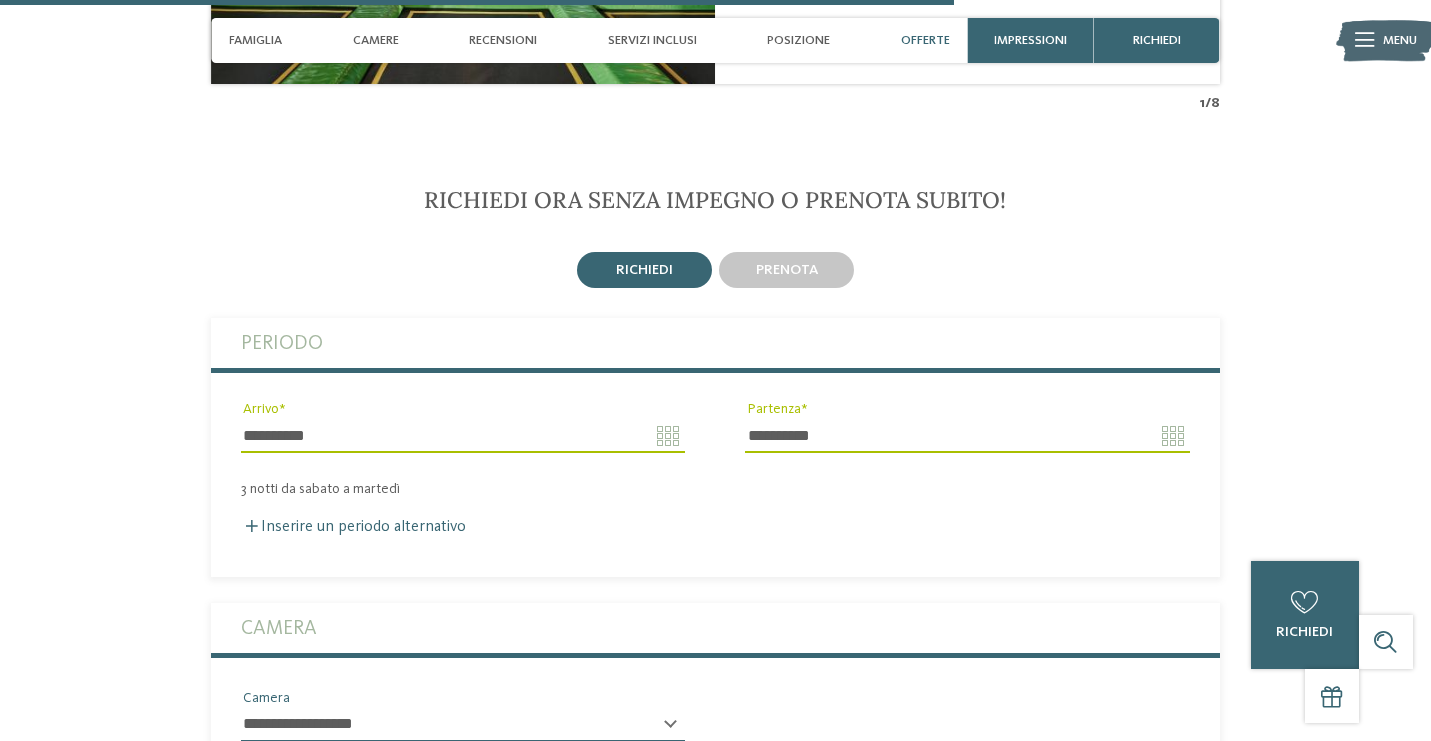 scroll, scrollTop: 4204, scrollLeft: 0, axis: vertical 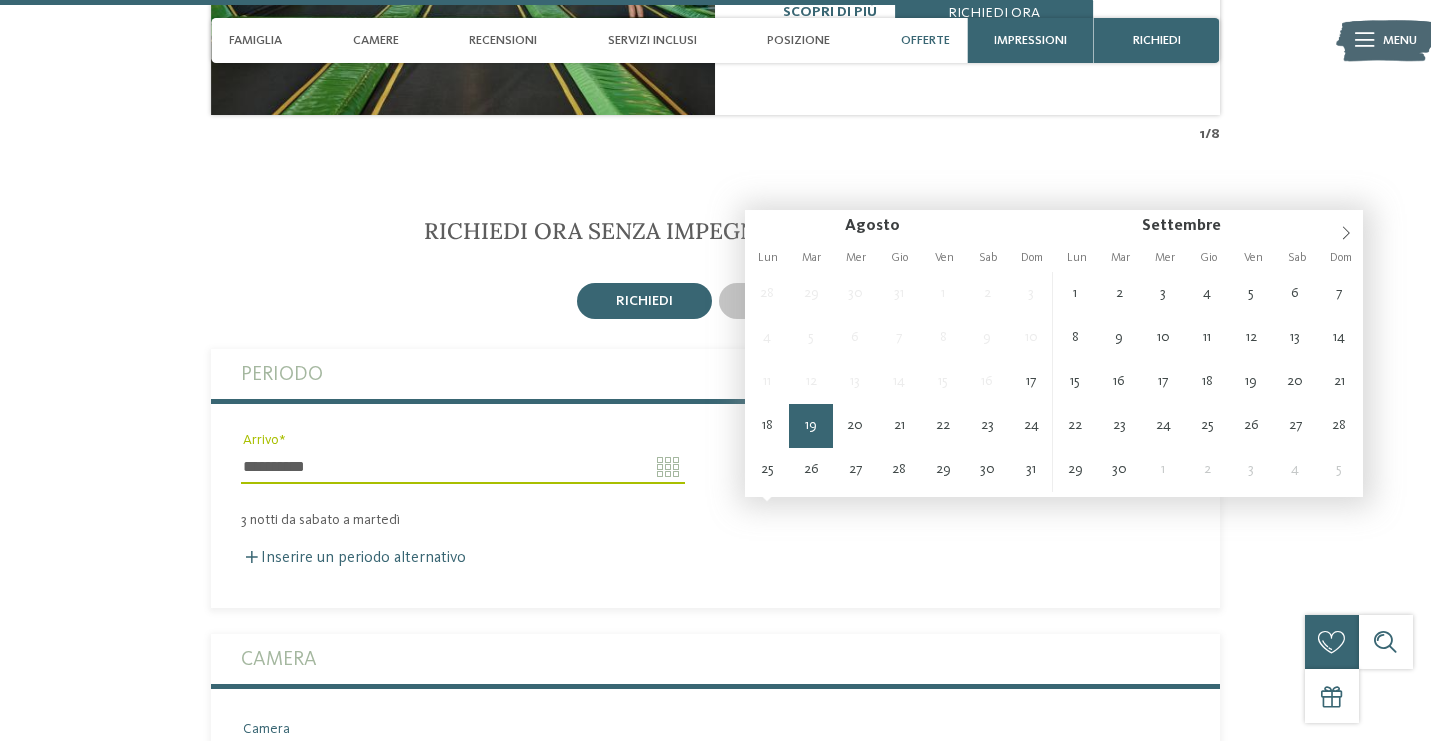 click on "**********" at bounding box center (967, 467) 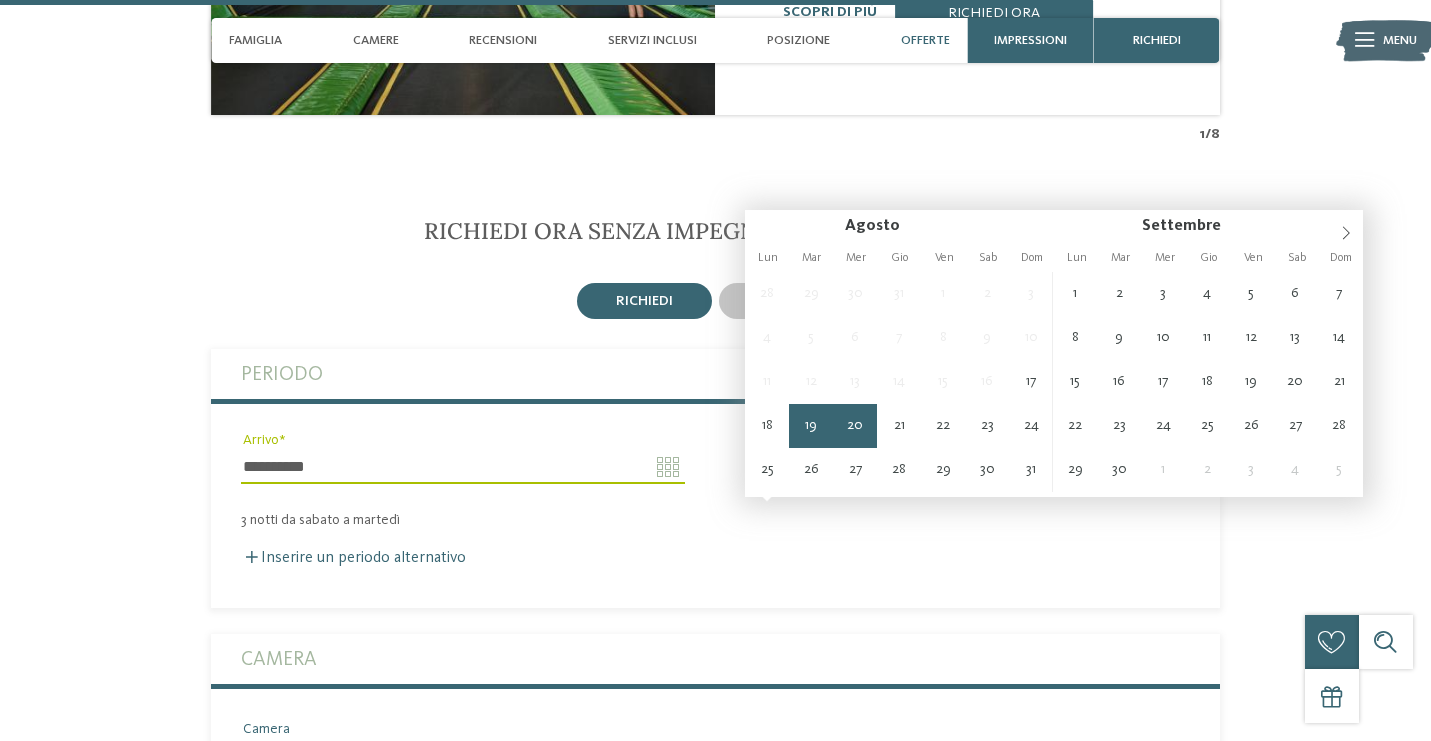 type on "**********" 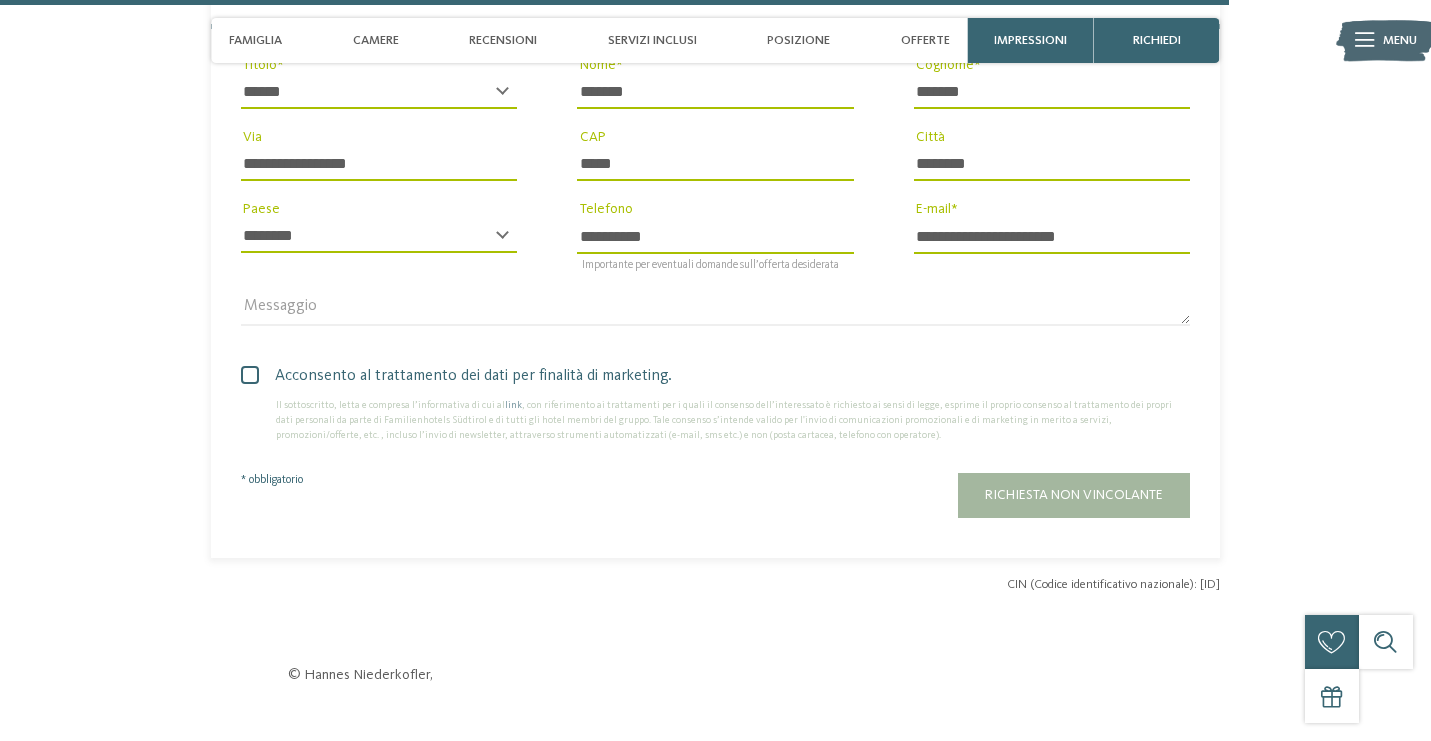 scroll, scrollTop: 5490, scrollLeft: 0, axis: vertical 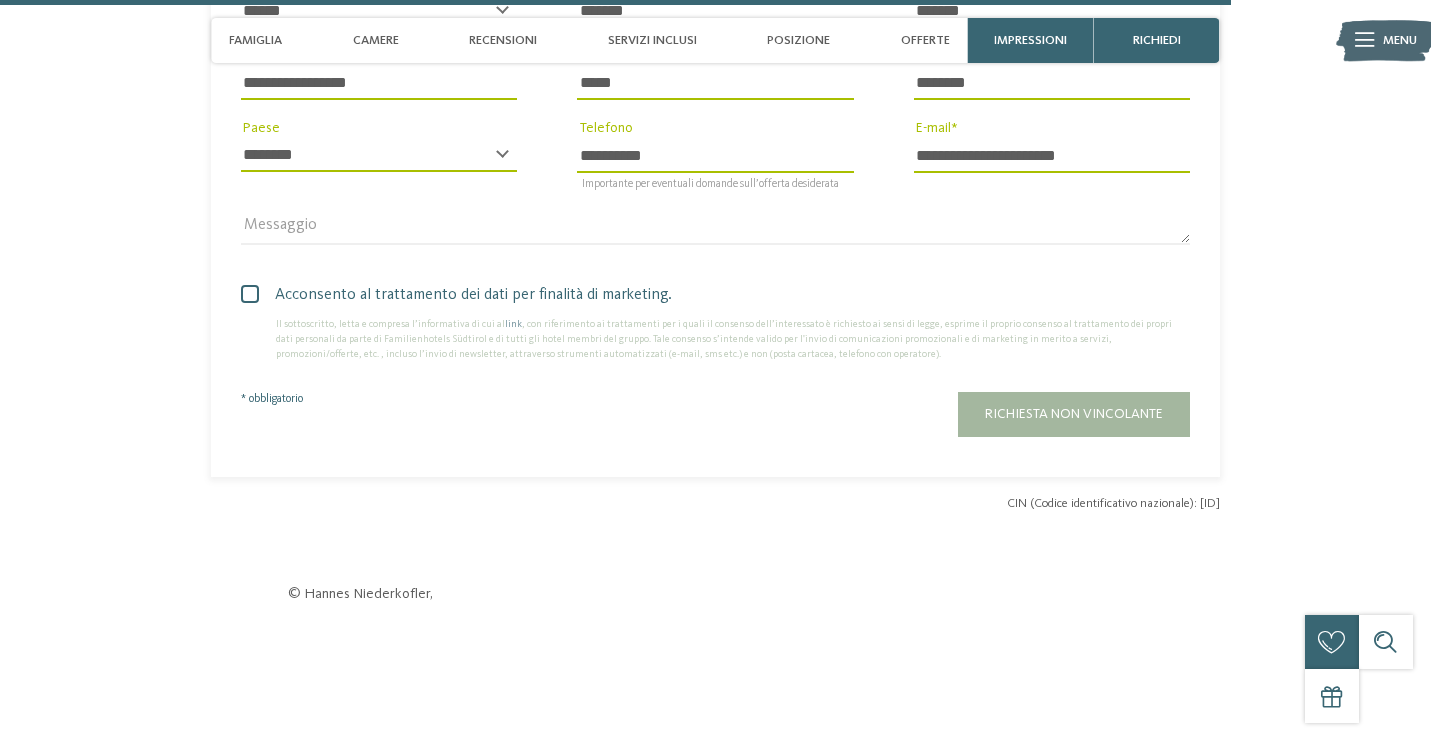 click at bounding box center [265, 309] 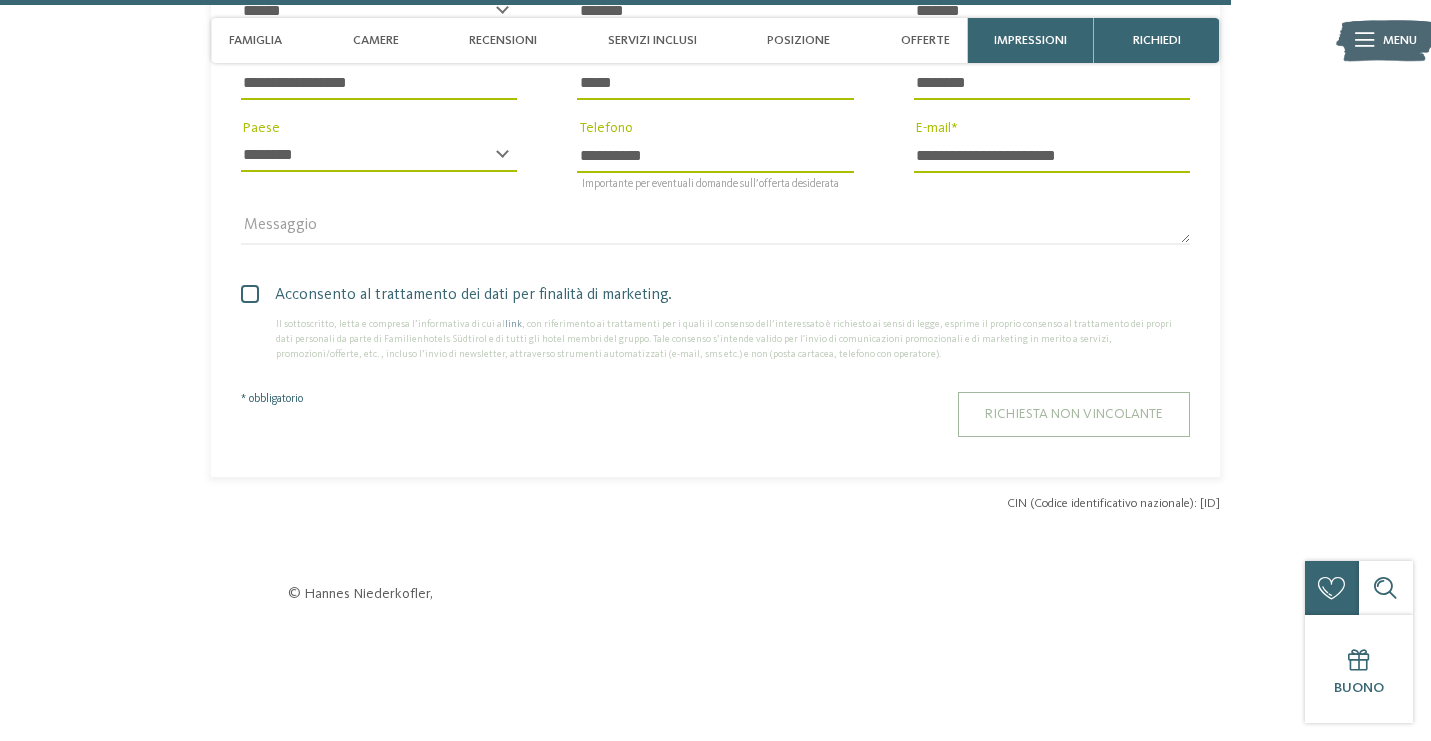 click on "Richiesta non vincolante" at bounding box center (1074, 414) 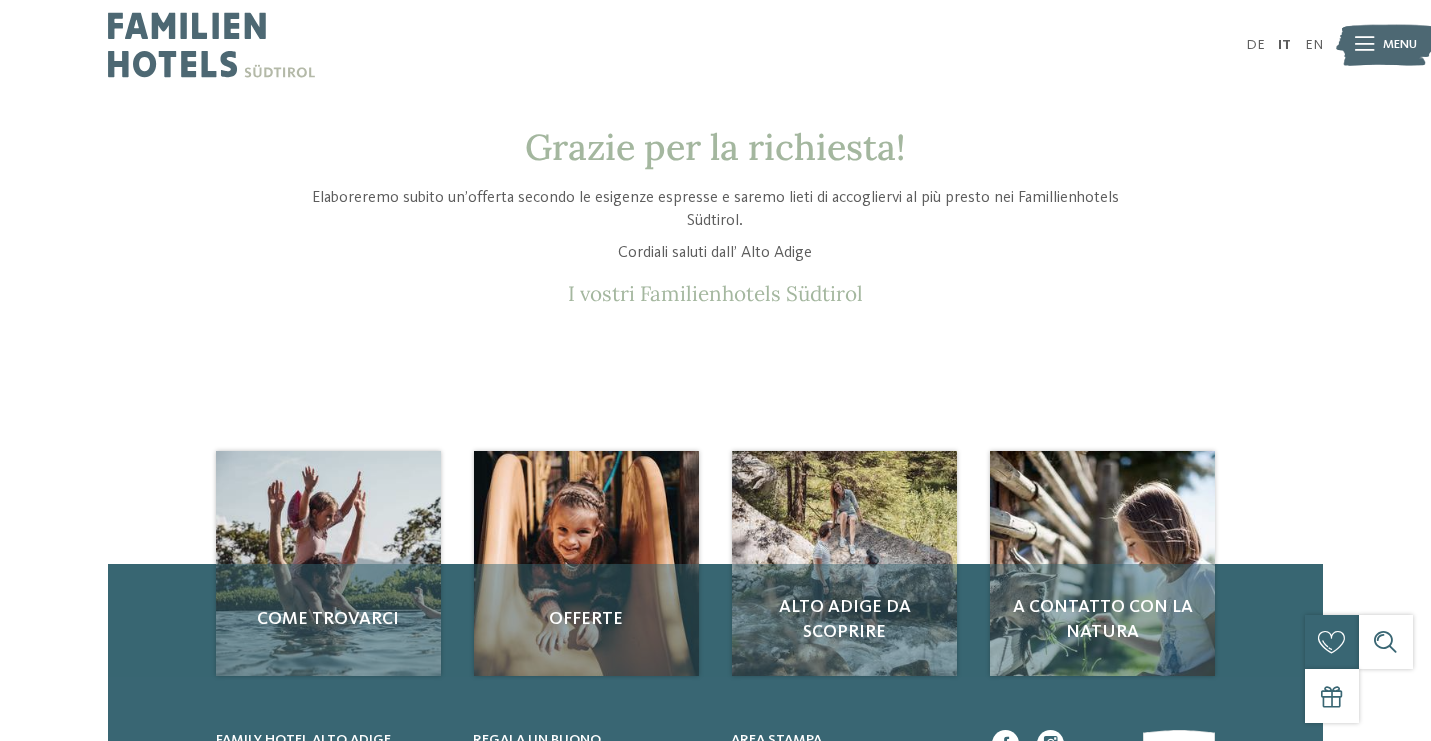 scroll, scrollTop: 0, scrollLeft: 0, axis: both 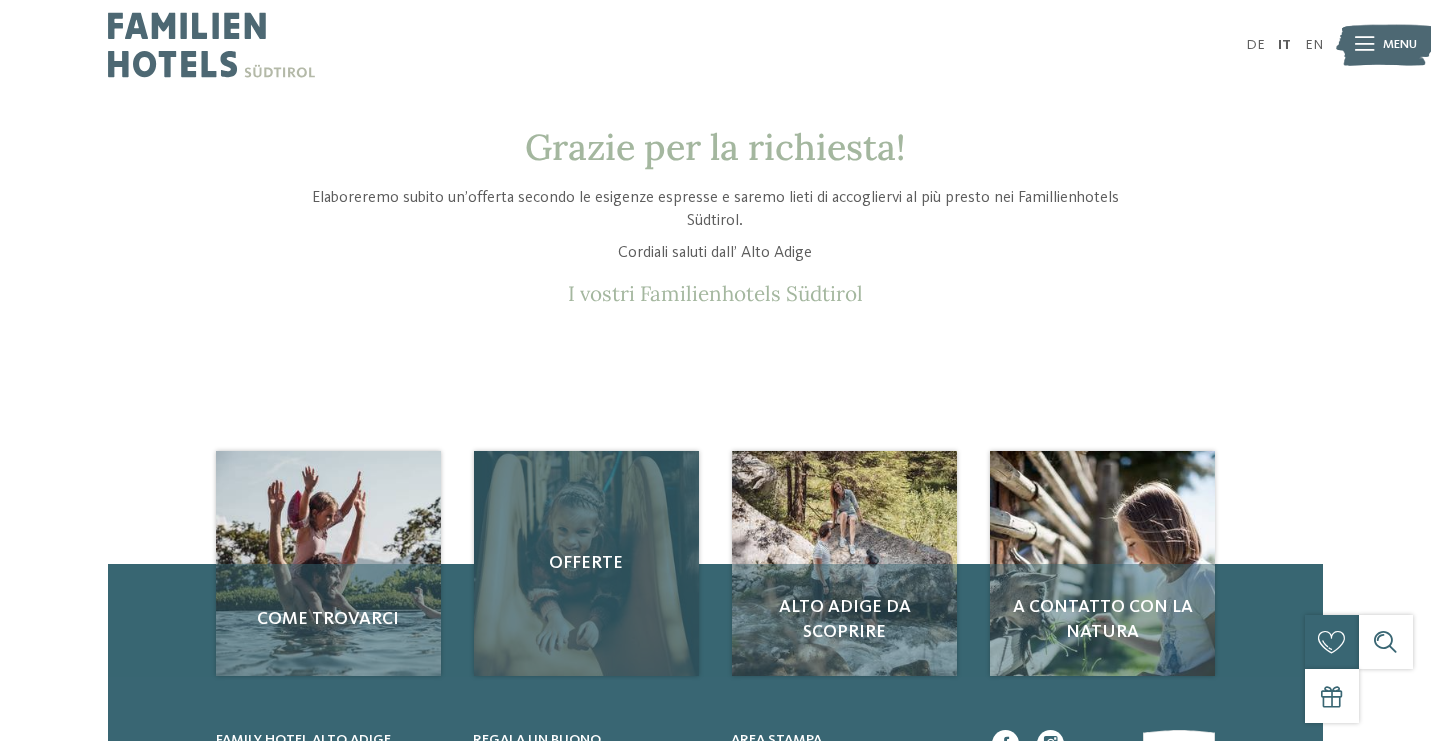 click on "Offerte" at bounding box center (586, 563) 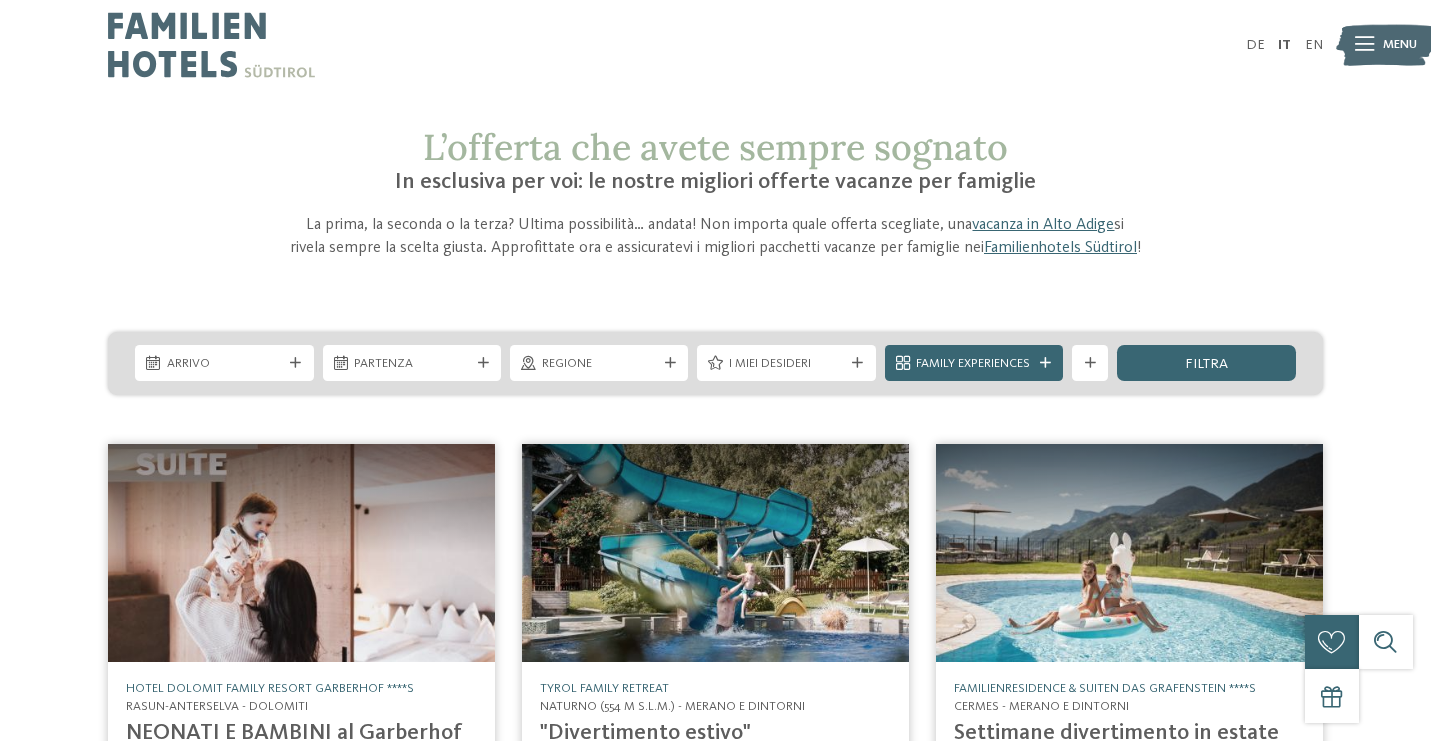 scroll, scrollTop: 0, scrollLeft: 0, axis: both 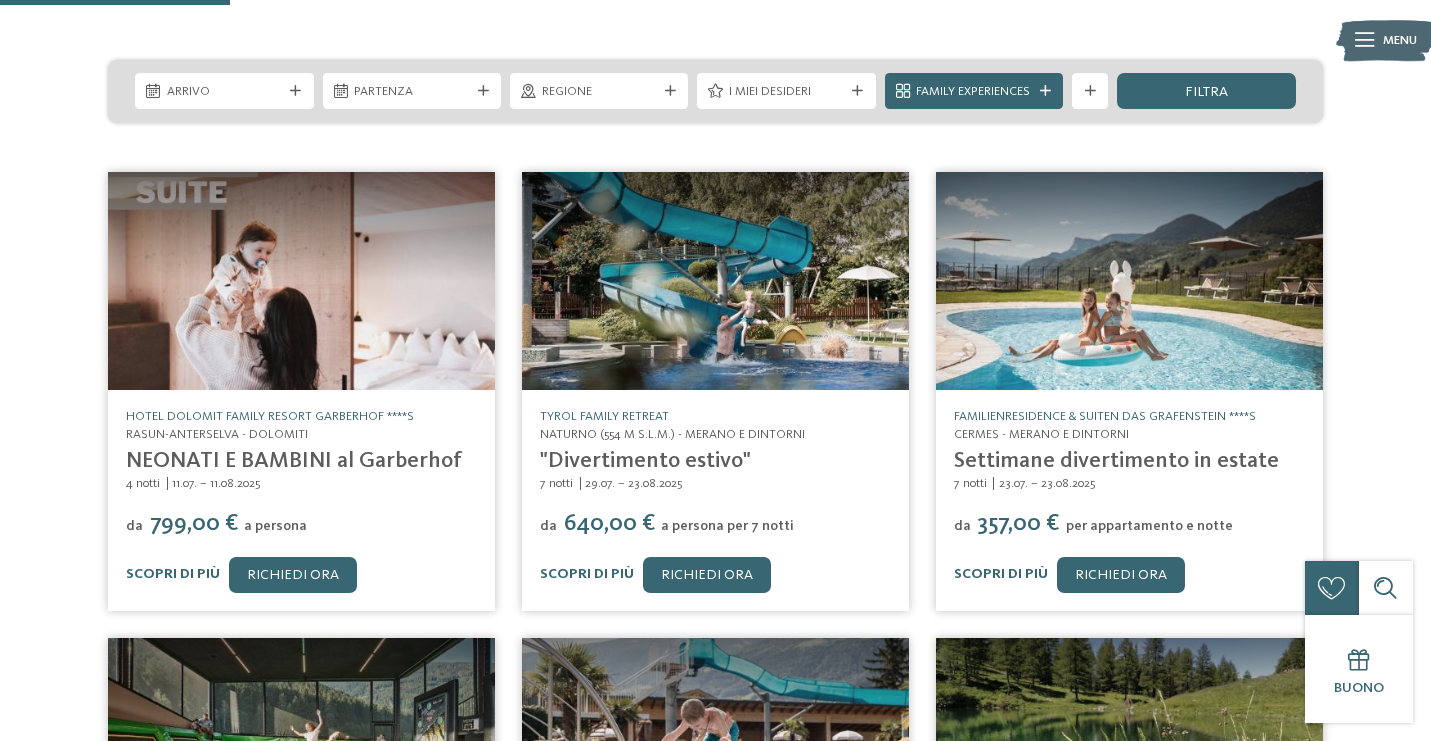 click on ""Divertimento estivo"" at bounding box center [645, 461] 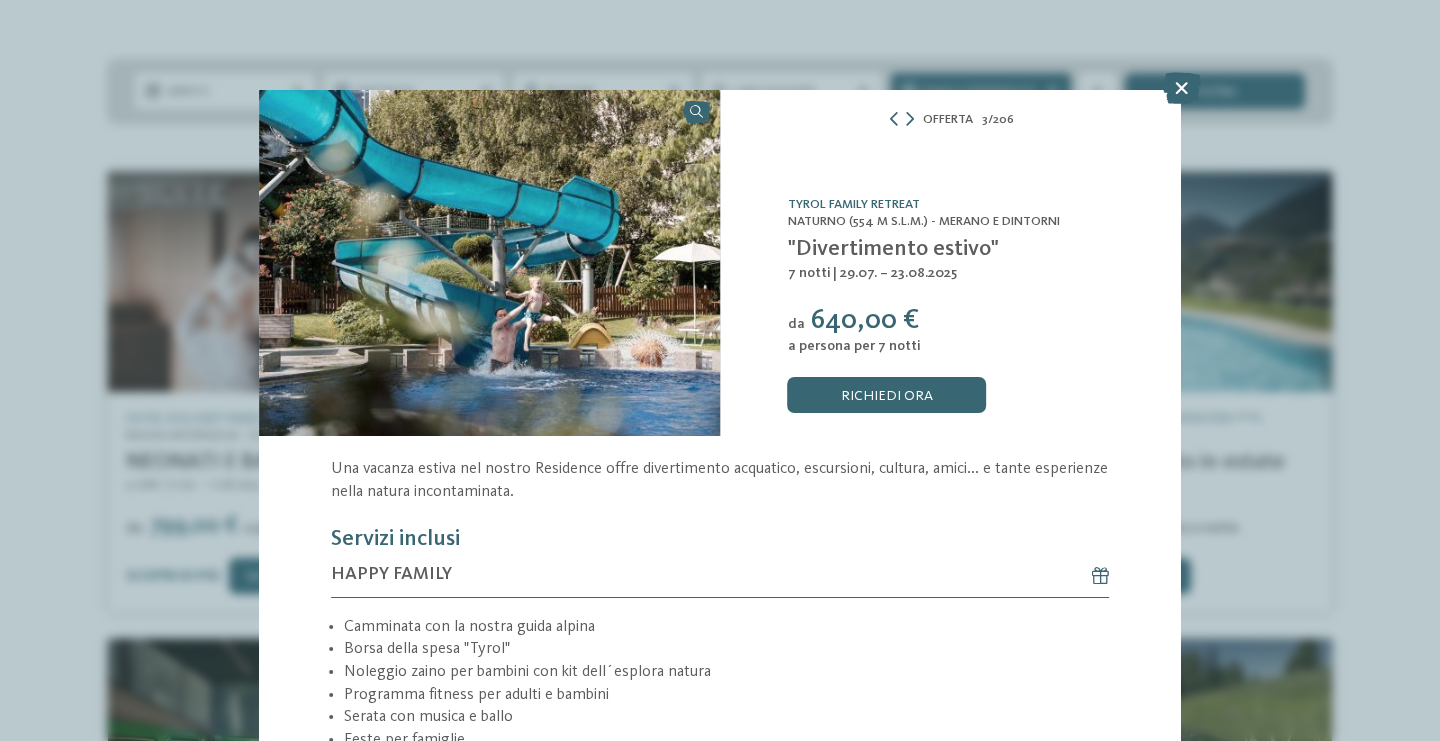 click on "Una vacanza estiva nel nostro Residence offre divertimento acquatico, escursioni, cultura, amici... e tante esperienze nella natura incontaminata." at bounding box center [720, 480] 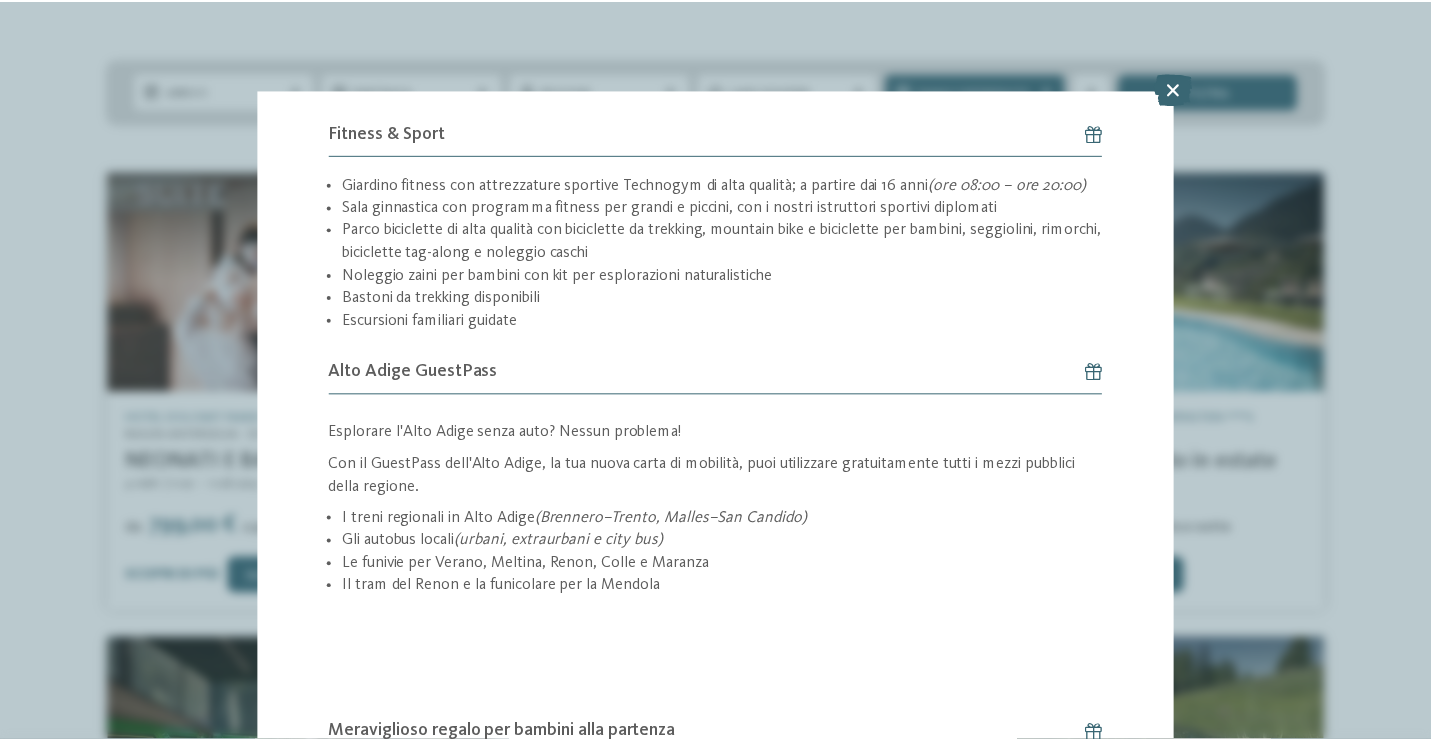 scroll, scrollTop: 2932, scrollLeft: 0, axis: vertical 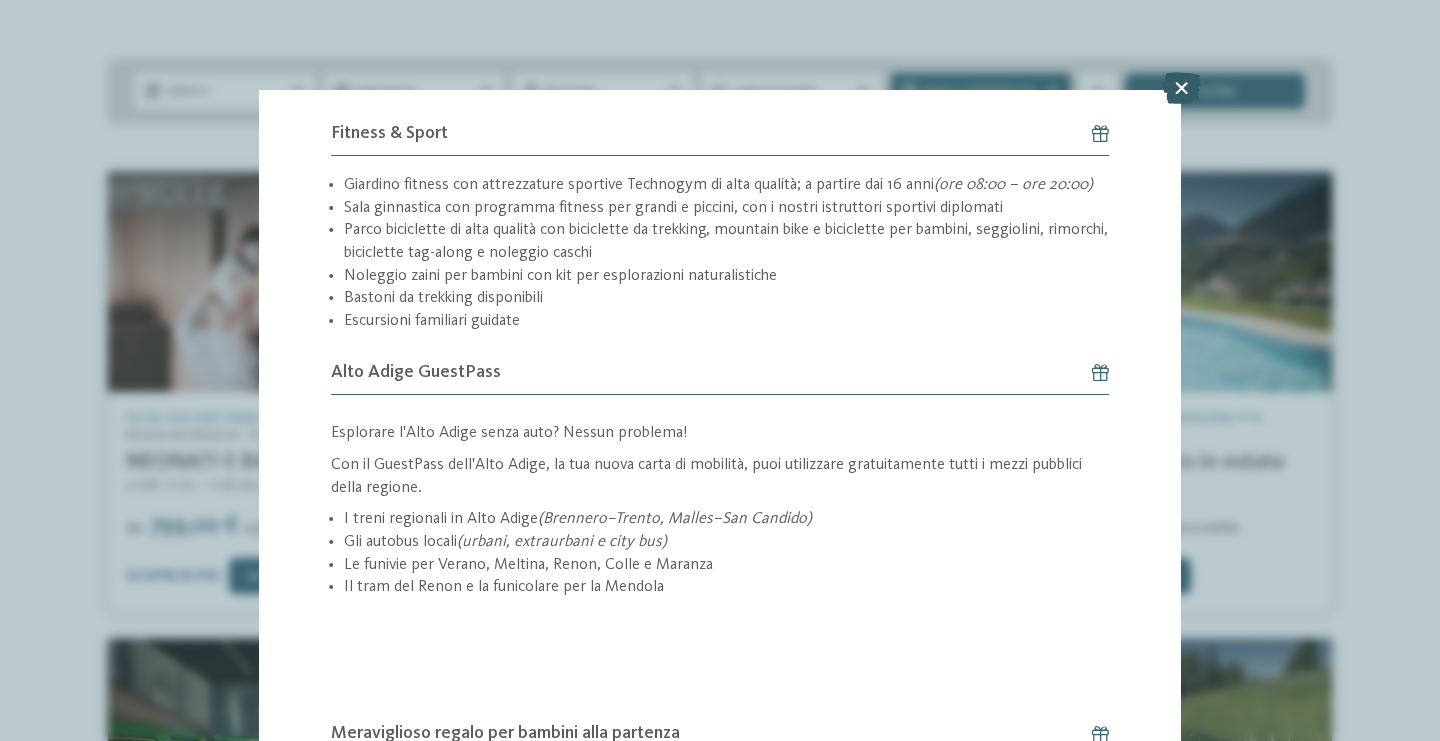 click at bounding box center [1181, 88] 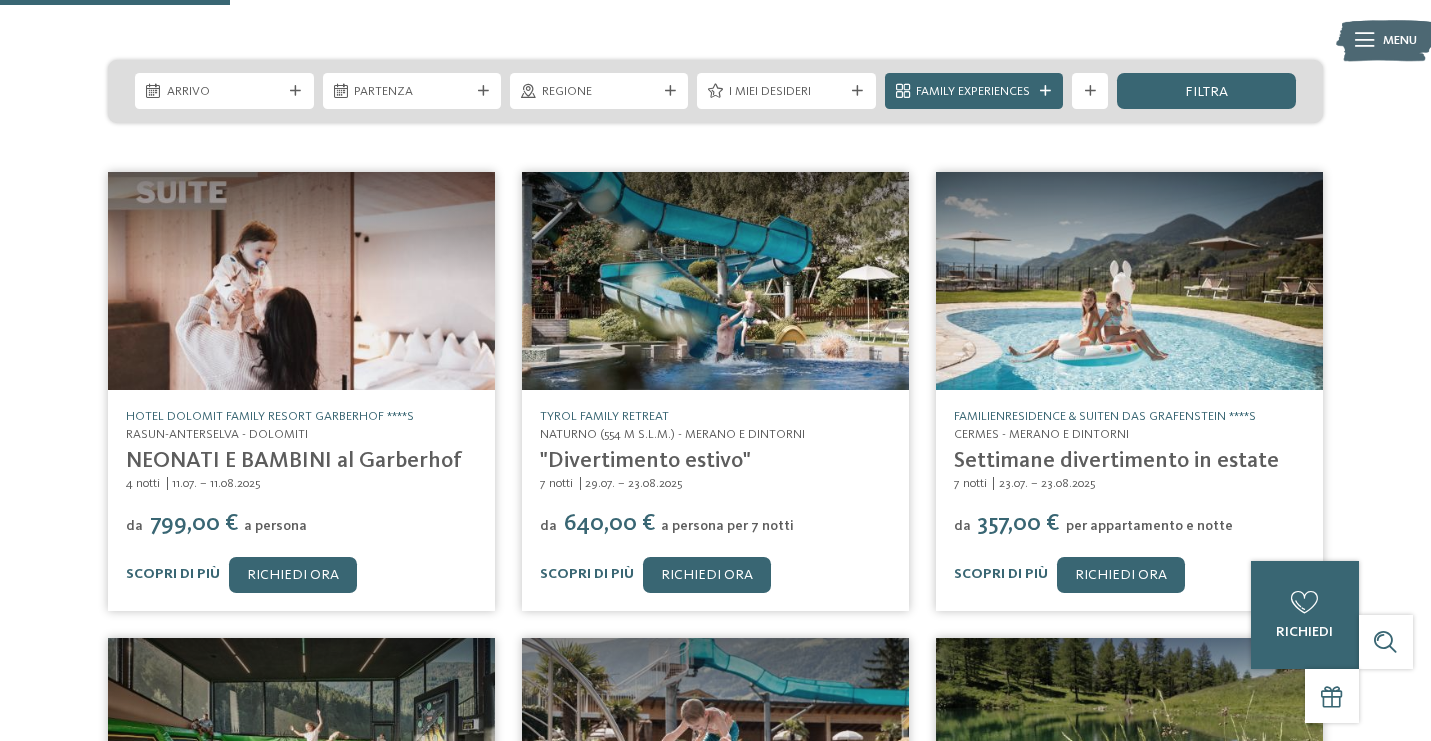 click on ""Divertimento estivo"" at bounding box center [645, 461] 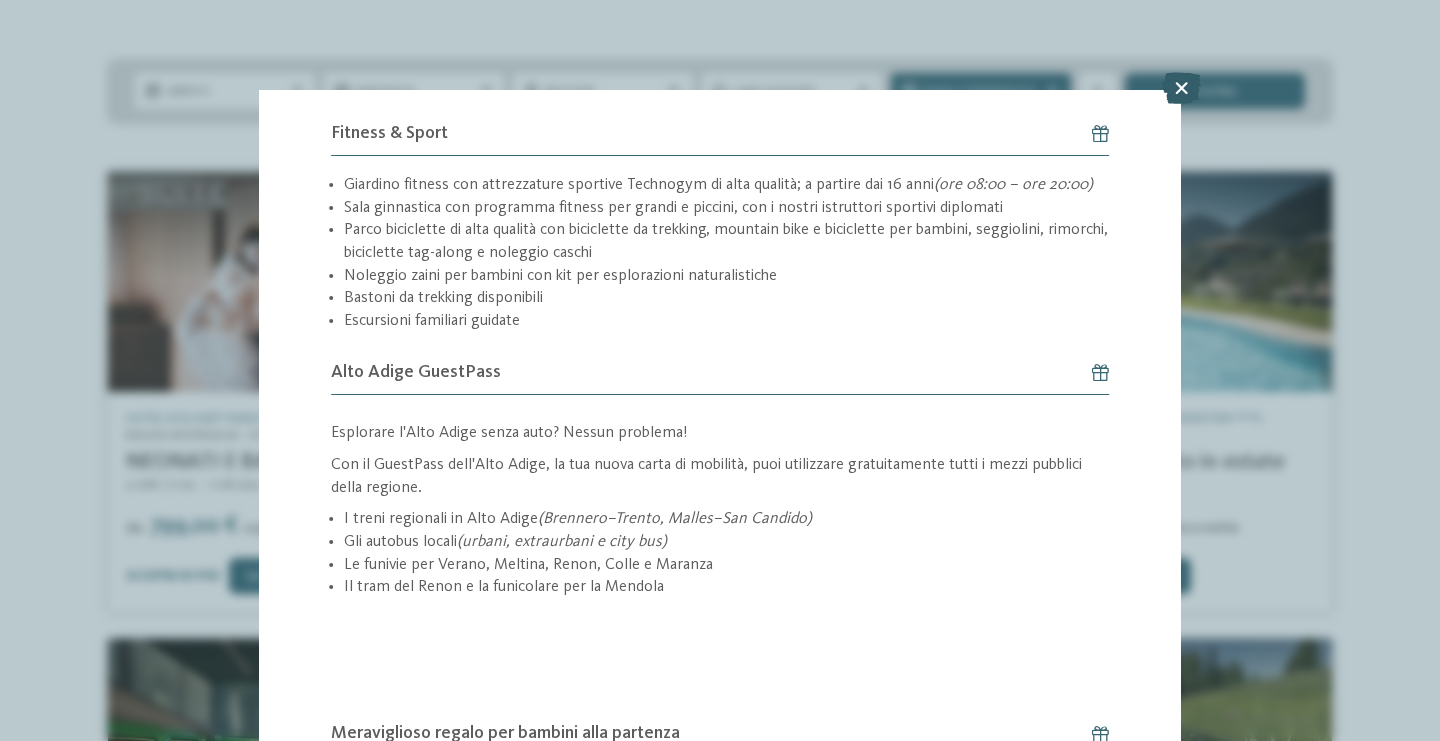 click at bounding box center (1181, 88) 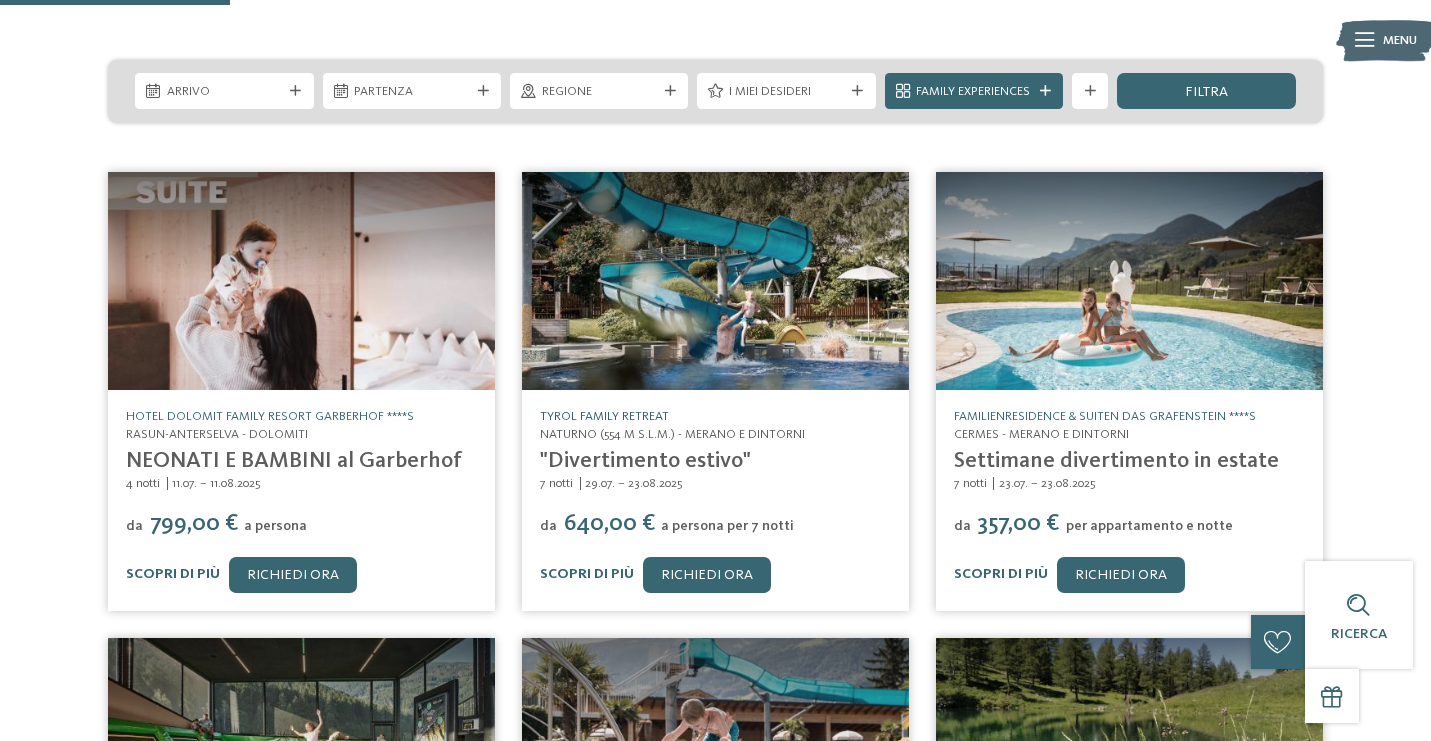 click on "TYROL family retreat" at bounding box center [604, 416] 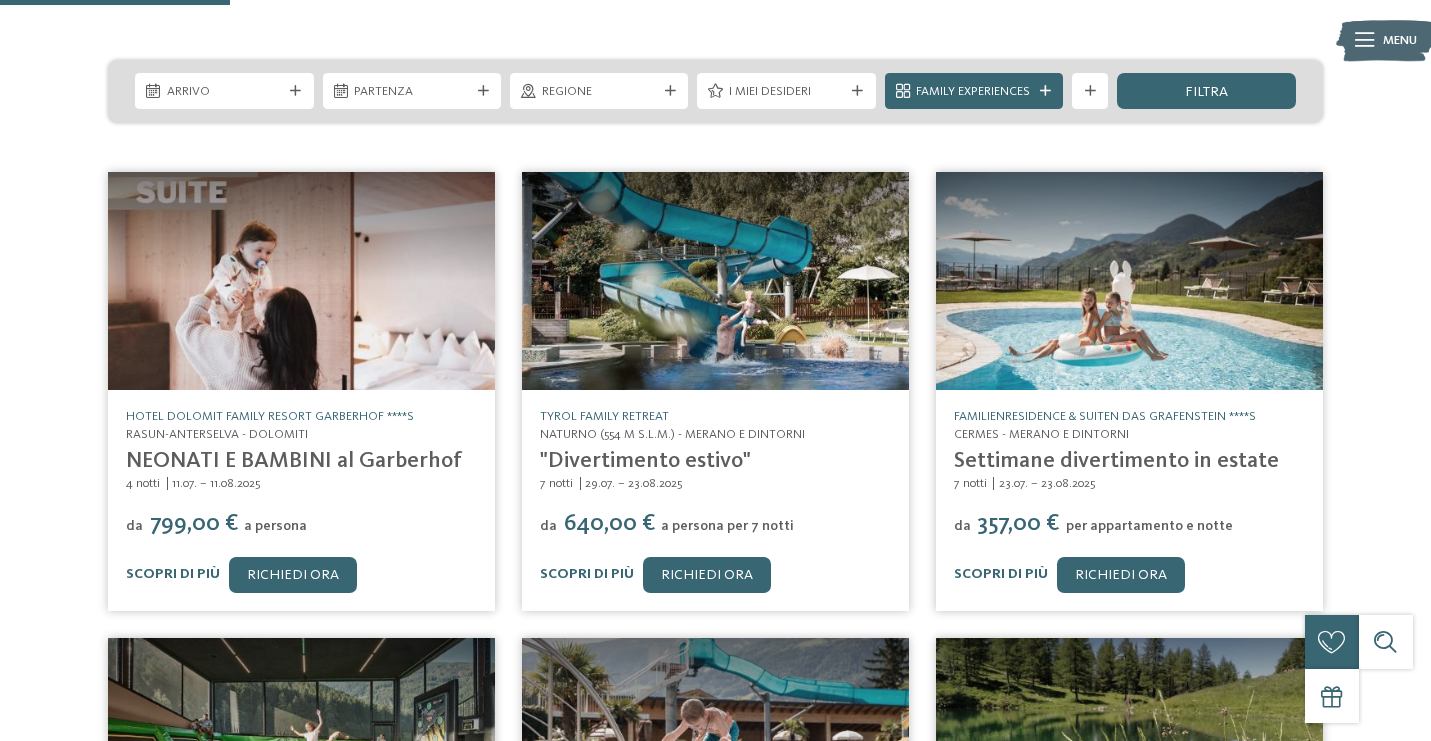 click at bounding box center [715, 281] 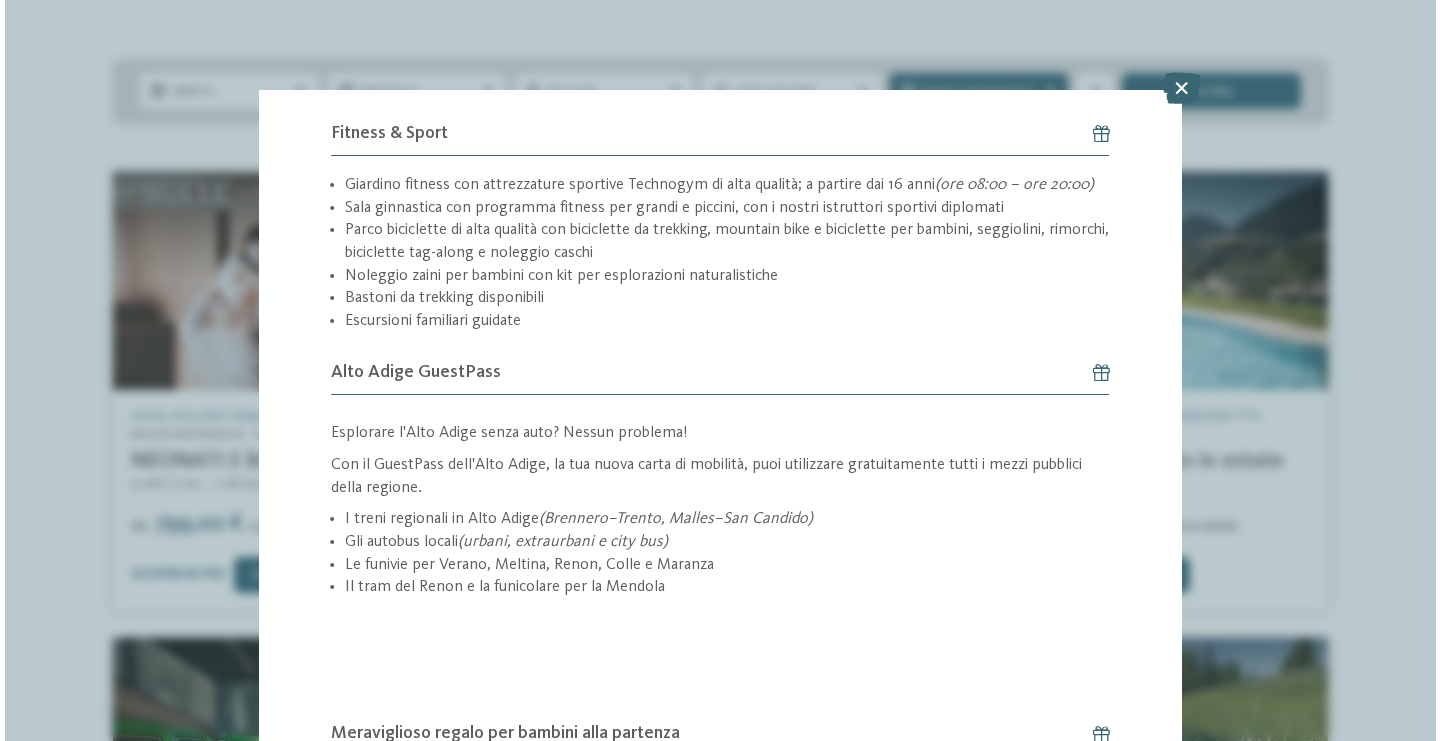 scroll, scrollTop: 0, scrollLeft: 0, axis: both 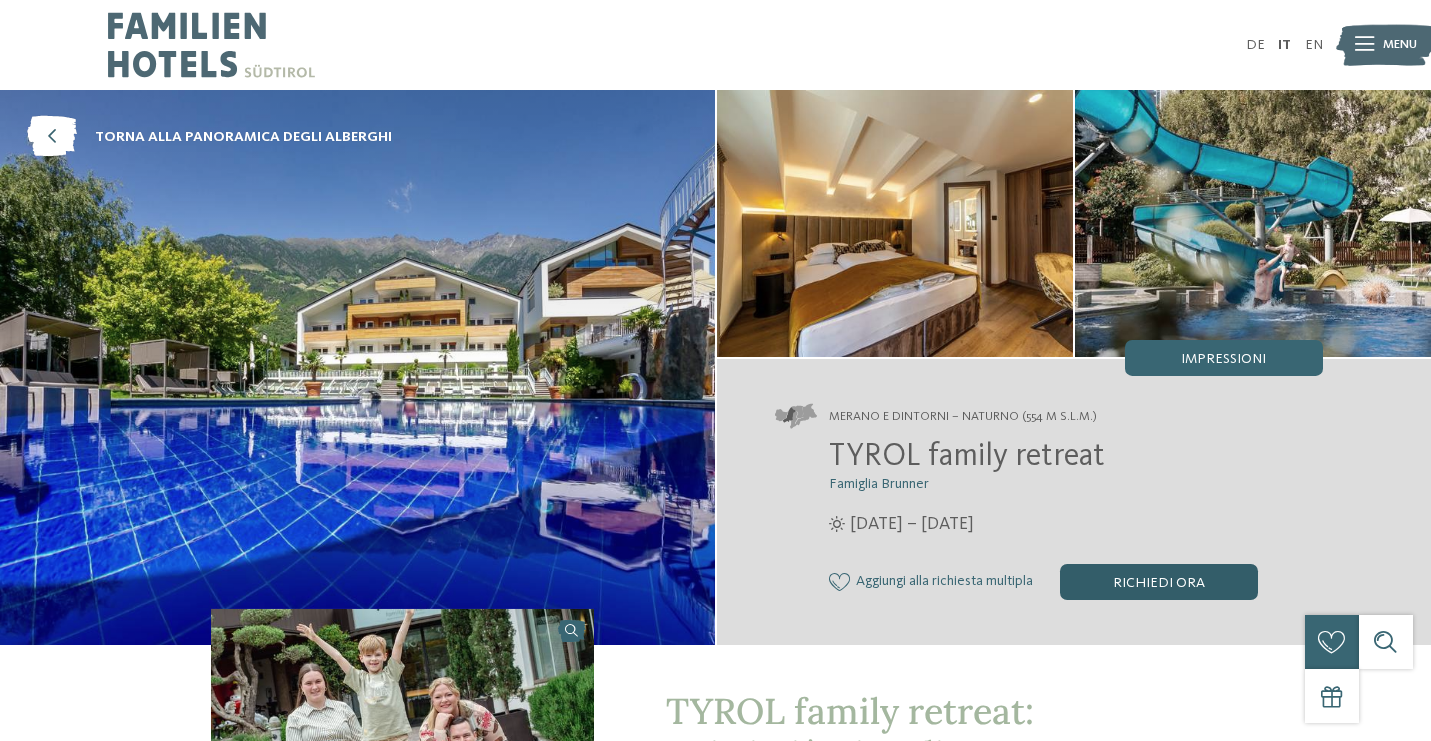 click on "Richiedi ora" at bounding box center [1159, 582] 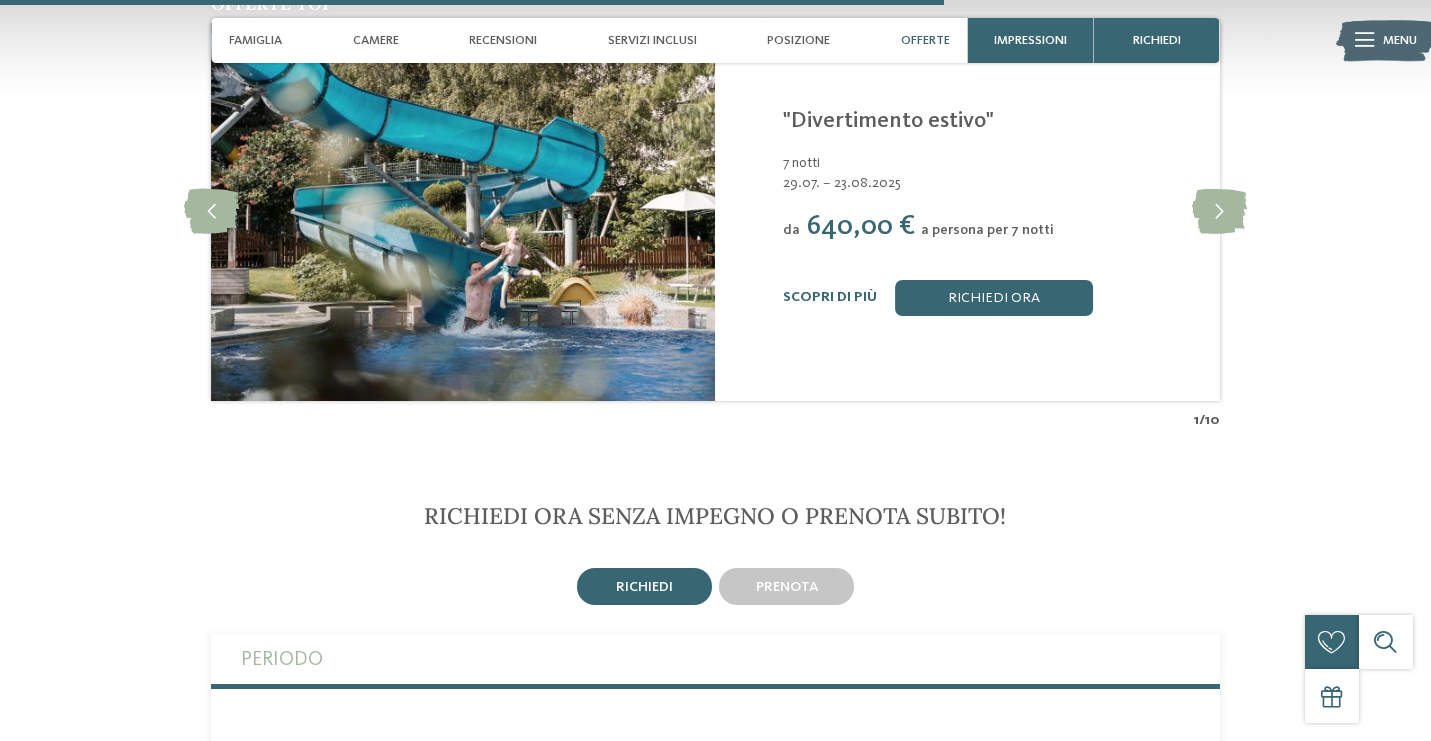 scroll, scrollTop: 3654, scrollLeft: 0, axis: vertical 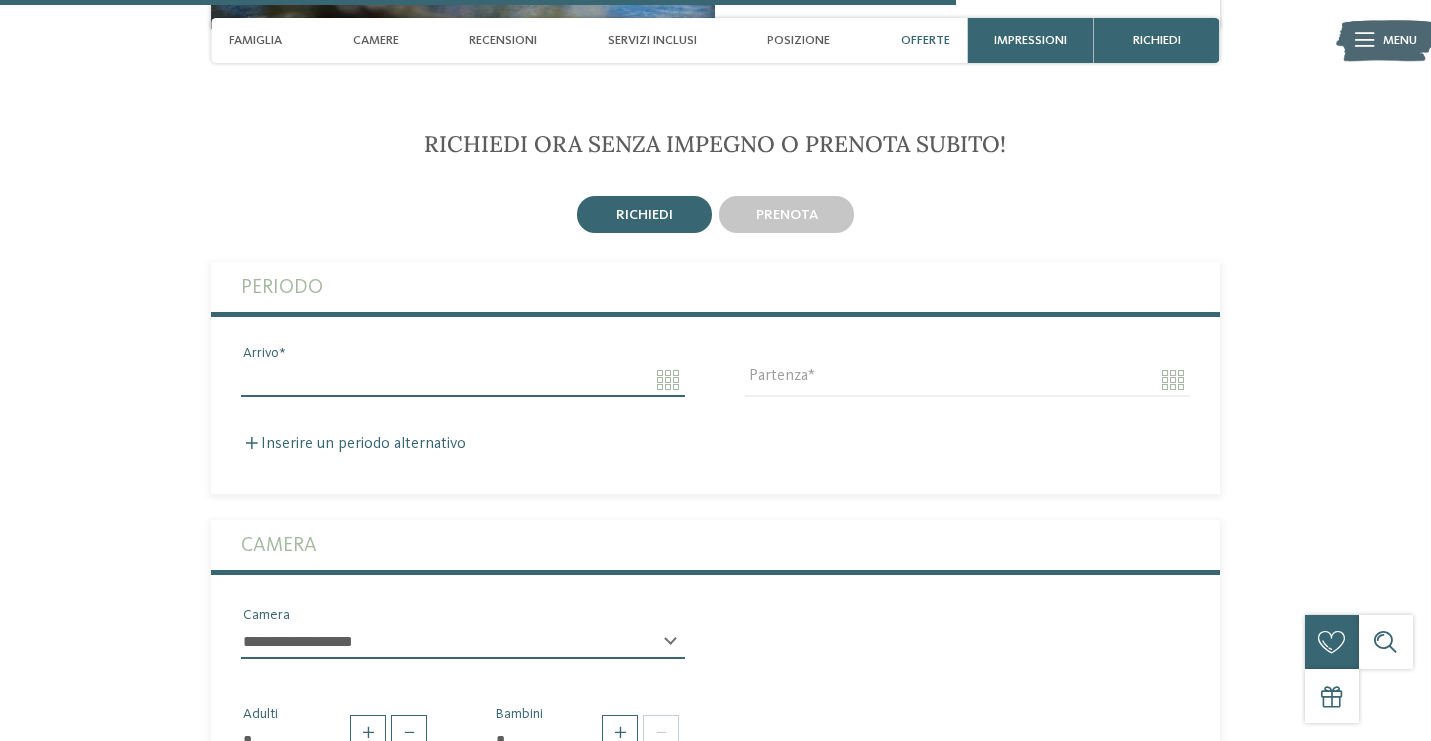 click on "Solo un momento – il sito web sta caricando …
DE
IT" at bounding box center [715, -511] 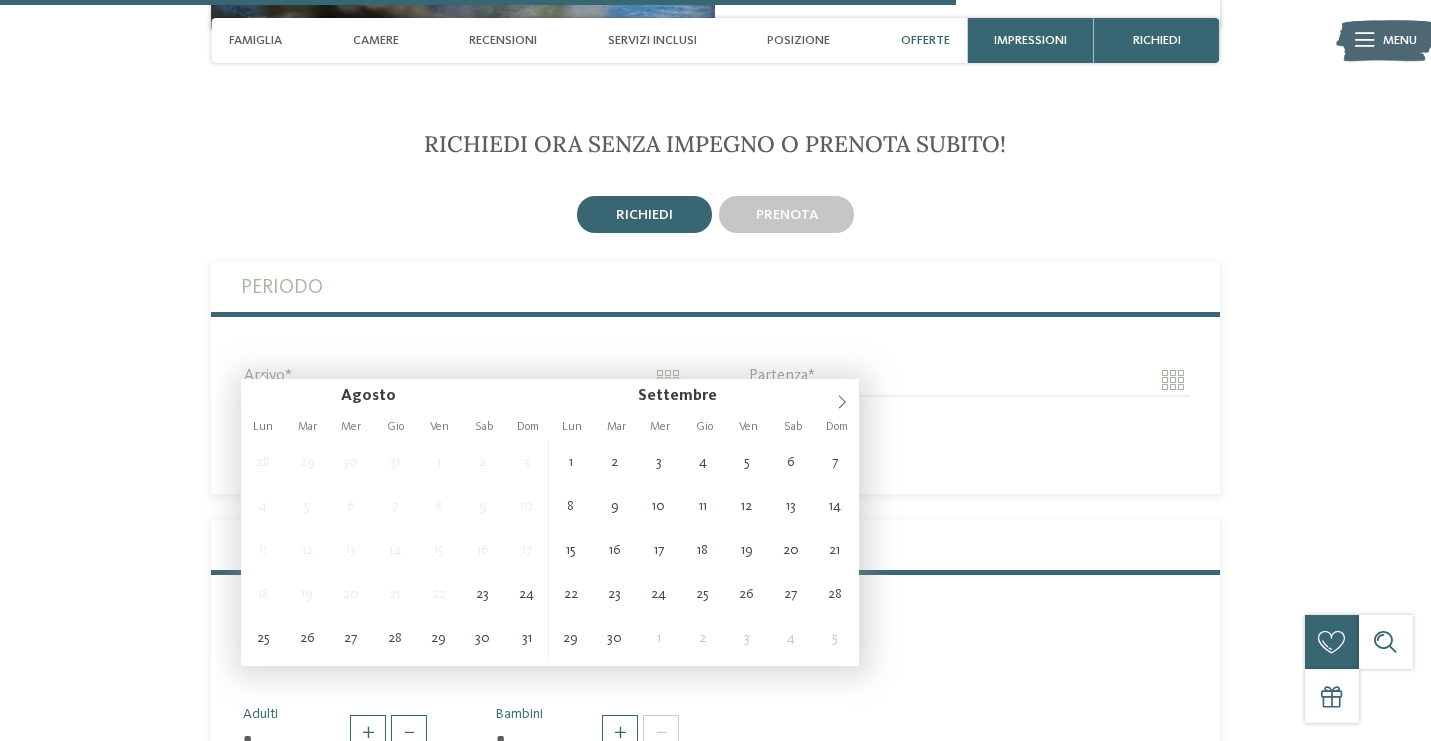 click on "Periodo" at bounding box center (715, 287) 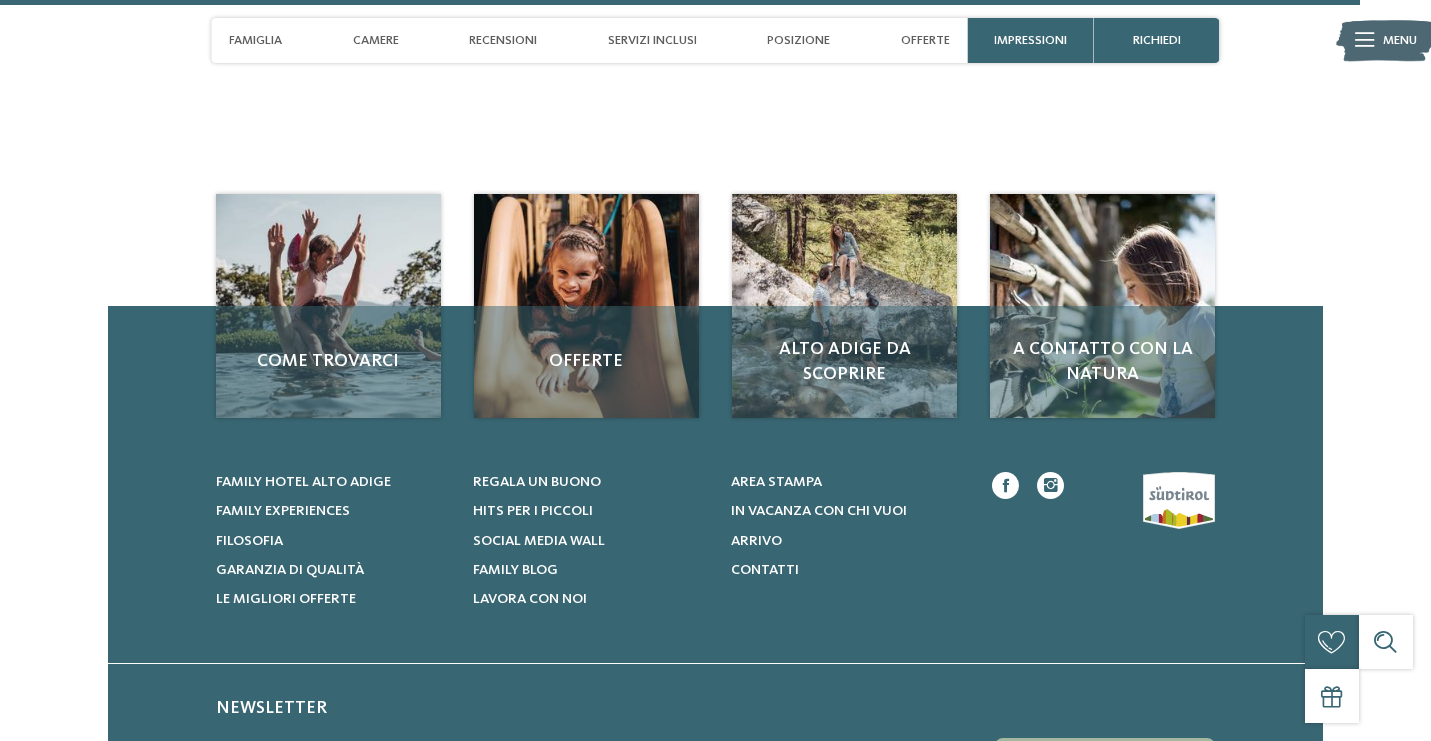 scroll, scrollTop: 5242, scrollLeft: 0, axis: vertical 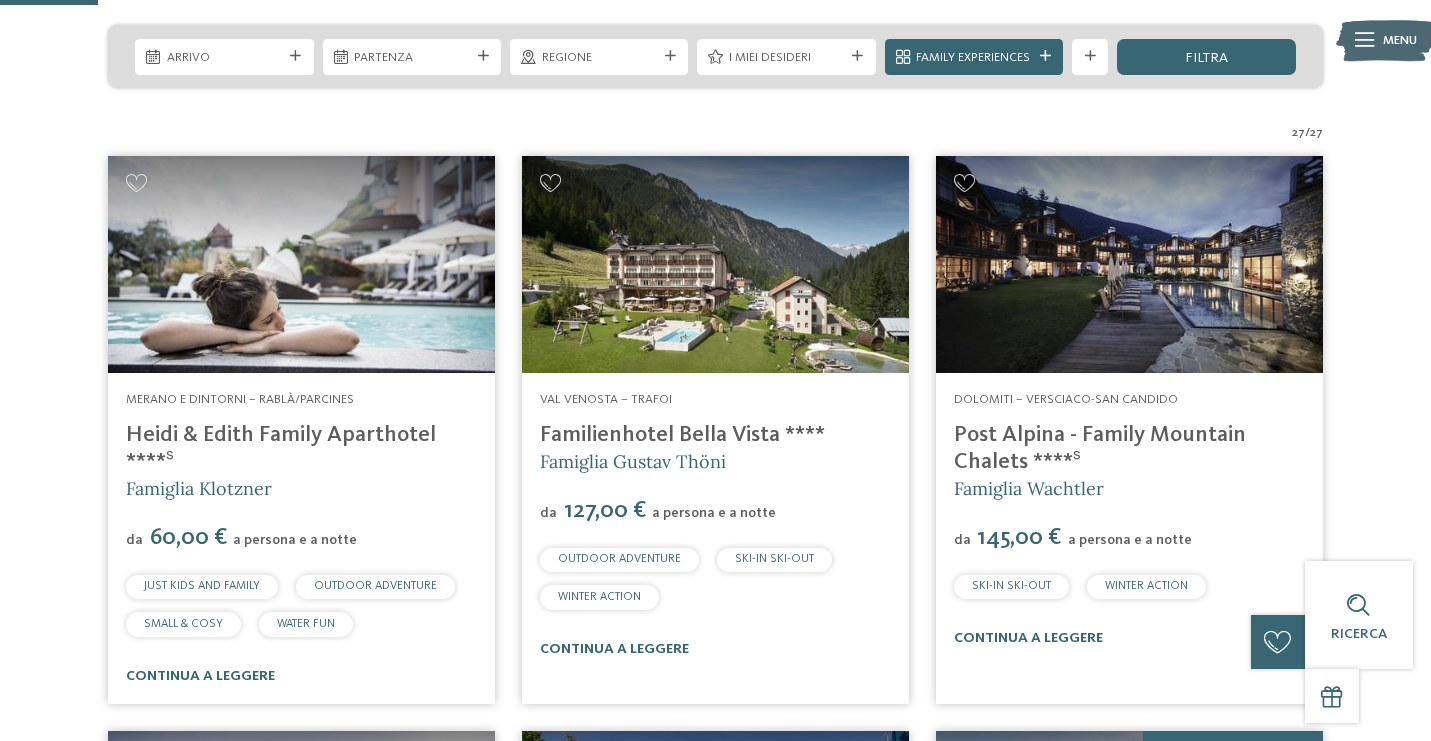 click on "Familienhotel Bella Vista ****" at bounding box center (682, 435) 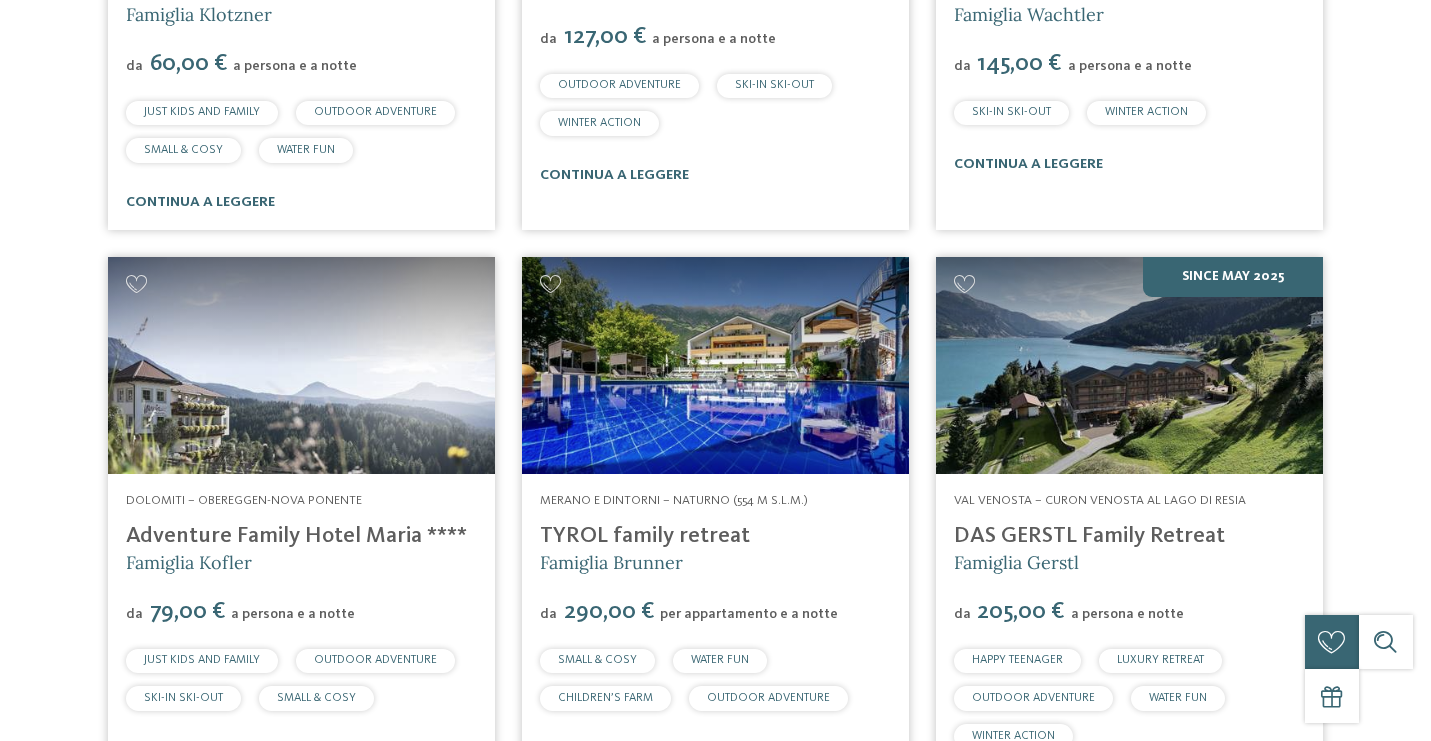 scroll, scrollTop: 0, scrollLeft: 0, axis: both 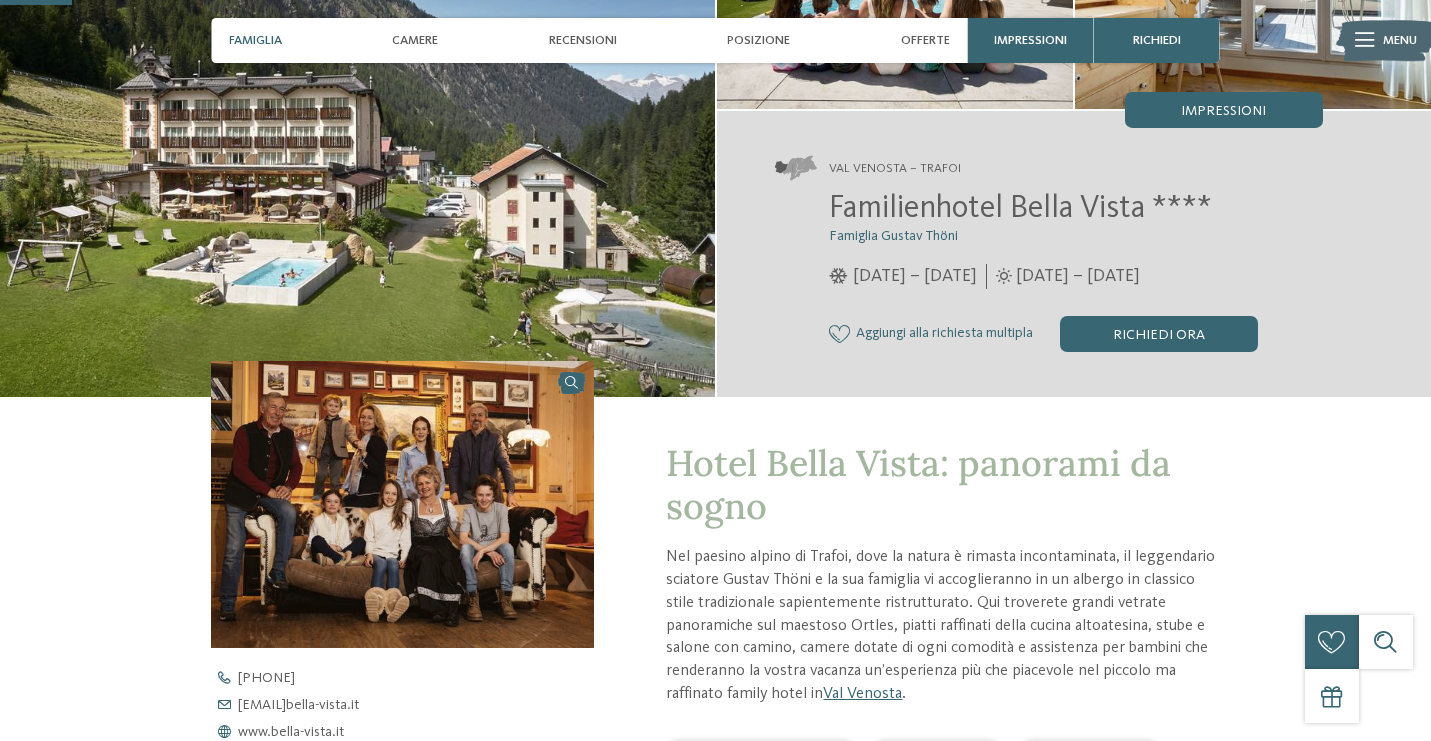 click on "Famiglia" at bounding box center [255, 40] 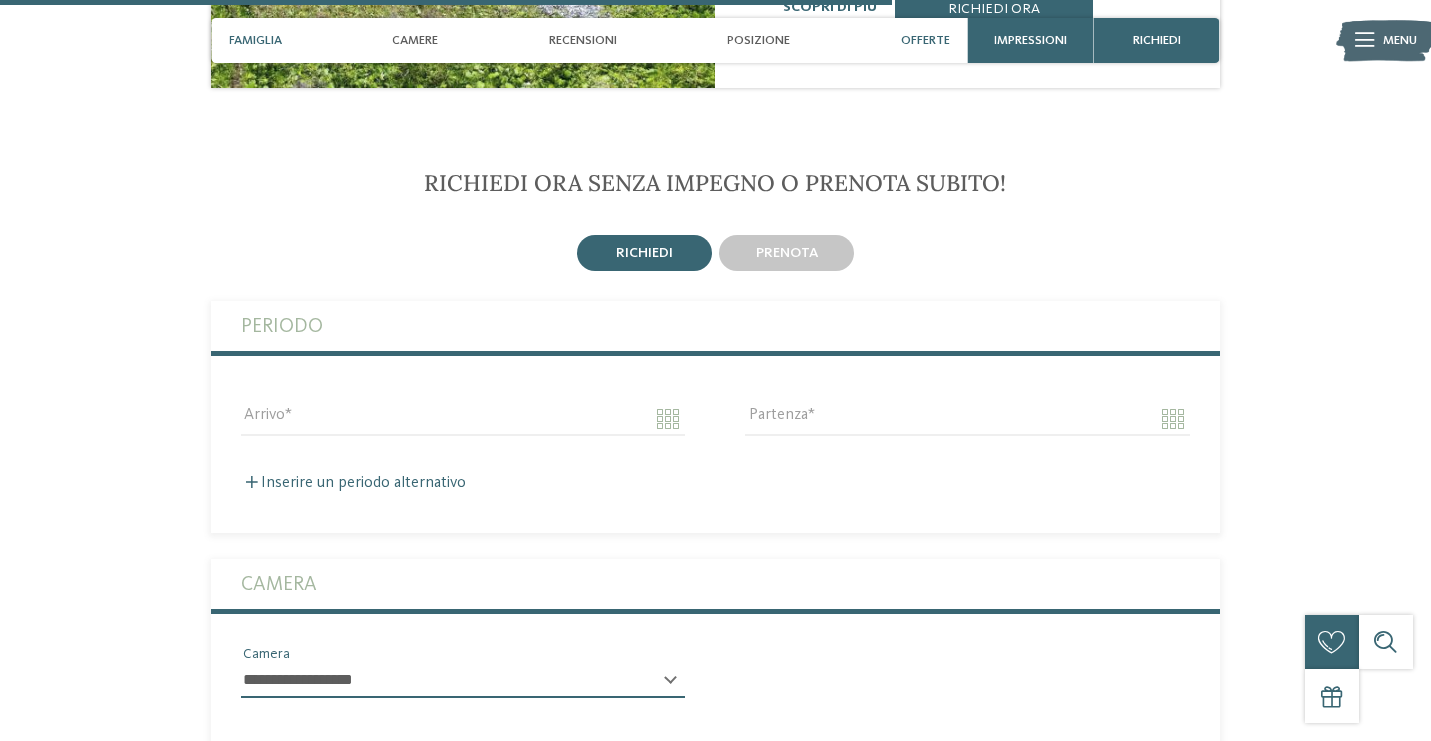 scroll, scrollTop: 3071, scrollLeft: 0, axis: vertical 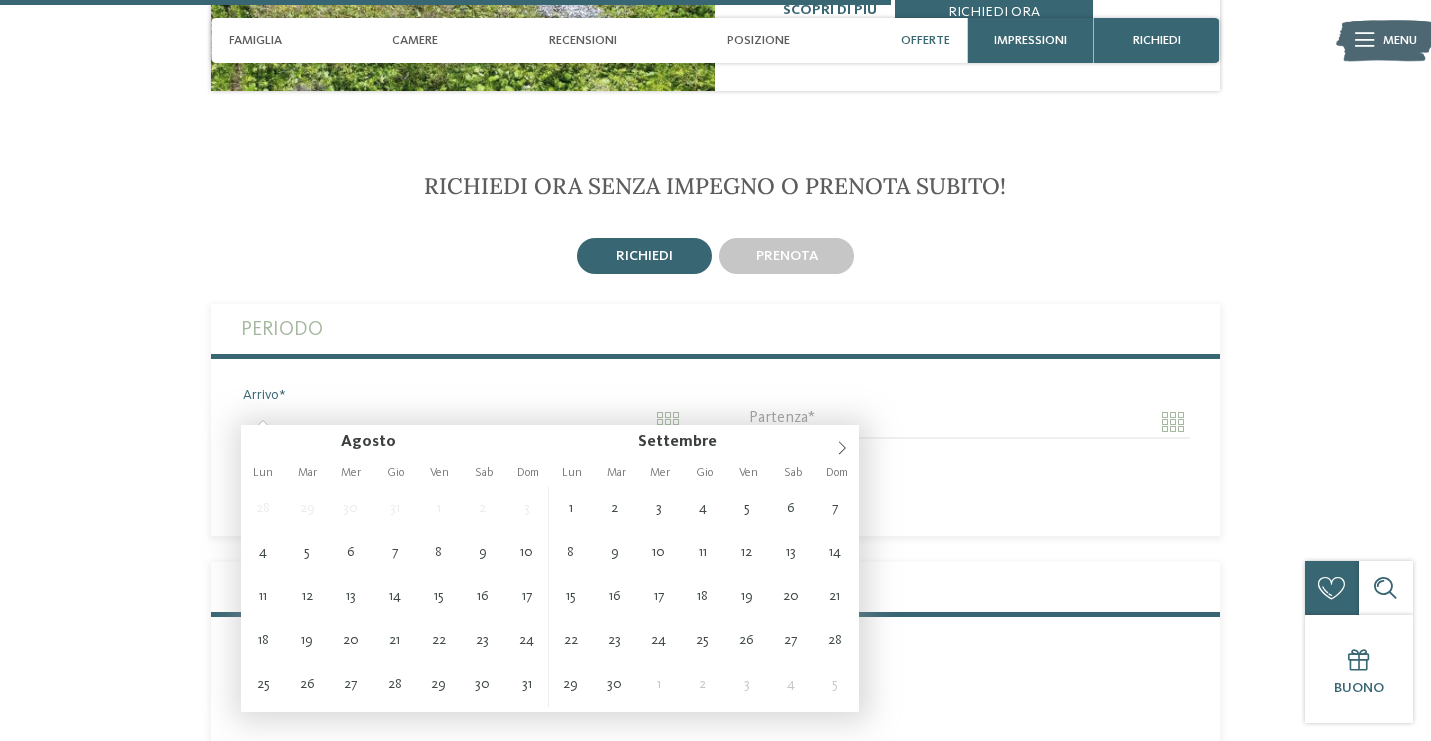 click on "Solo un momento – il sito web sta caricando …
DE
IT" at bounding box center (715, -199) 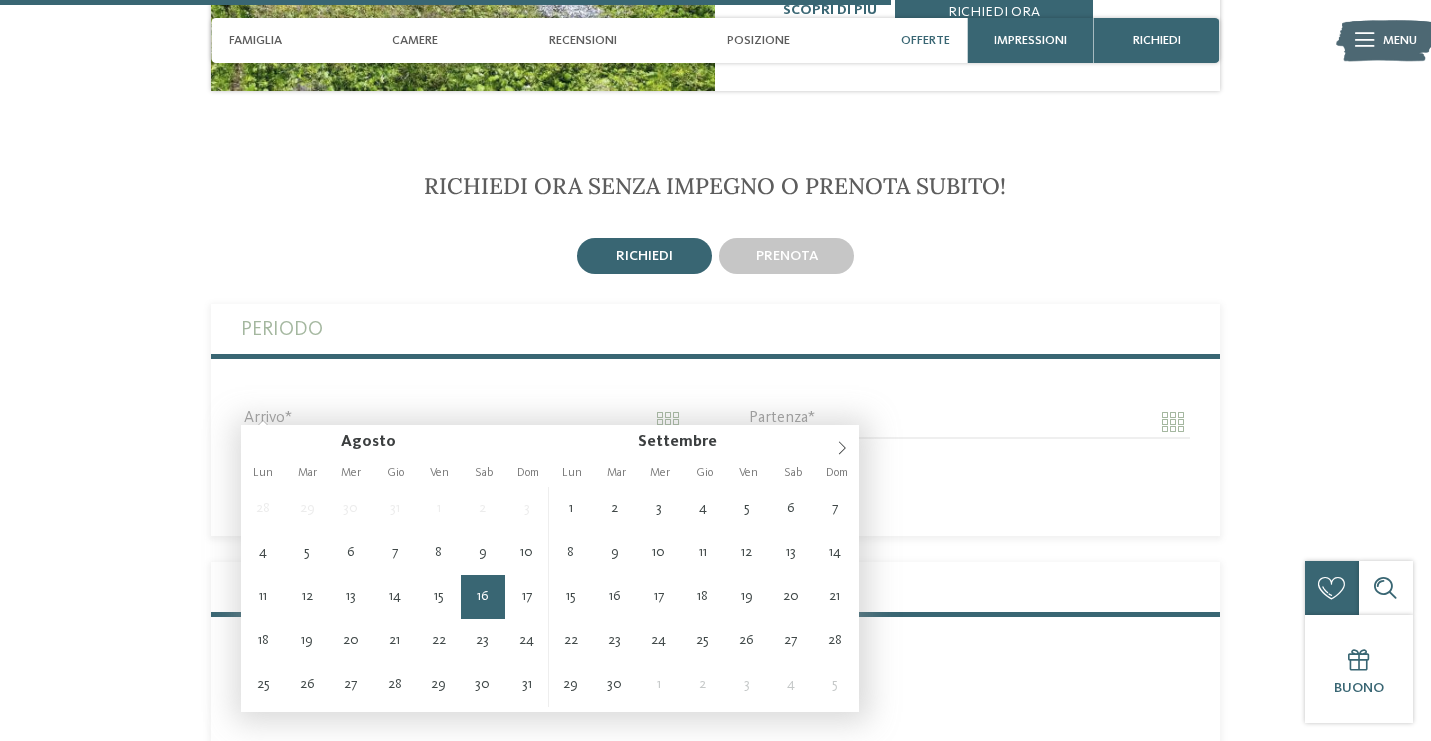 type on "**********" 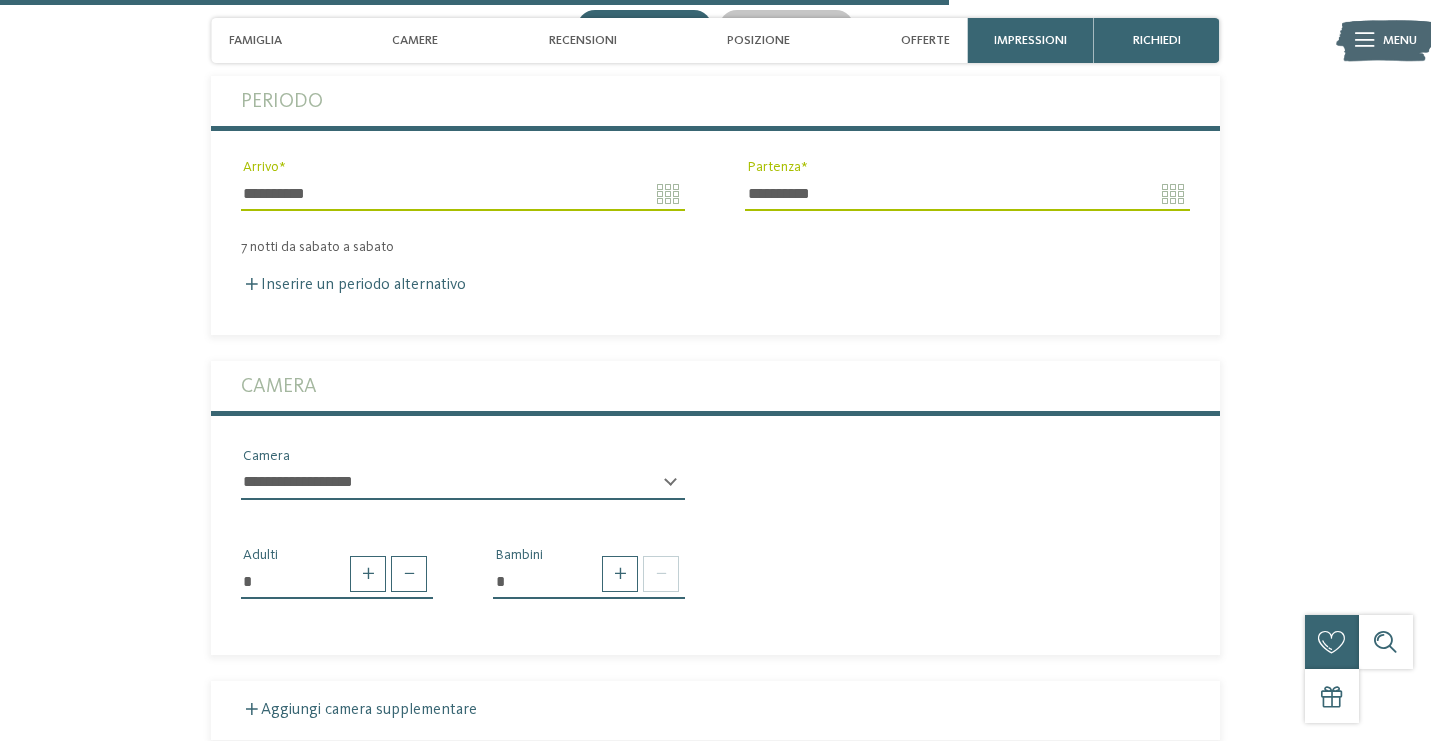 scroll, scrollTop: 3328, scrollLeft: 0, axis: vertical 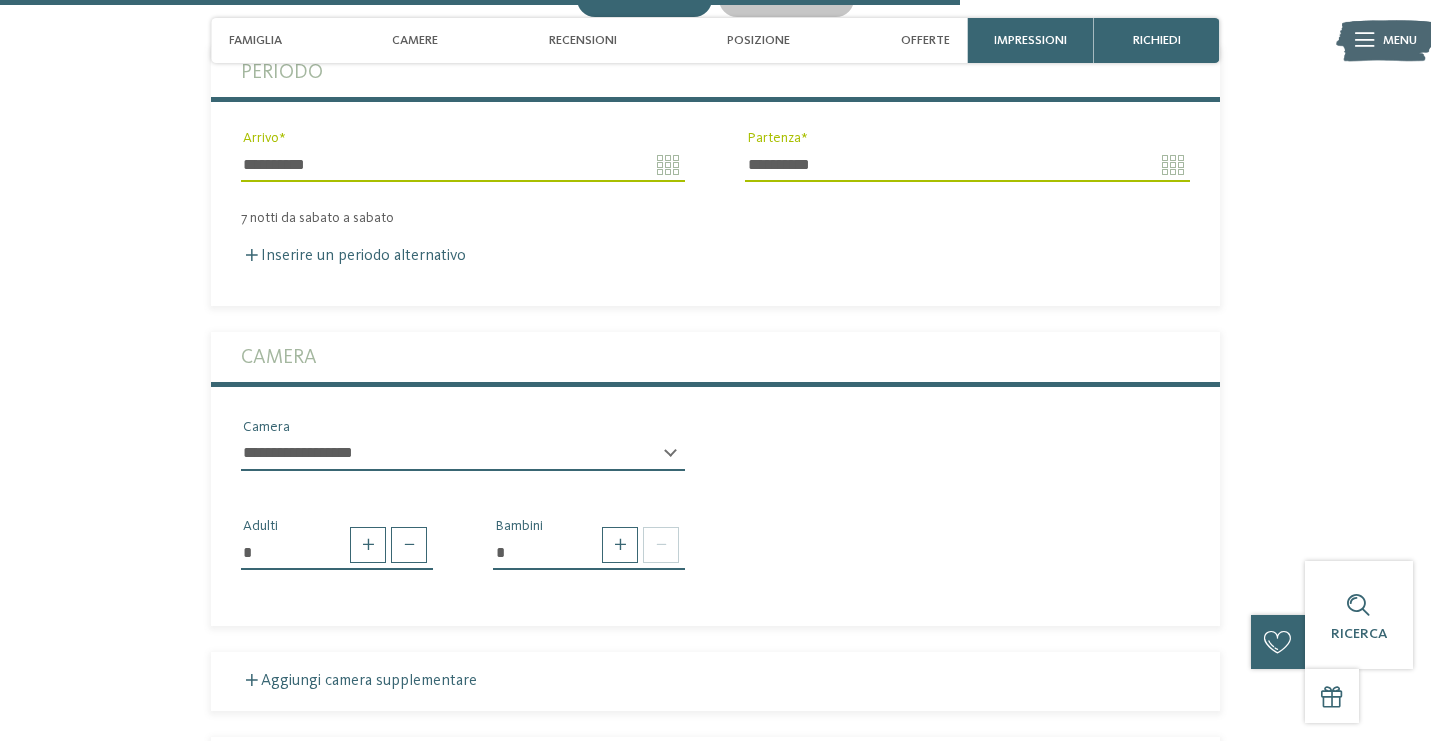 click on "**********" at bounding box center [967, 165] 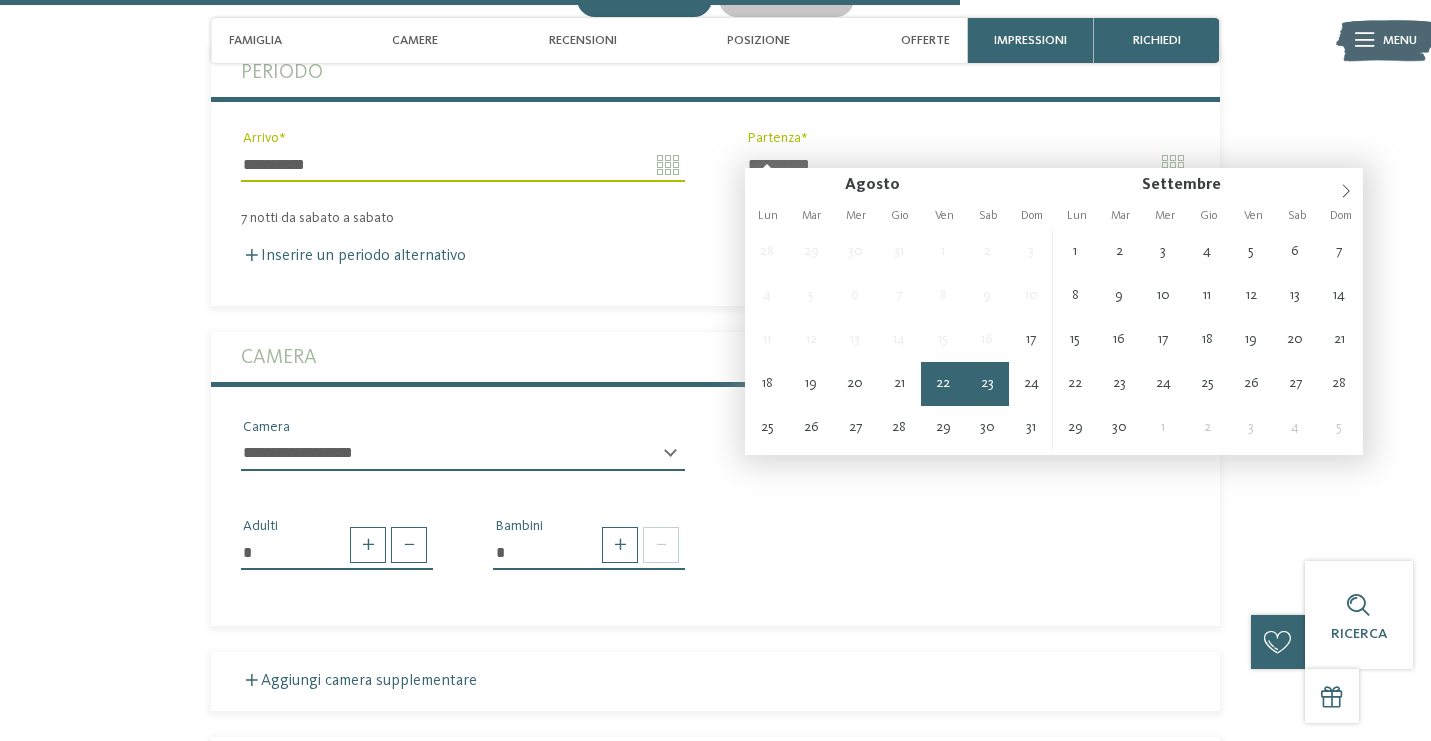 type on "**********" 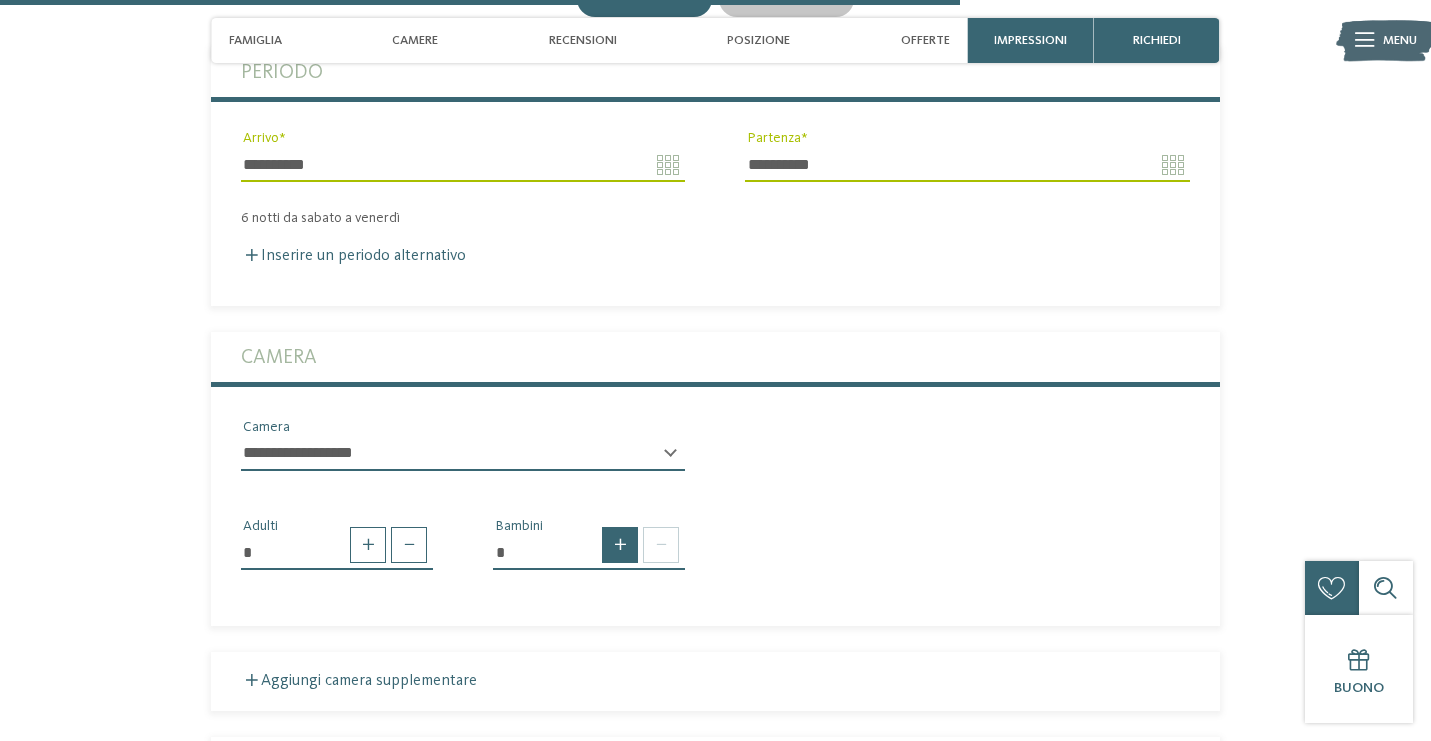click at bounding box center [620, 545] 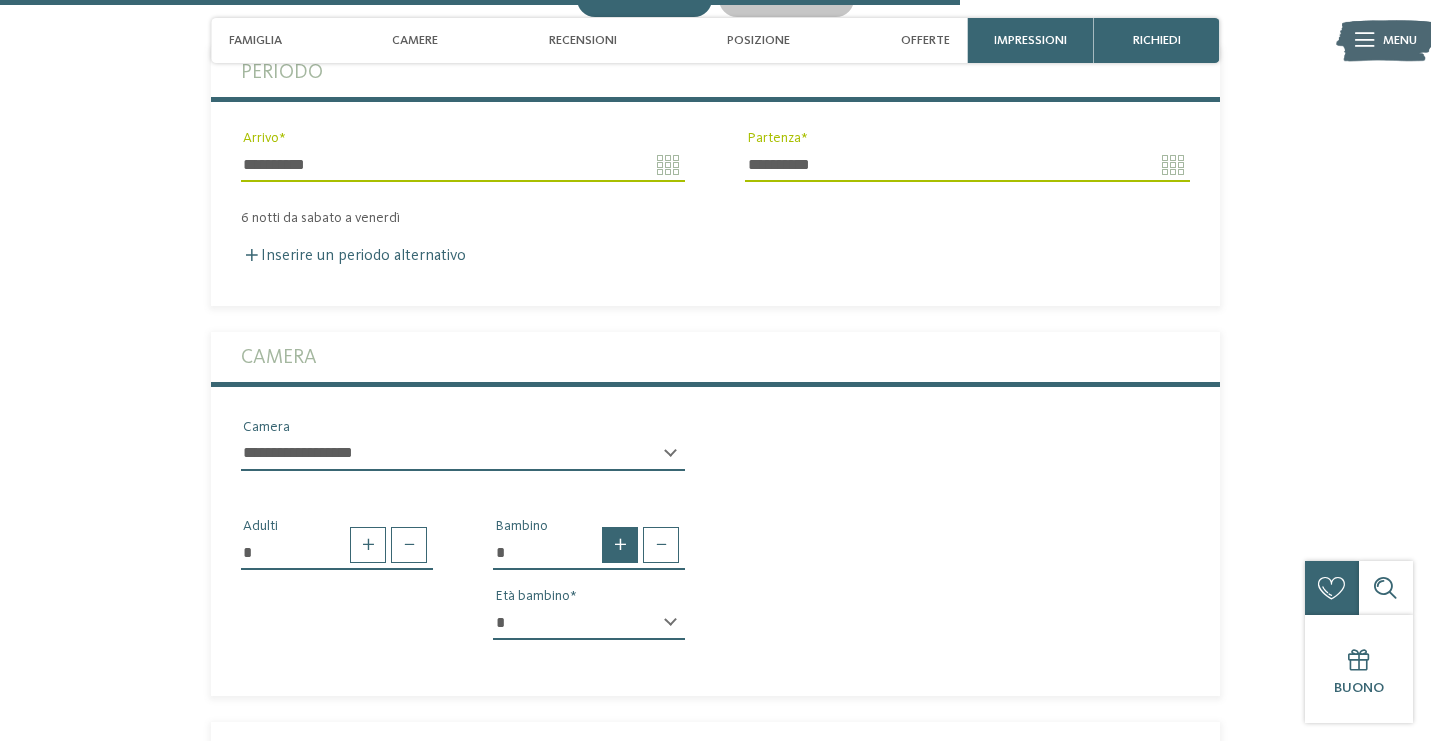 click at bounding box center (620, 545) 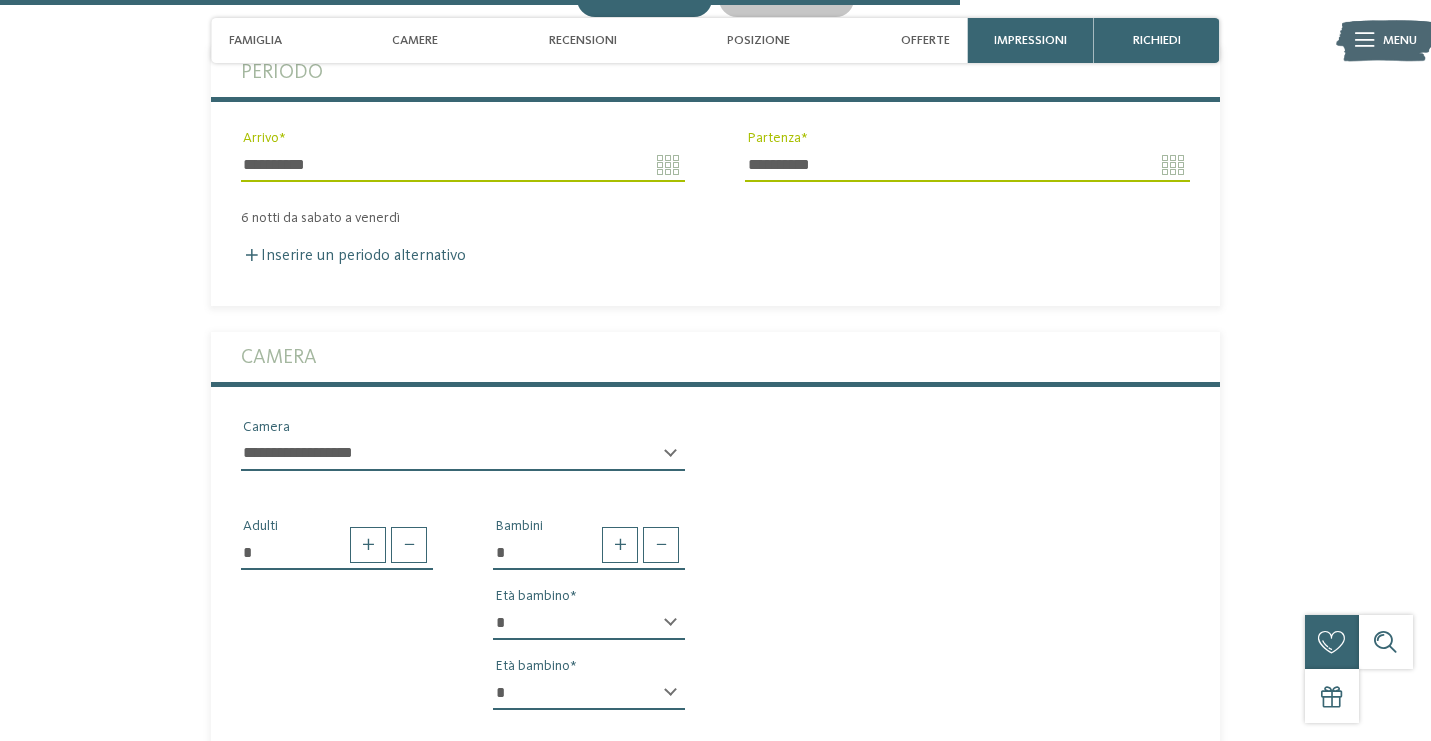 select on "*" 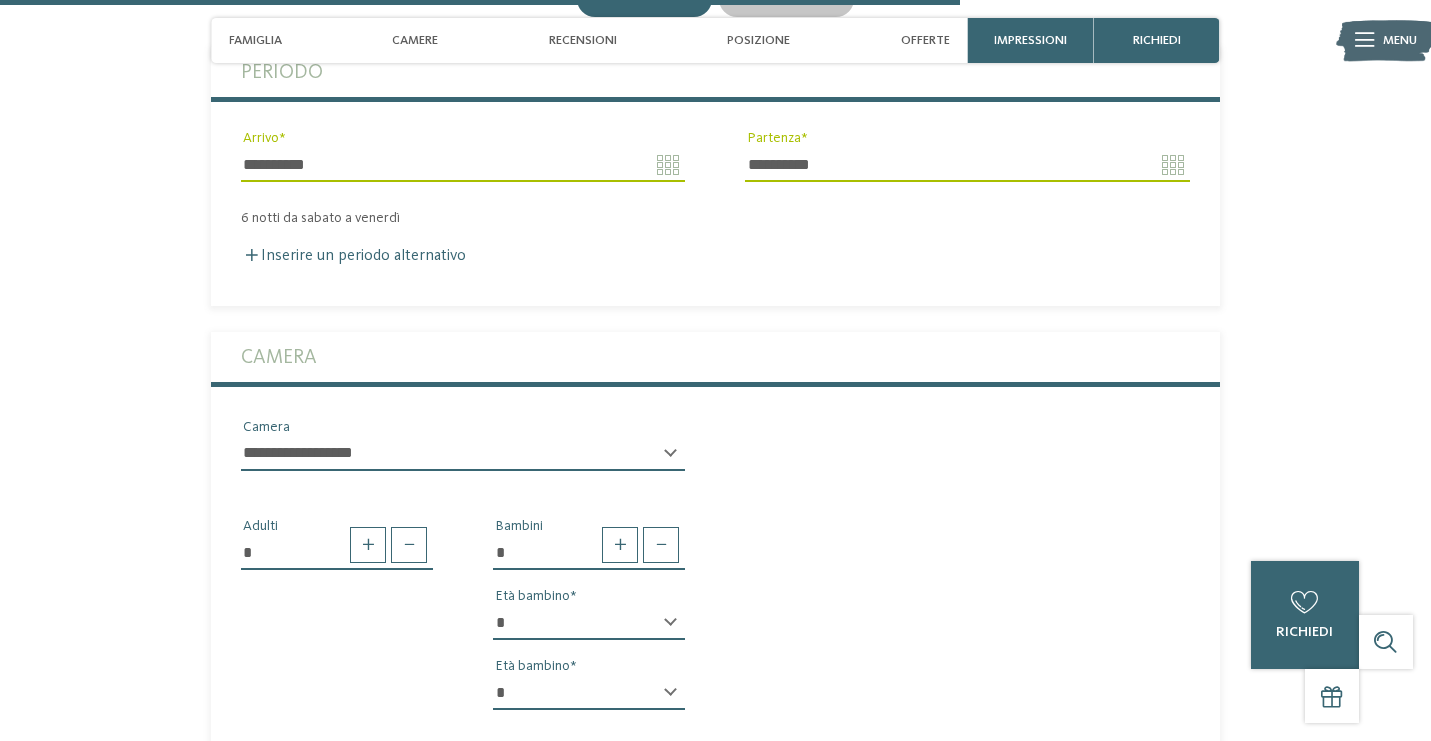 click on "*     Adulti           *     Bambini       * * * * * * * * * * * ** ** ** ** ** ** ** **     Età bambino * * * * * * * * * * * ** ** ** ** ** ** ** **     Età bambino" at bounding box center (715, 606) 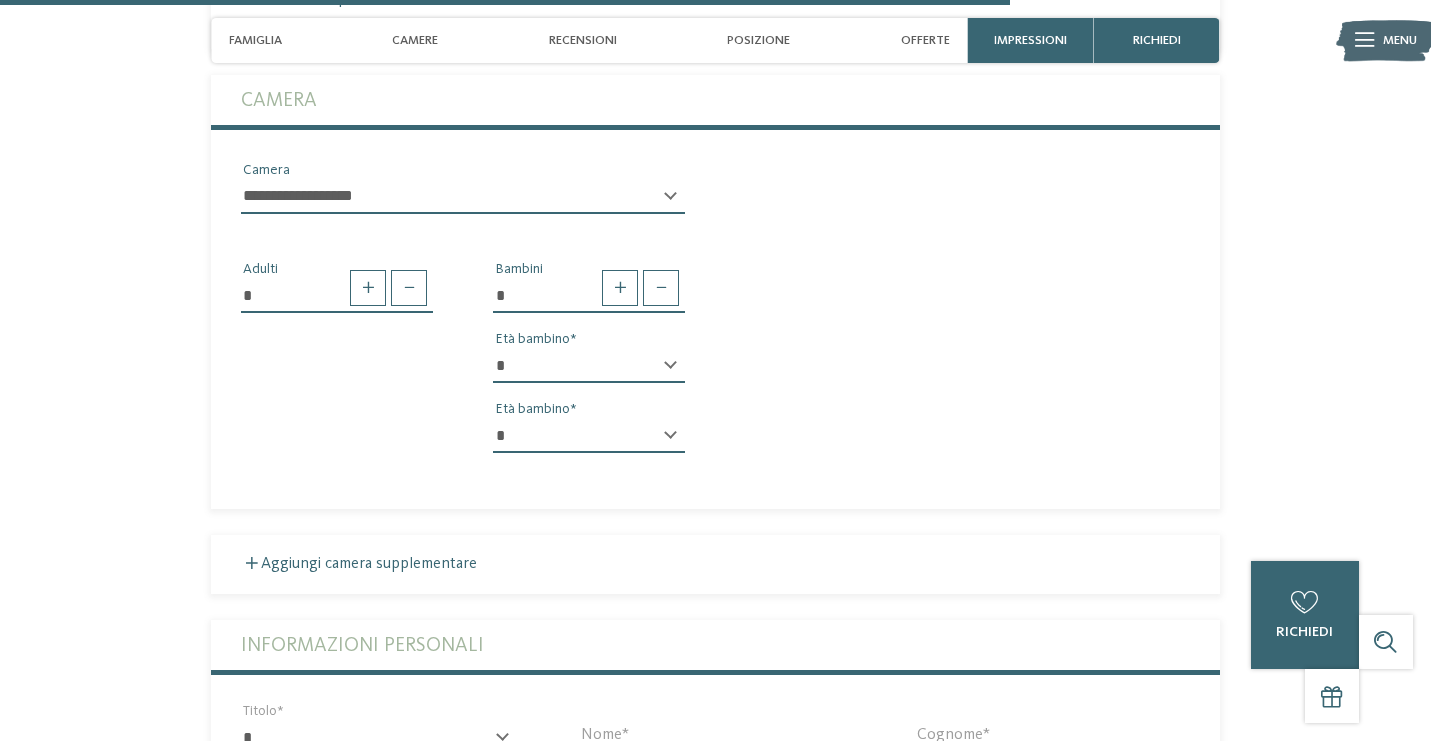 scroll, scrollTop: 3607, scrollLeft: 0, axis: vertical 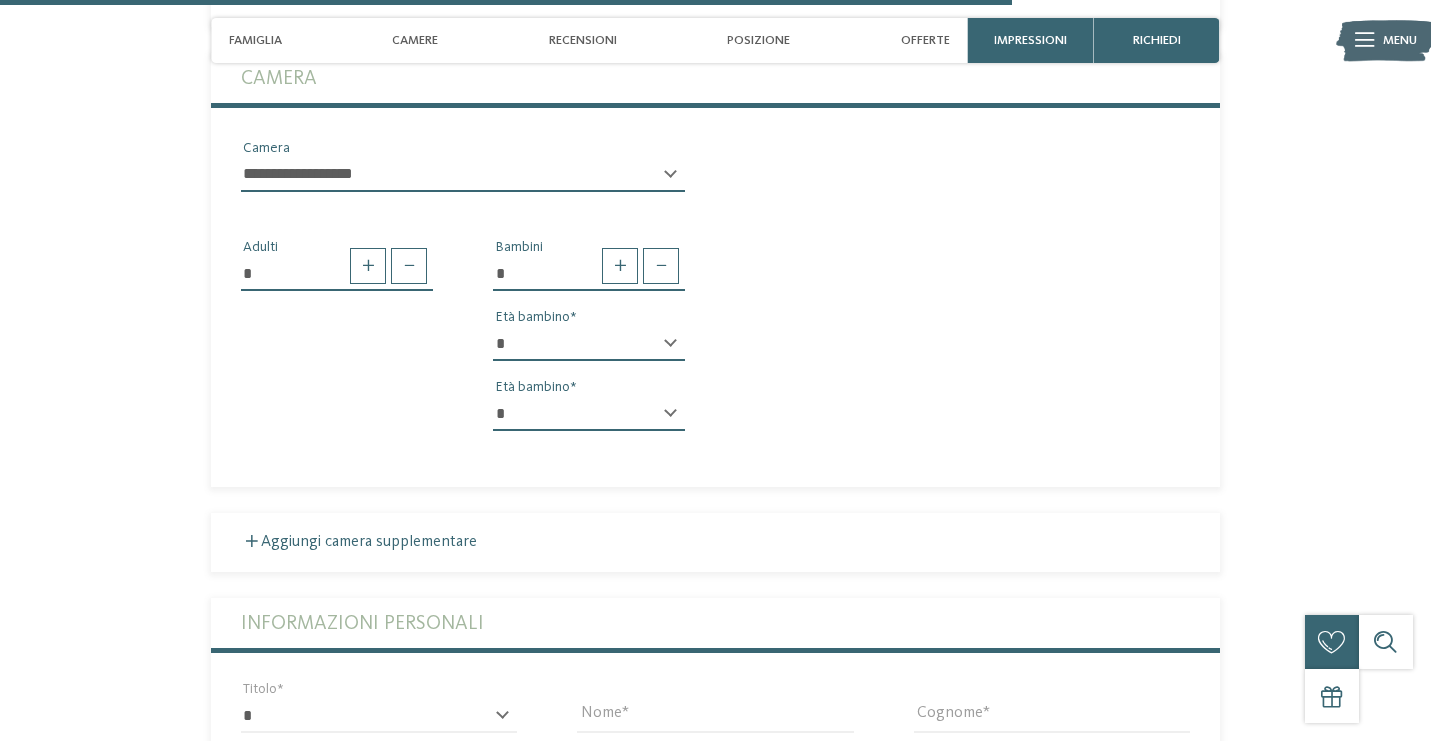 select on "**" 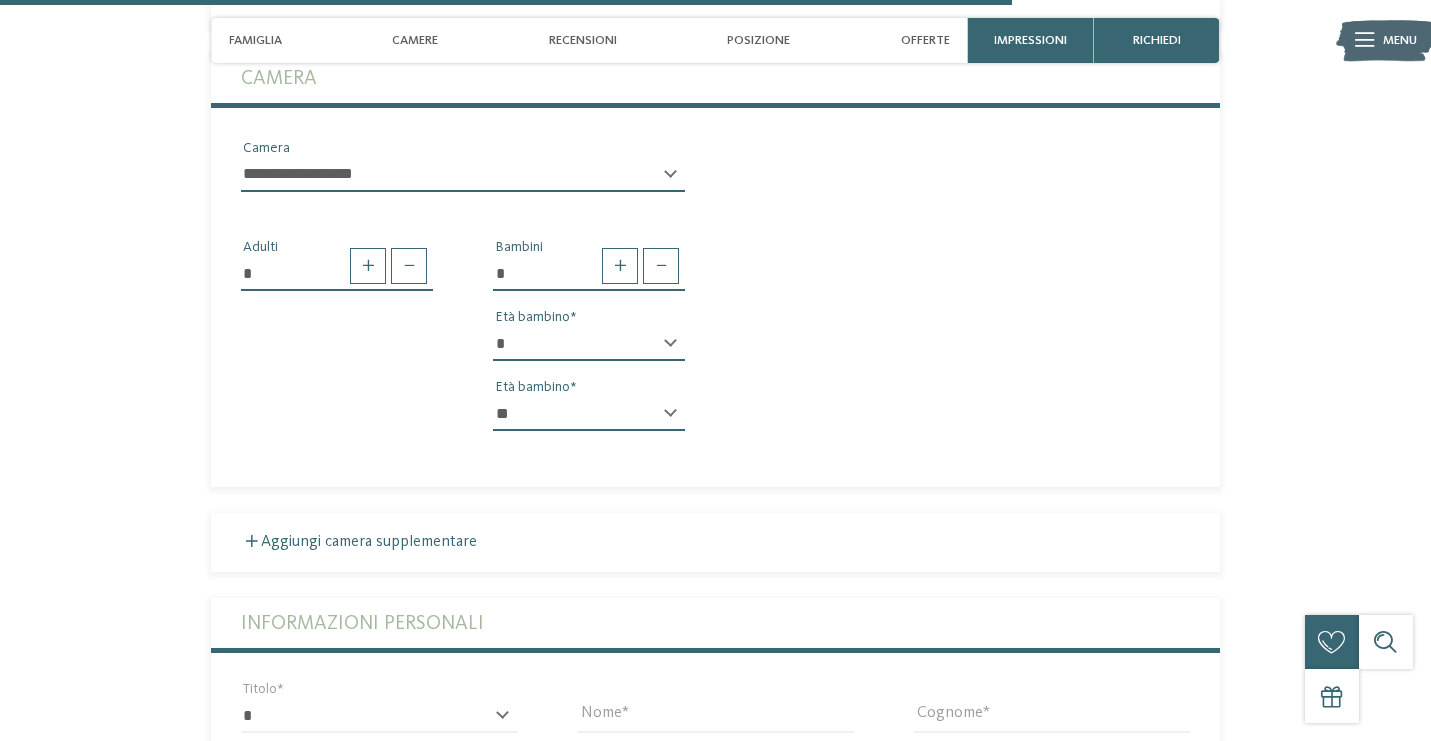 click on "*     Adulti           *     Bambini       * * * * * * * * * * * ** ** ** ** ** ** ** **     Età bambino * * * * * * * * * * * ** ** ** ** ** ** ** **     Età bambino" at bounding box center [715, 327] 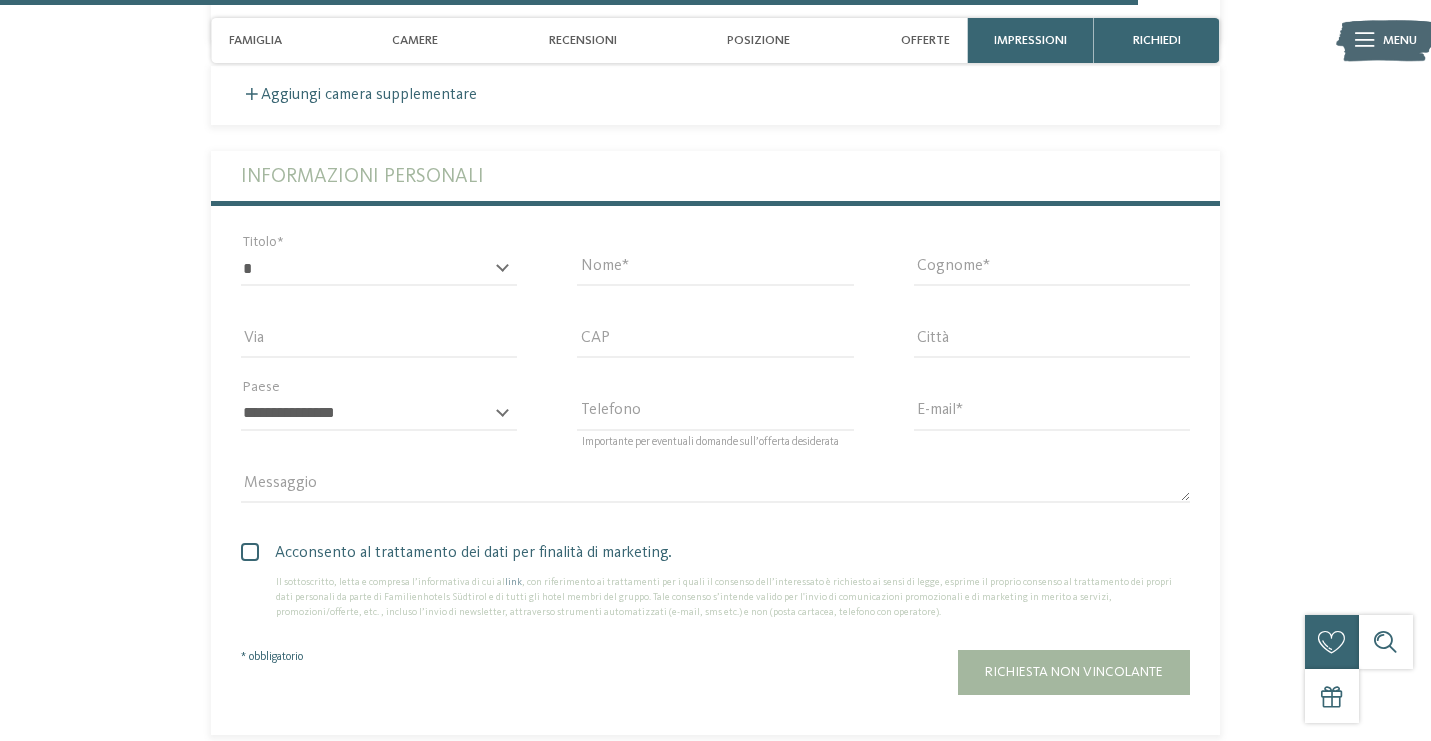 scroll, scrollTop: 4057, scrollLeft: 0, axis: vertical 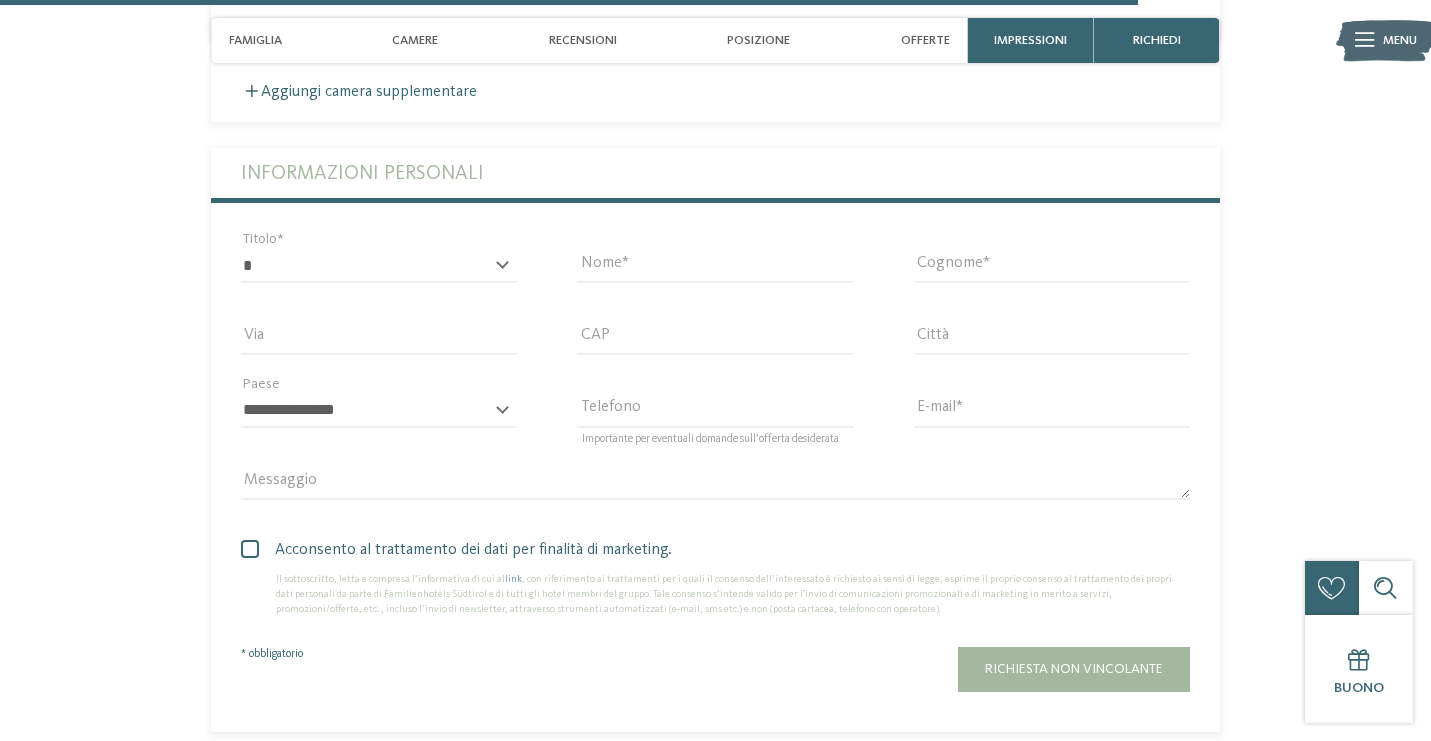 click on "* ****** ******* ******** ******
Titolo" at bounding box center (379, 275) 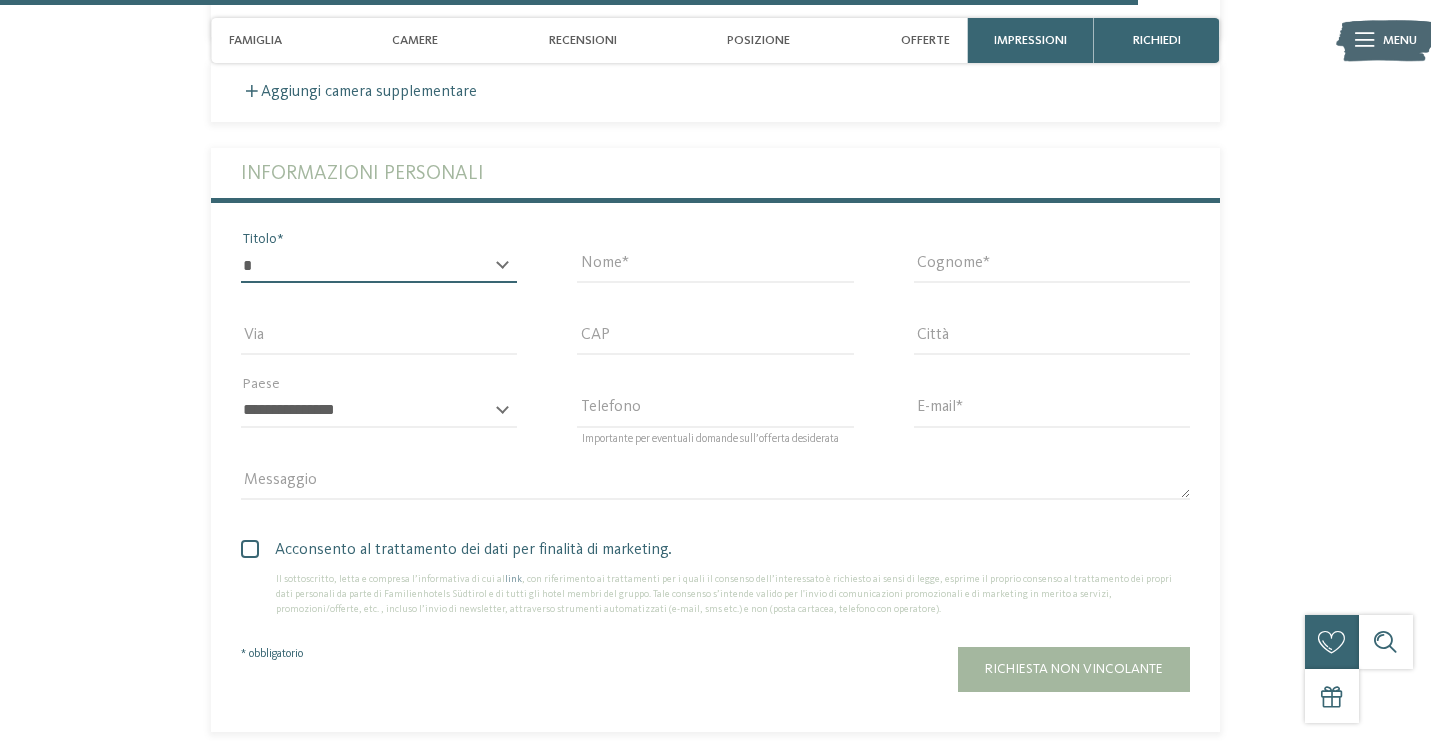 select on "*" 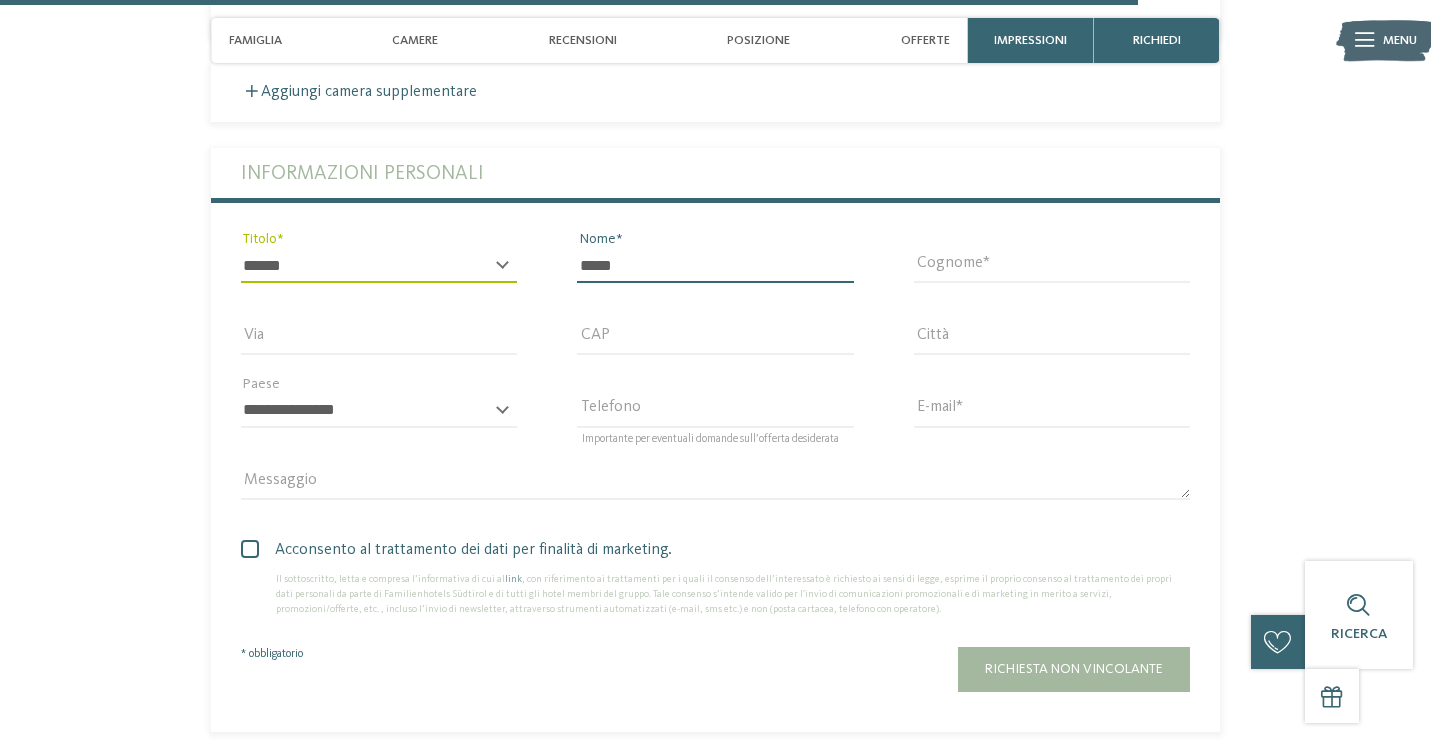 type on "*****" 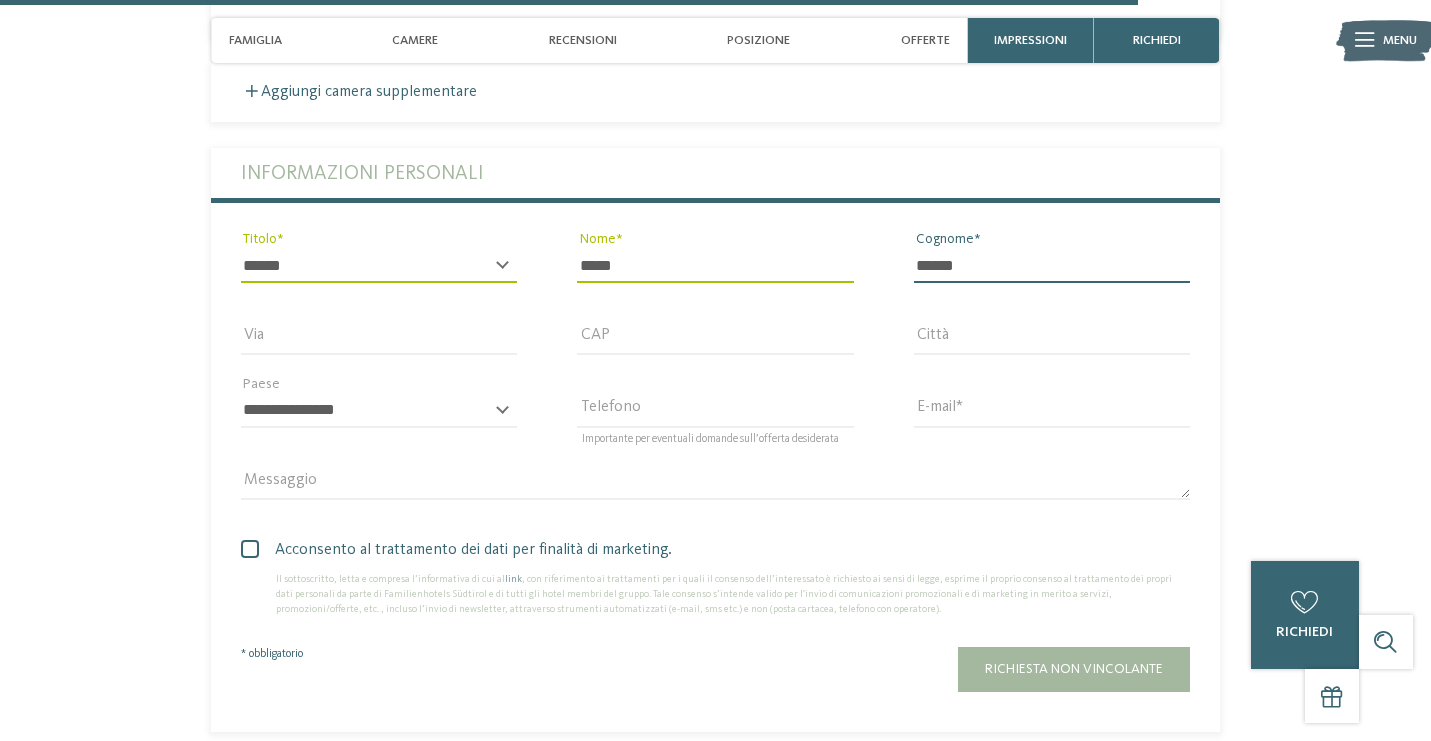 type on "******" 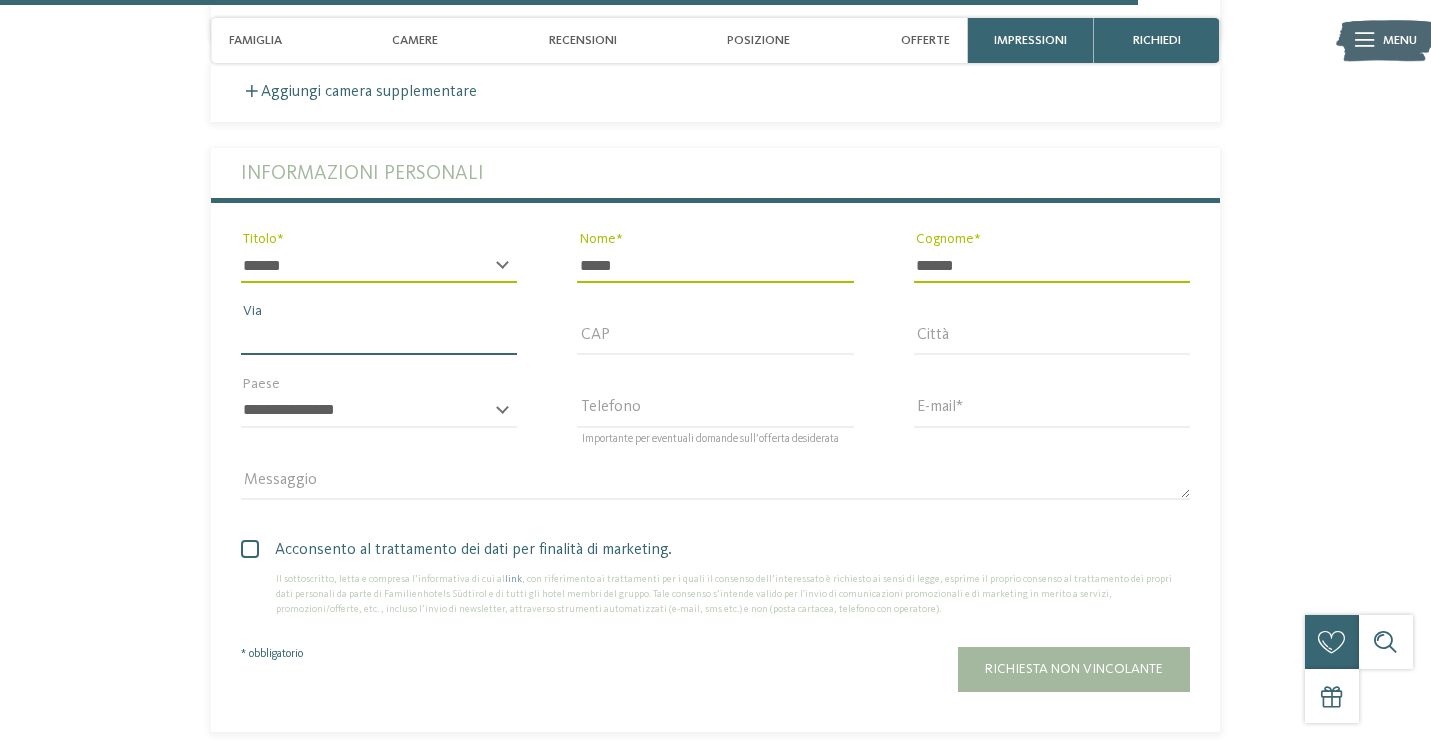 type on "*" 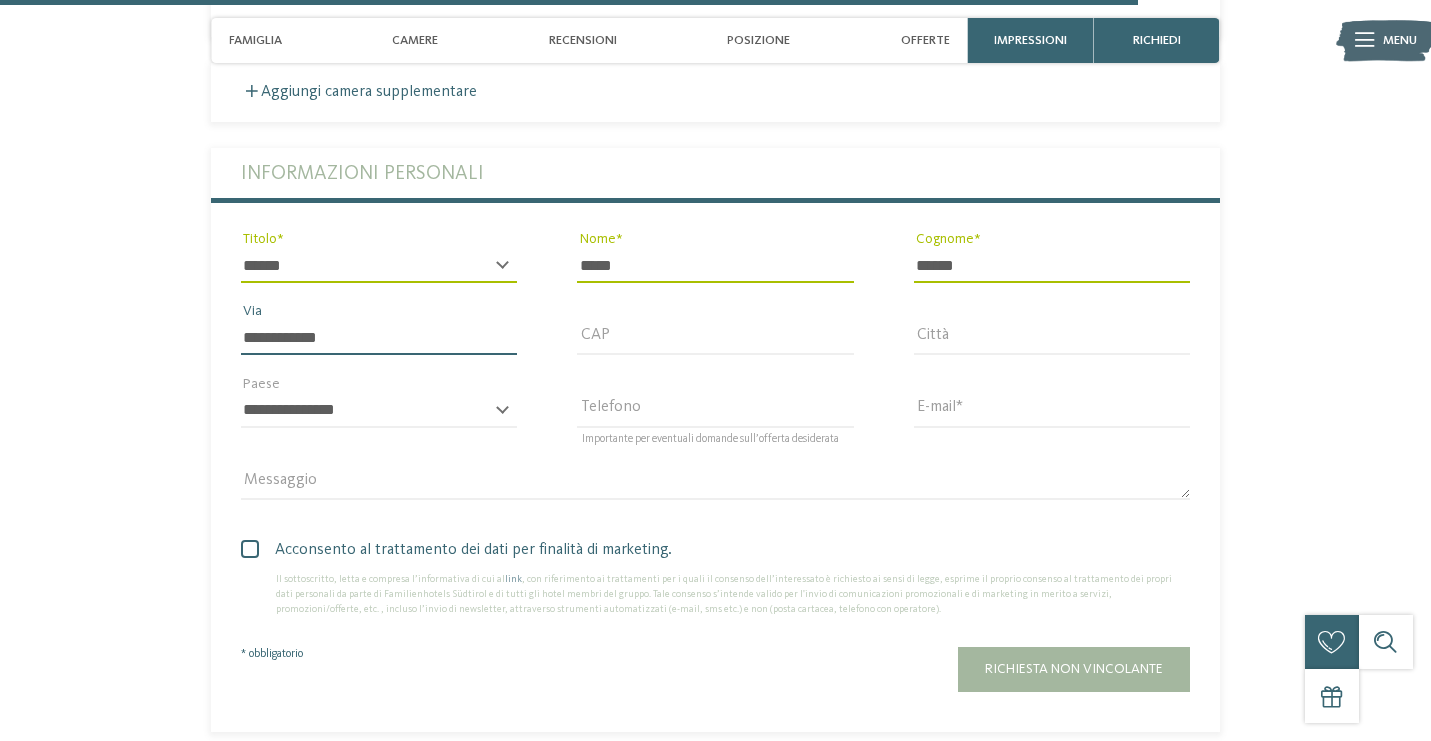 type on "**********" 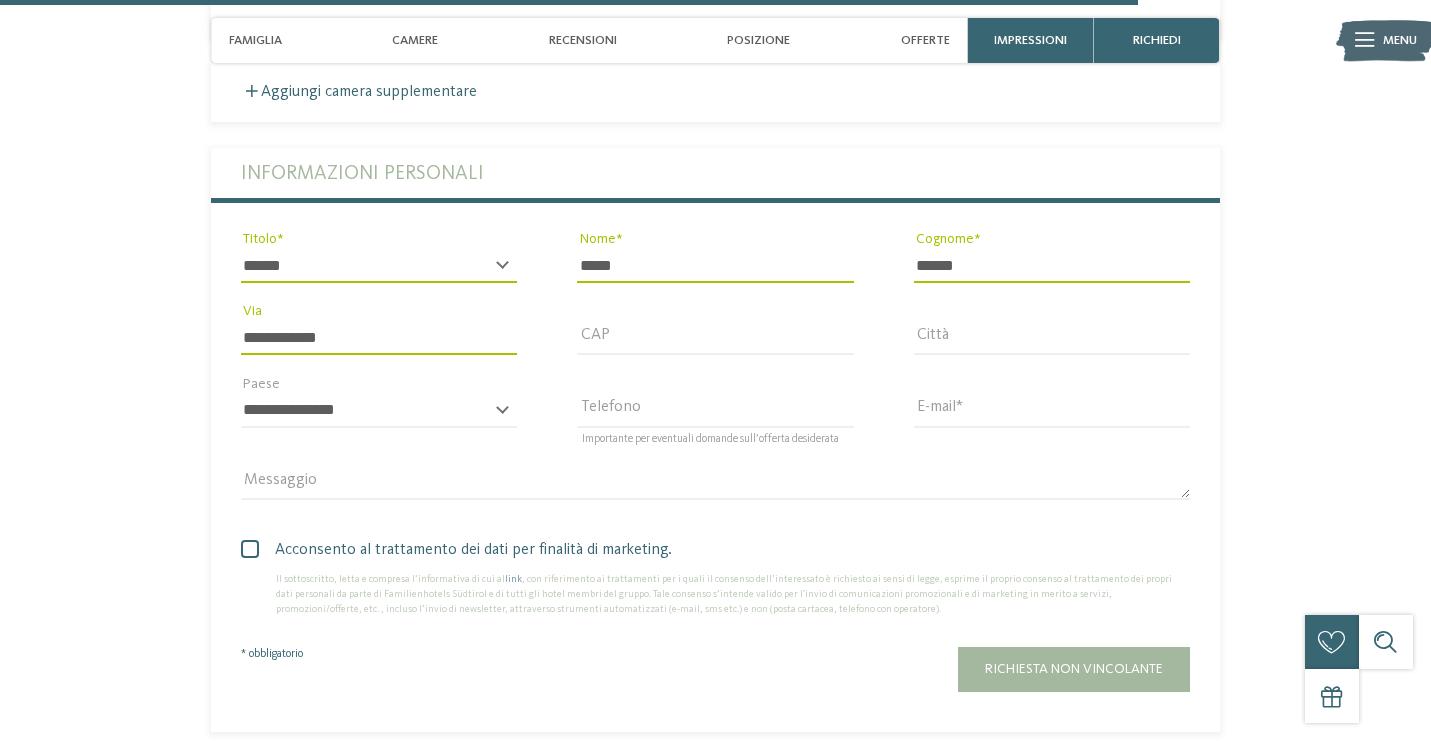 click on "CAP" at bounding box center (715, 347) 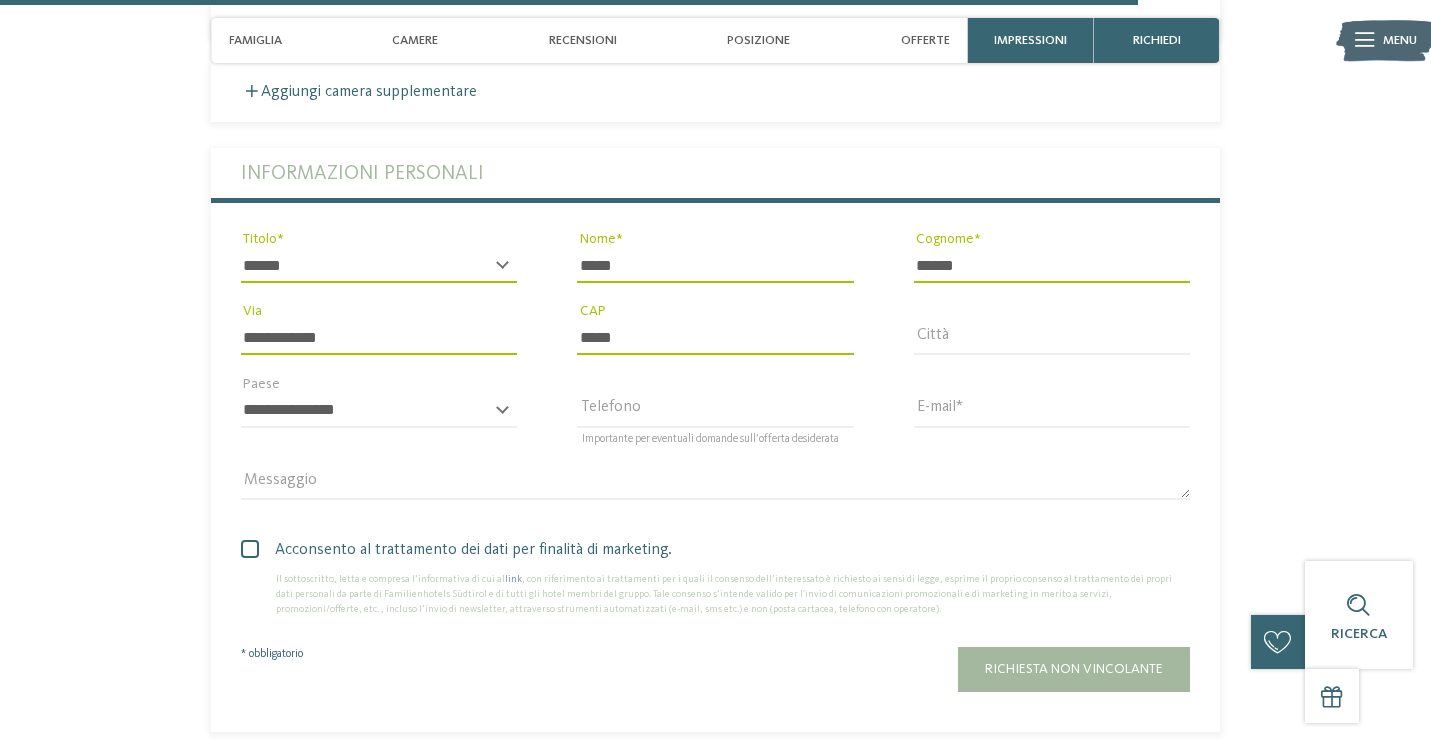 type on "*****" 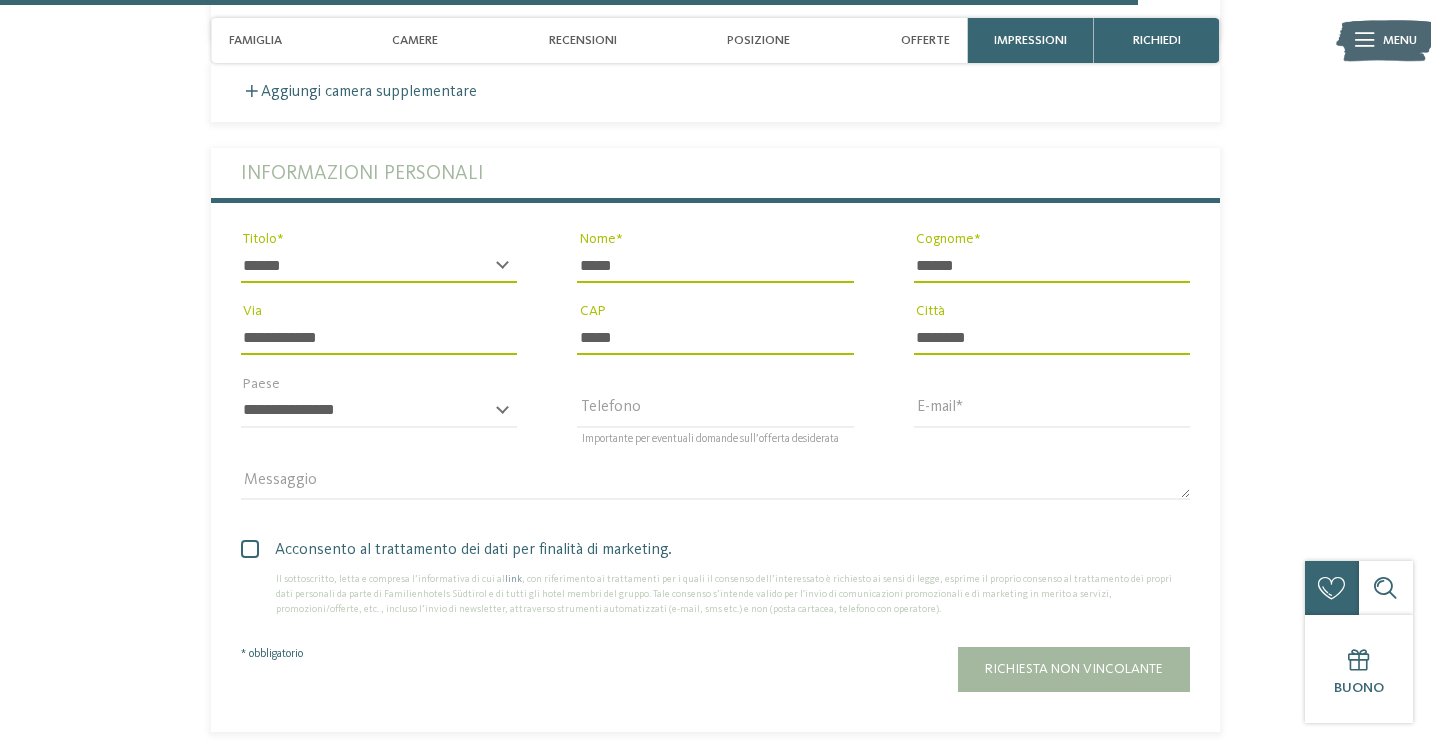type on "********" 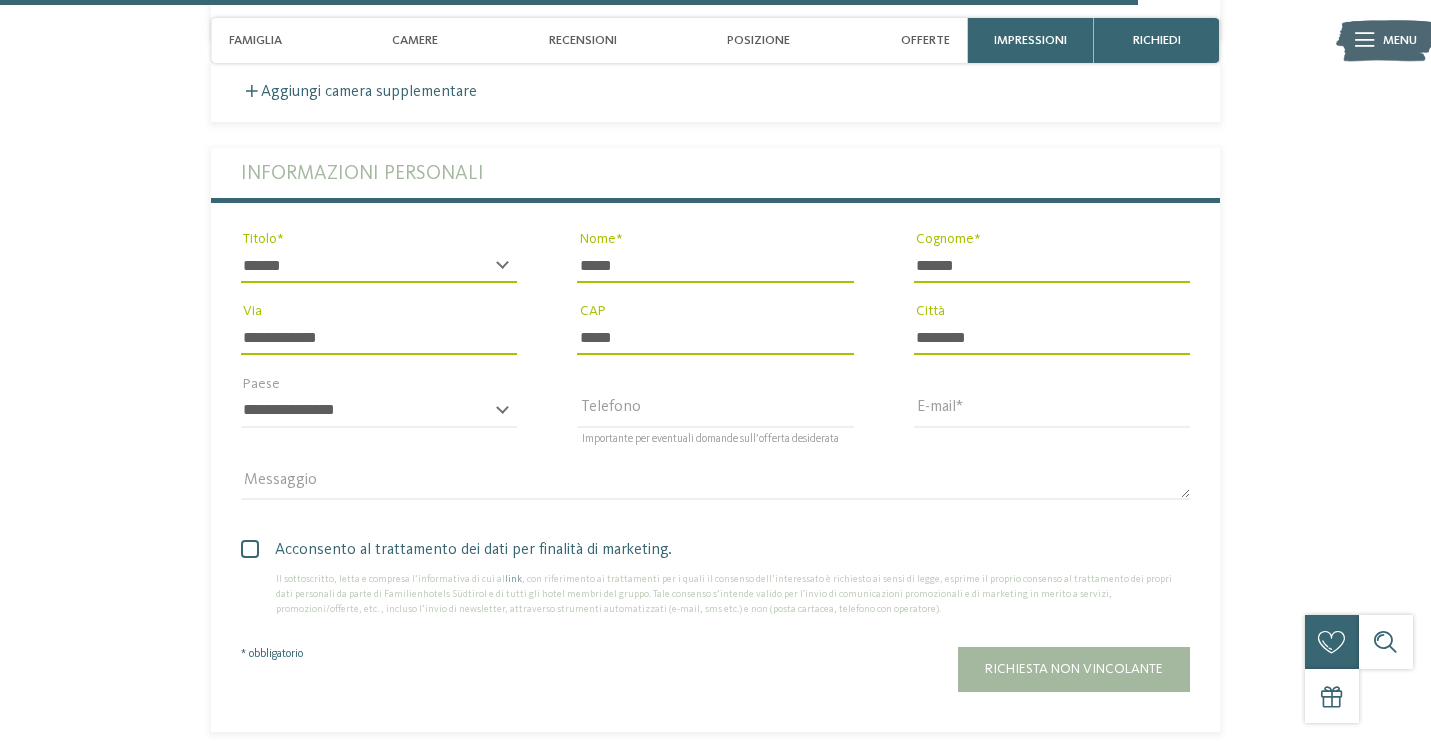 click on "**********" at bounding box center [379, 410] 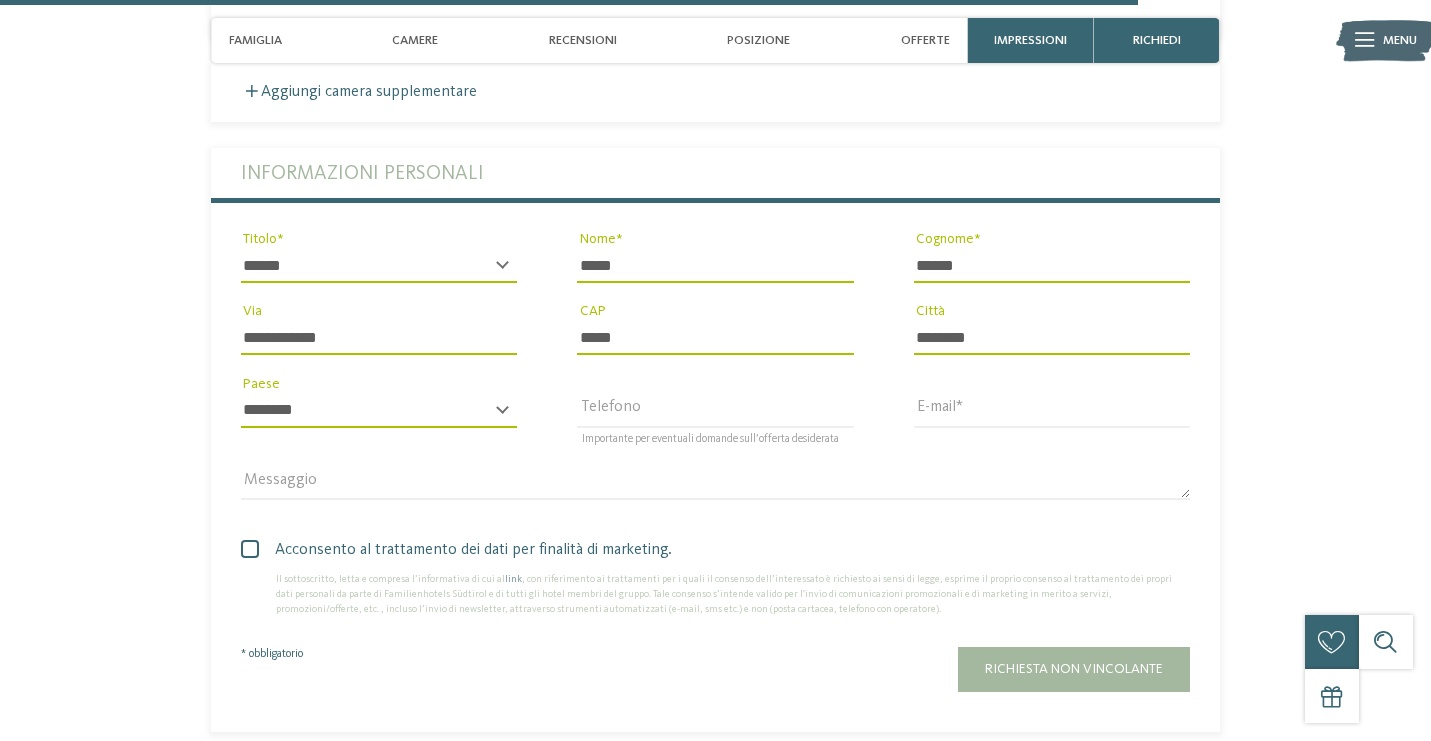 select on "**" 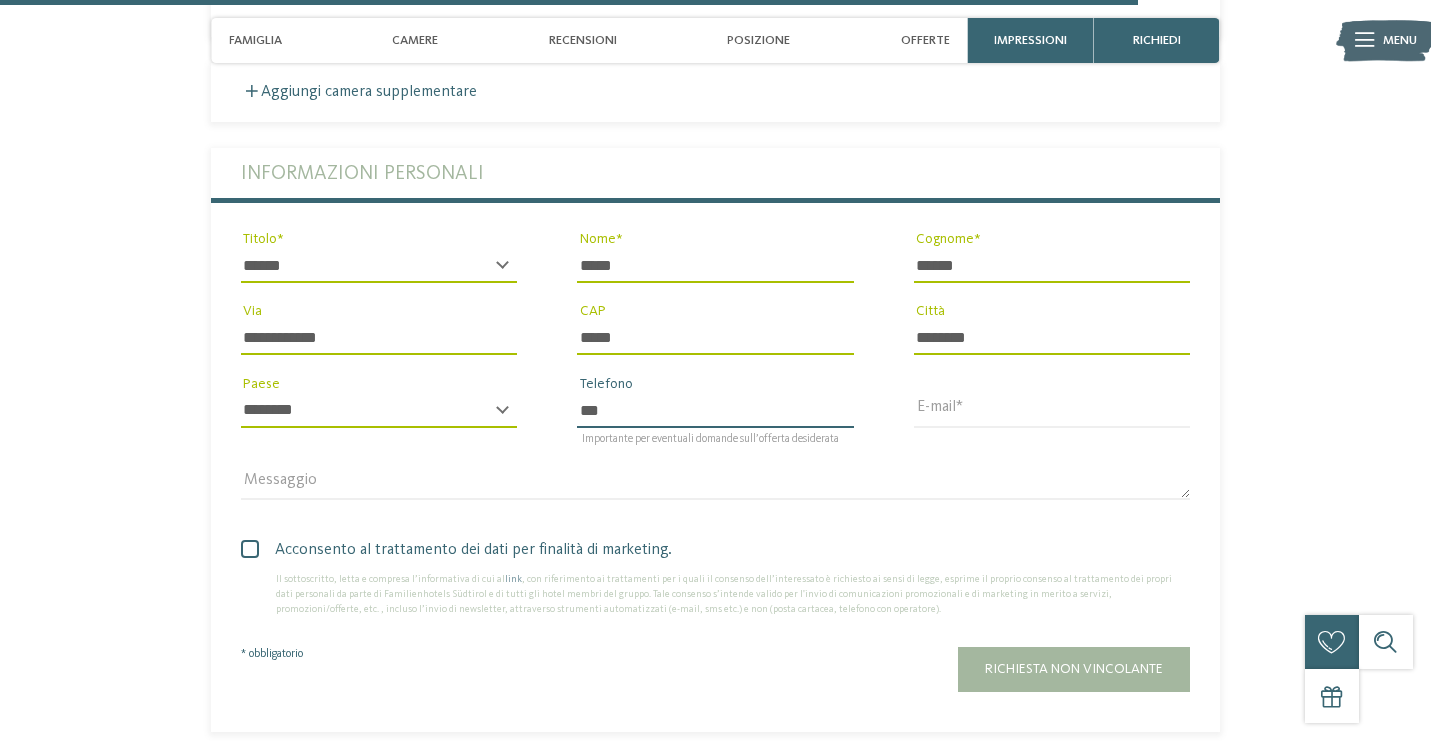 type on "**********" 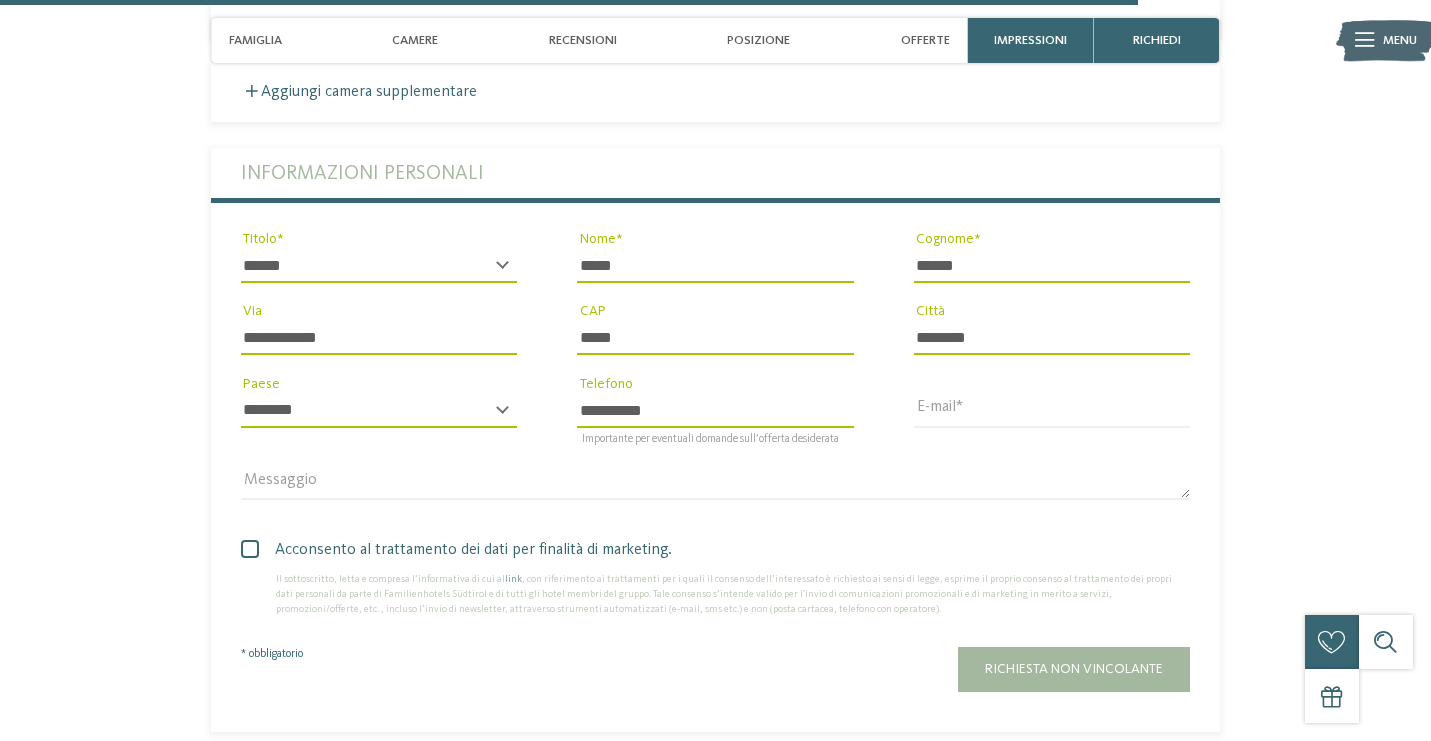 click on "E-mail" at bounding box center (1052, 420) 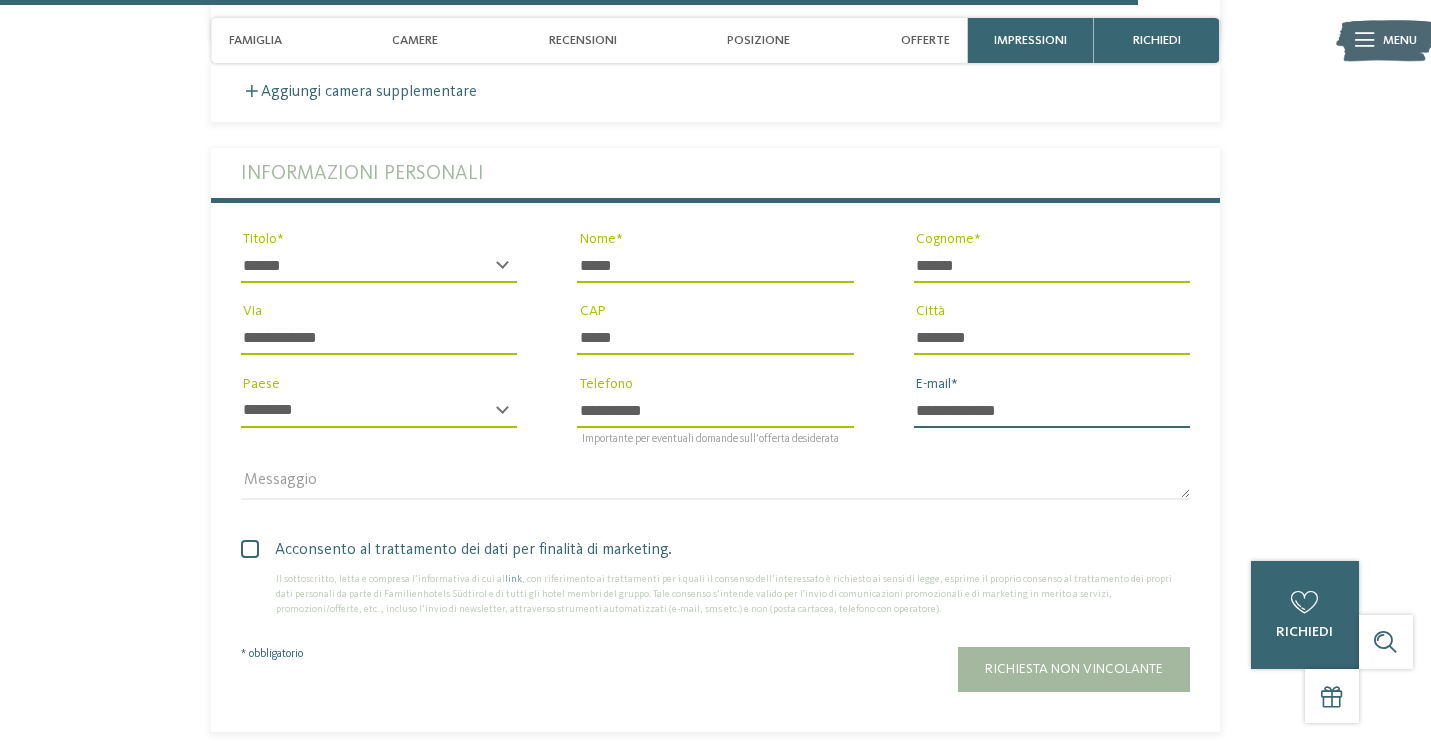 click on "Richiesta non vincolante" at bounding box center [1074, 669] 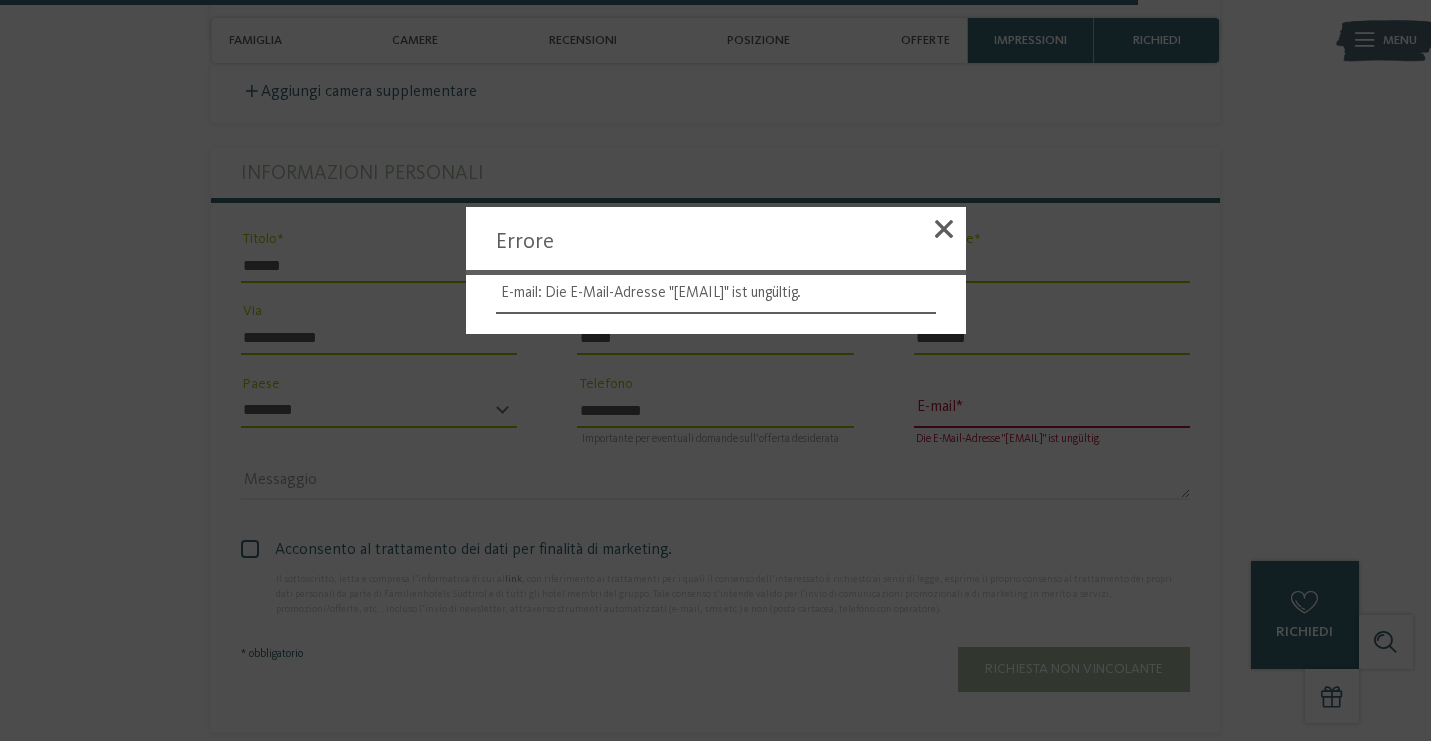 drag, startPoint x: 984, startPoint y: 402, endPoint x: 941, endPoint y: 371, distance: 53.009434 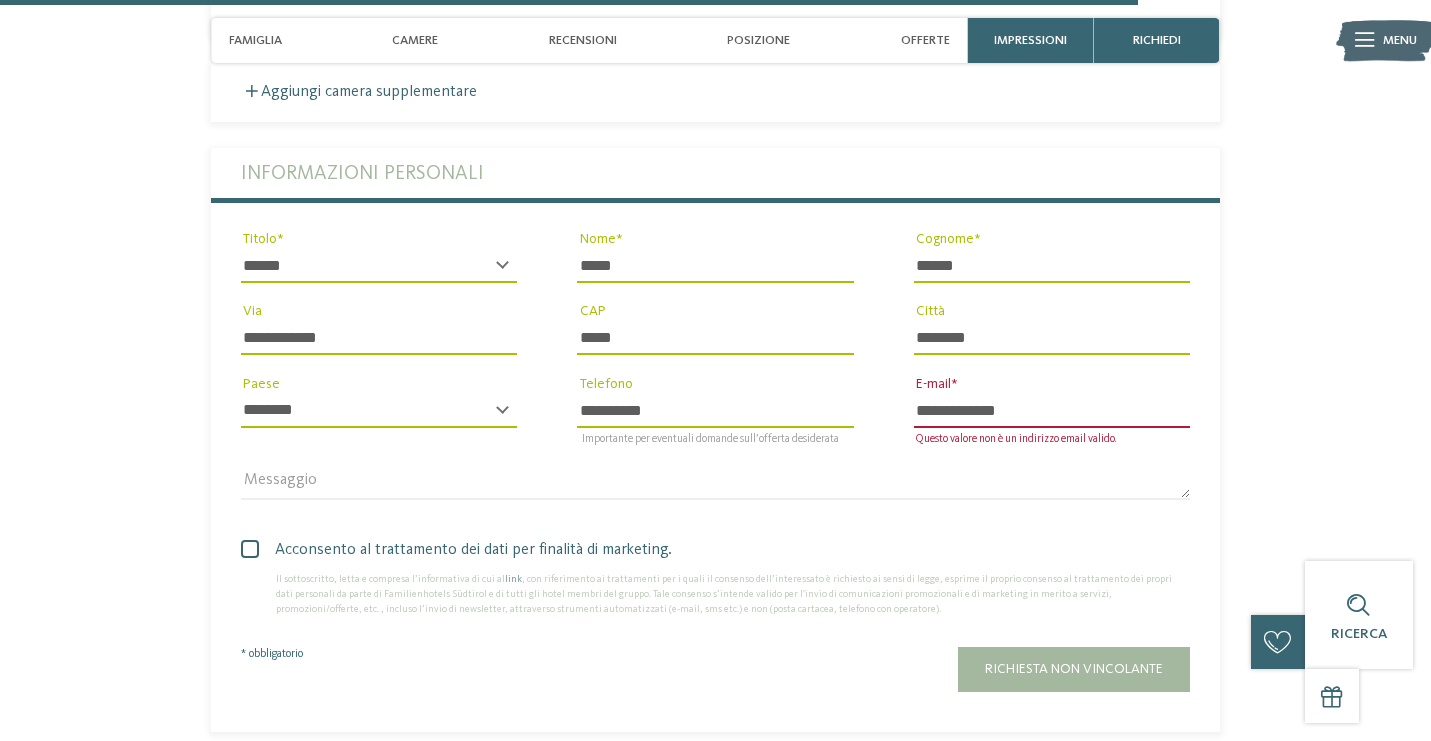 click on "**********" at bounding box center [1052, 411] 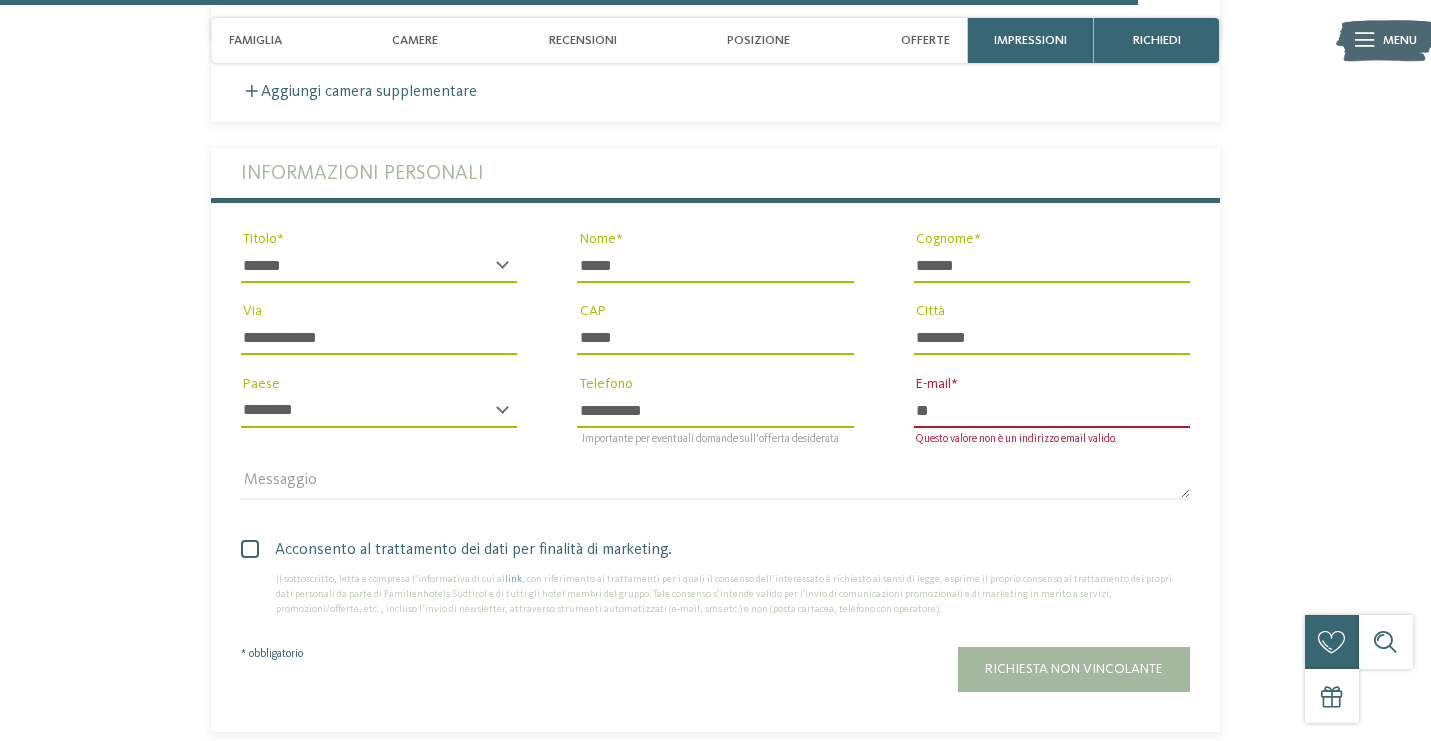 type on "*" 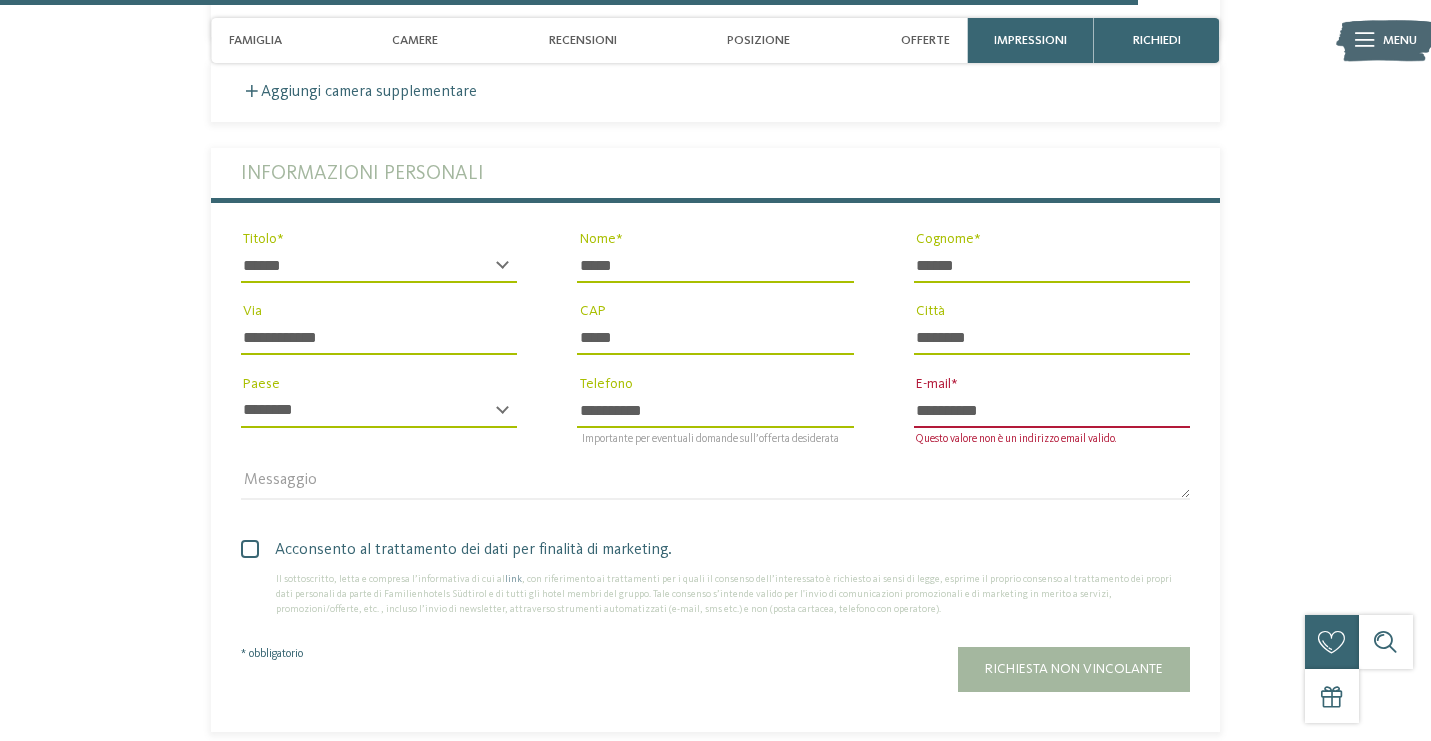 type on "**********" 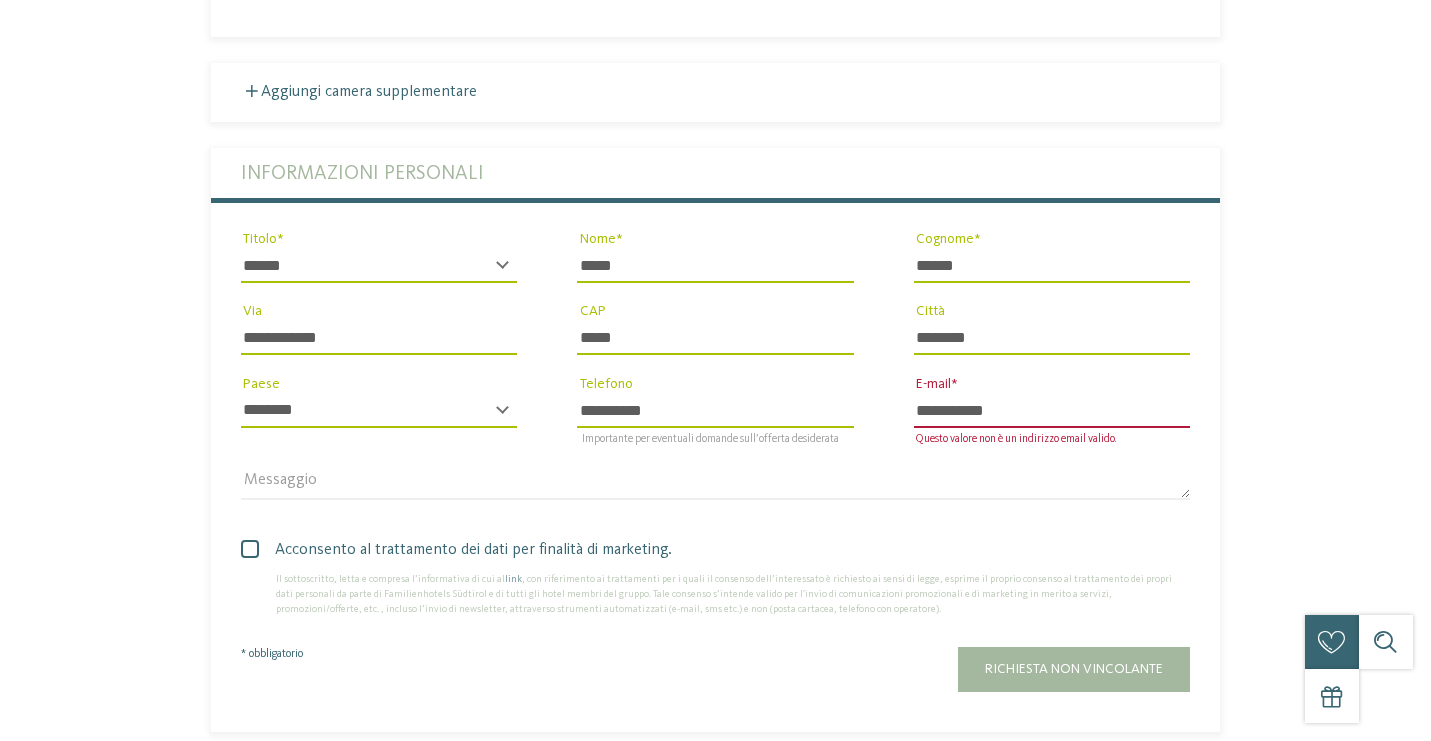scroll, scrollTop: 4077, scrollLeft: 0, axis: vertical 